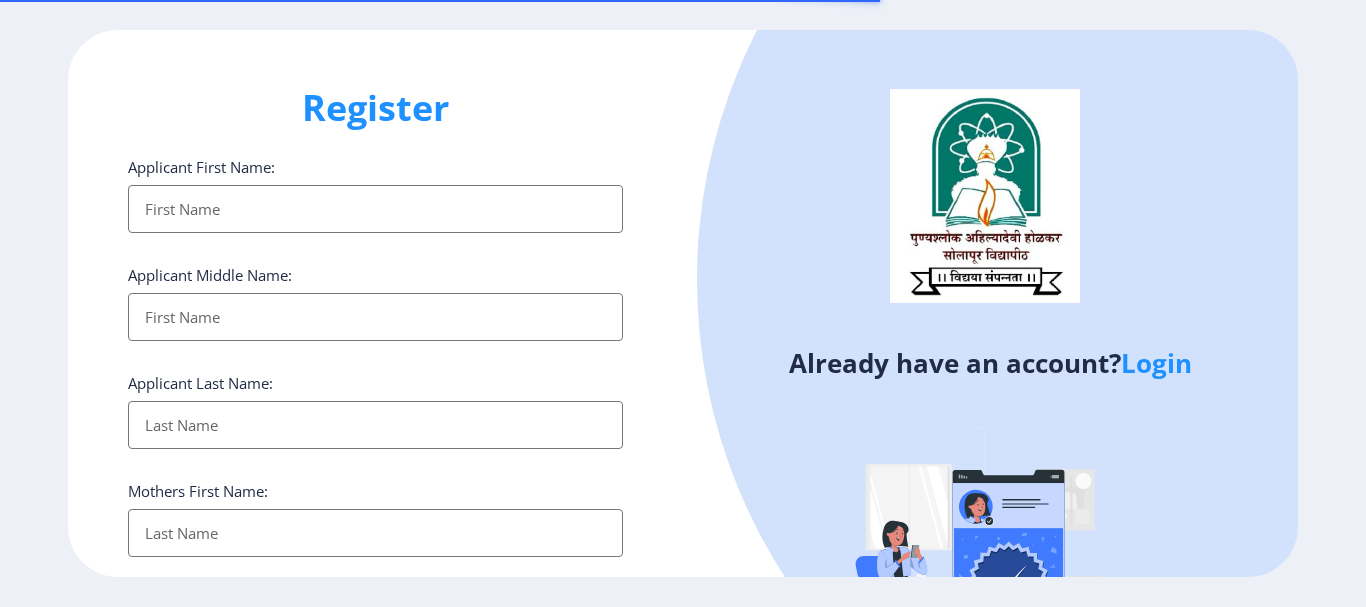 select 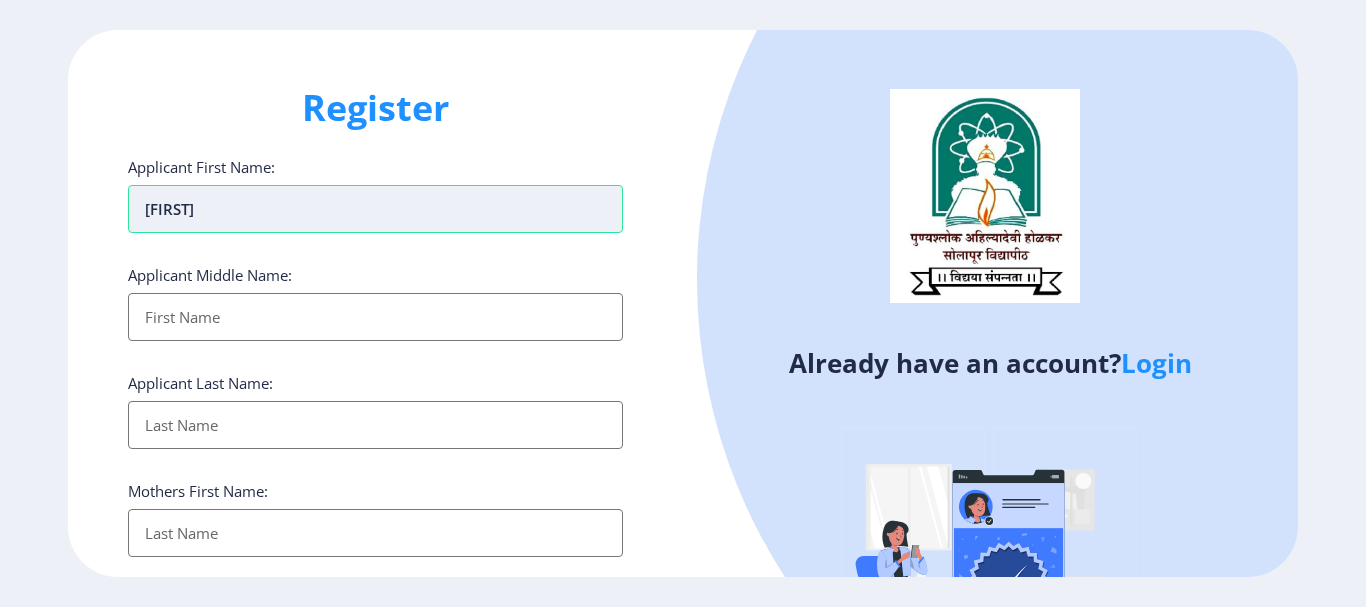 type on "[FIRST]" 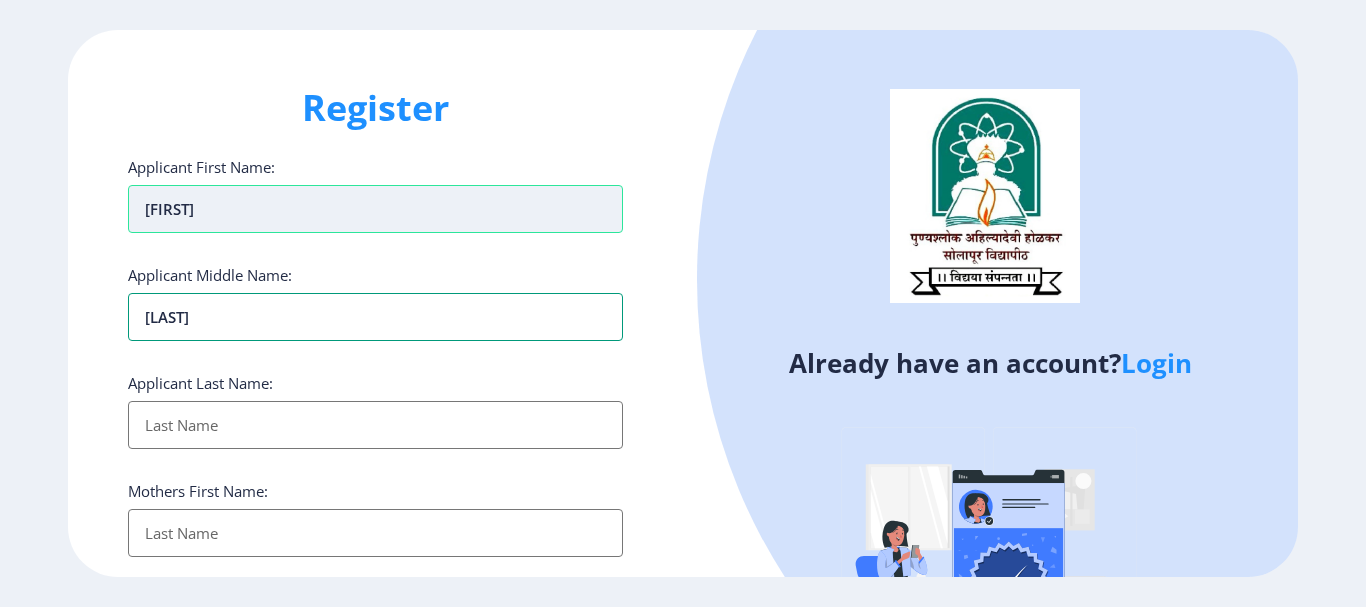 type on "[LAST]" 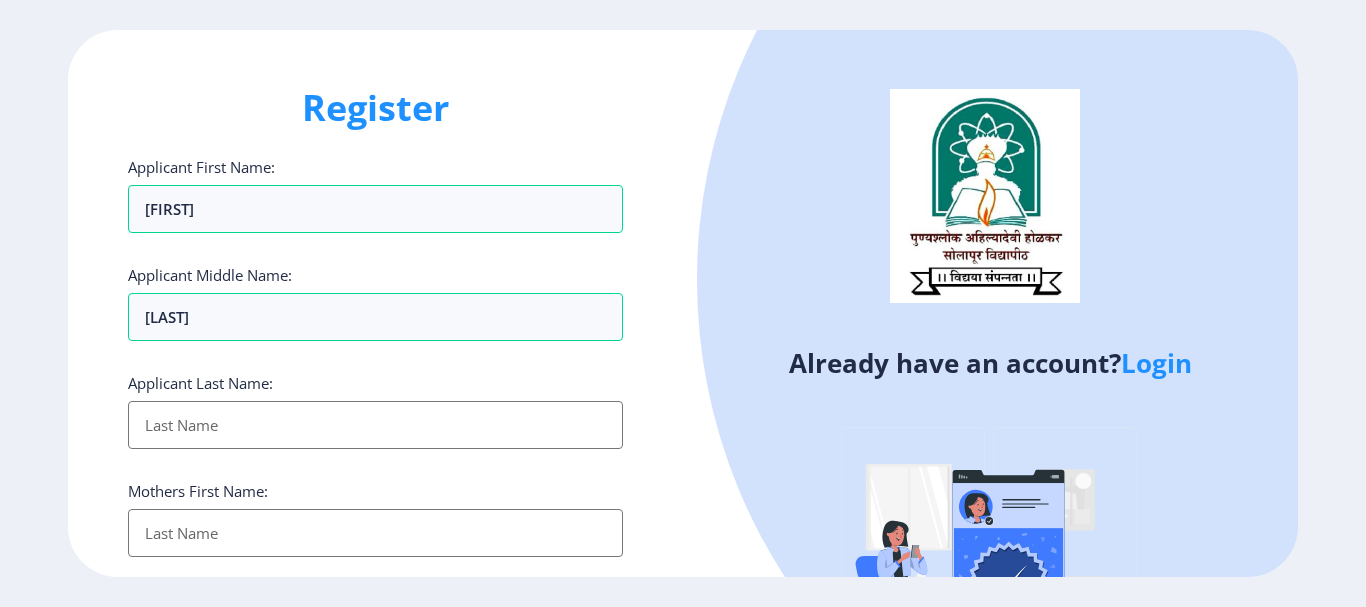 click on "Applicant First Name:" at bounding box center (375, 425) 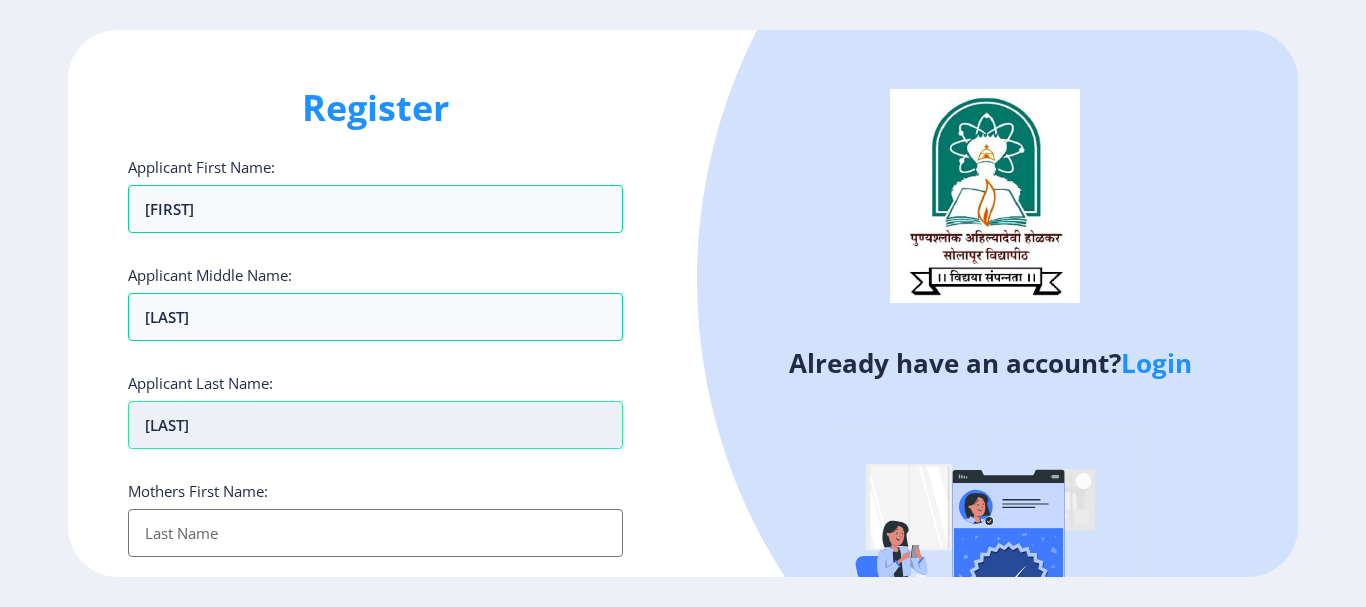 type on "[LAST]" 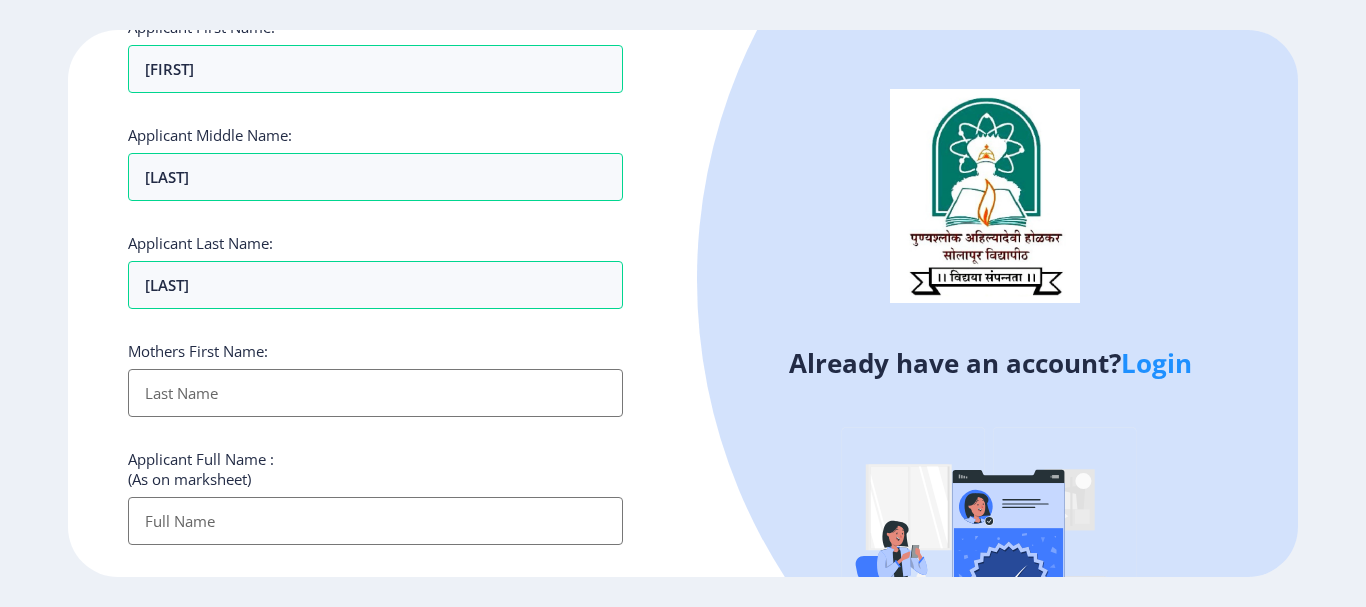scroll, scrollTop: 200, scrollLeft: 0, axis: vertical 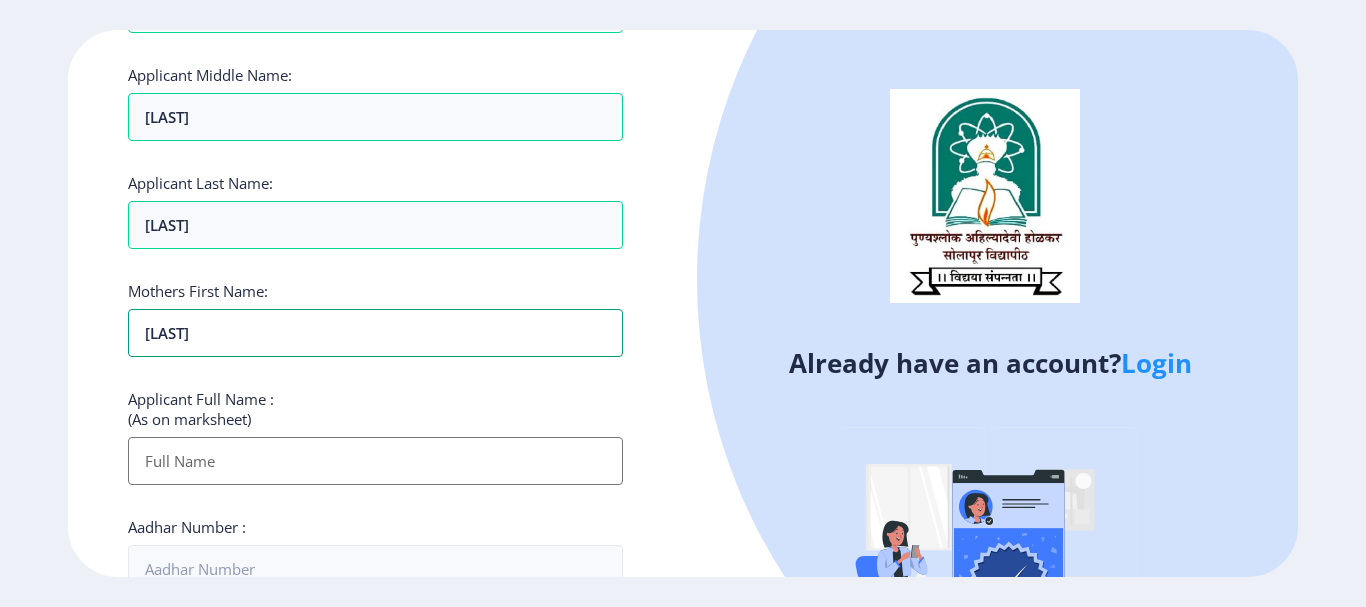 type on "[LAST]" 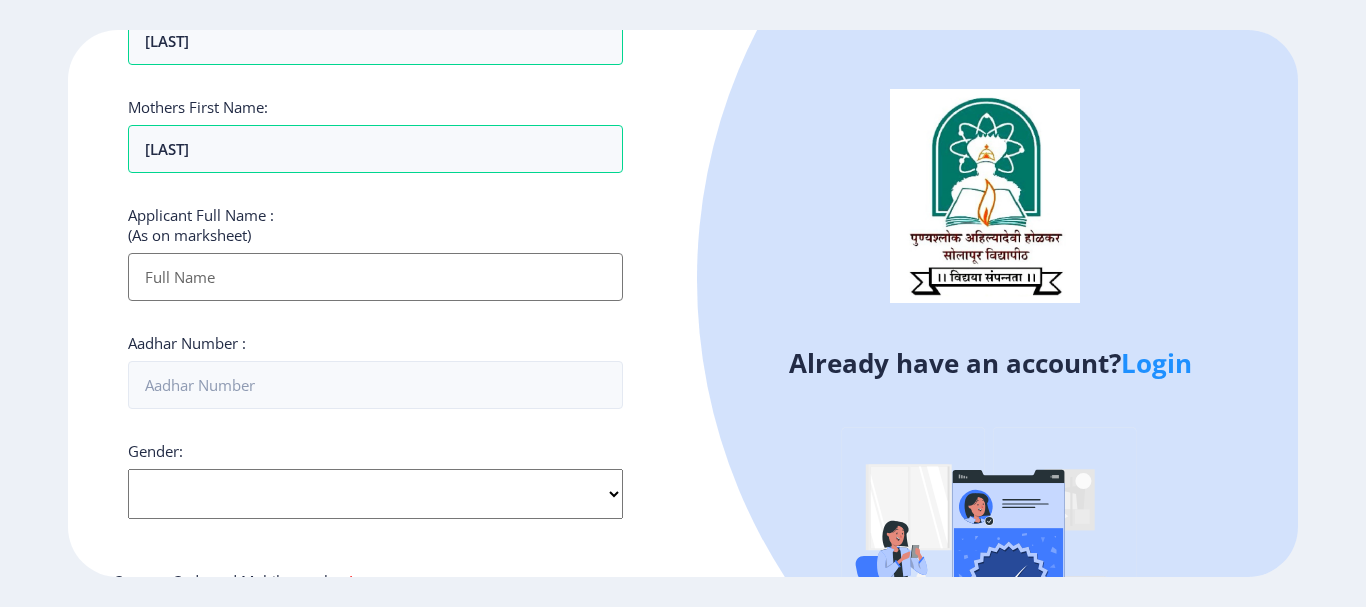 scroll, scrollTop: 400, scrollLeft: 0, axis: vertical 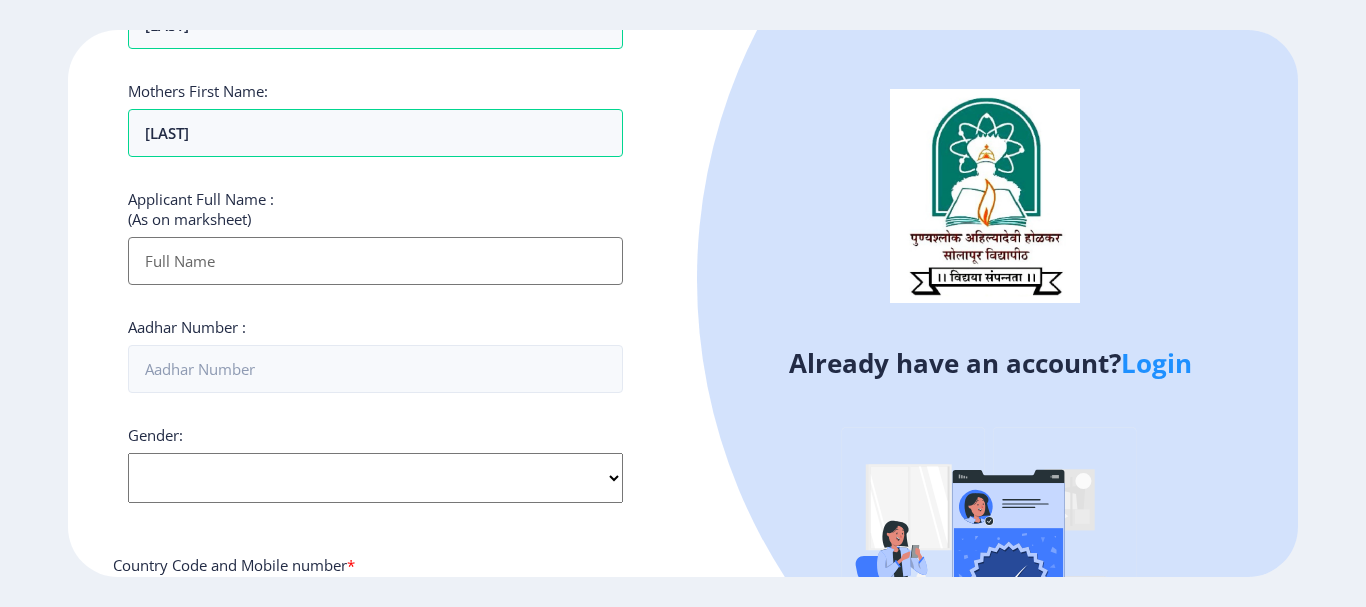 click on "Applicant First Name:" at bounding box center [375, 261] 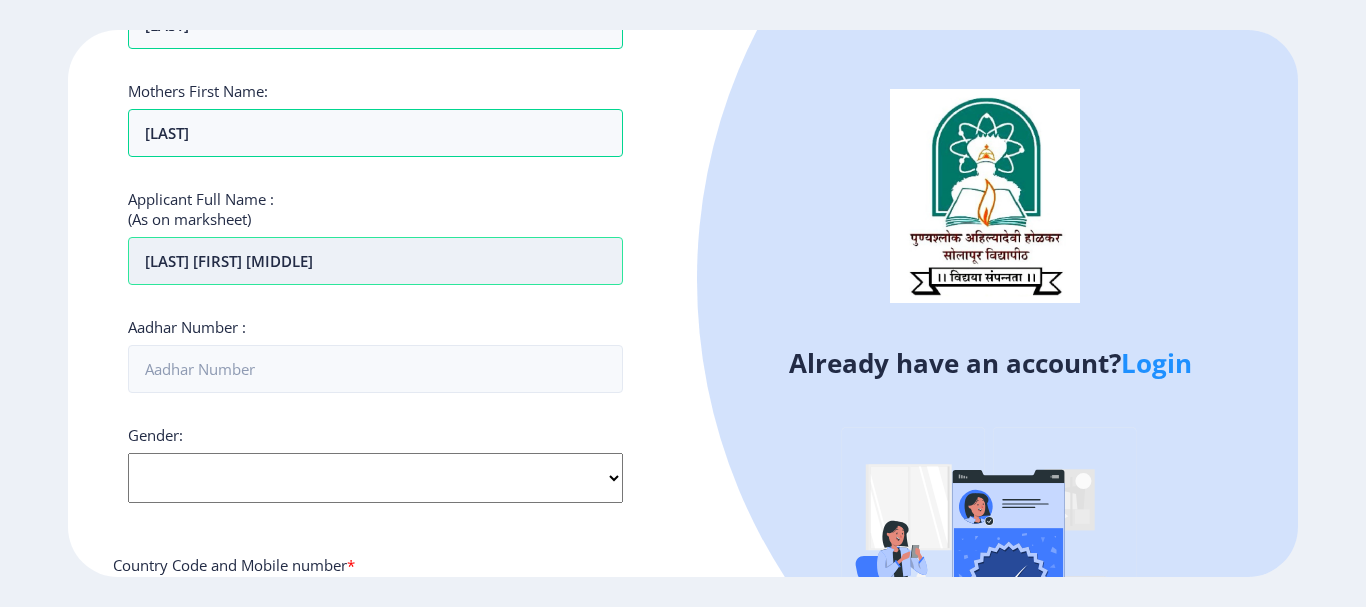 type on "[LAST] [FIRST] [MIDDLE]" 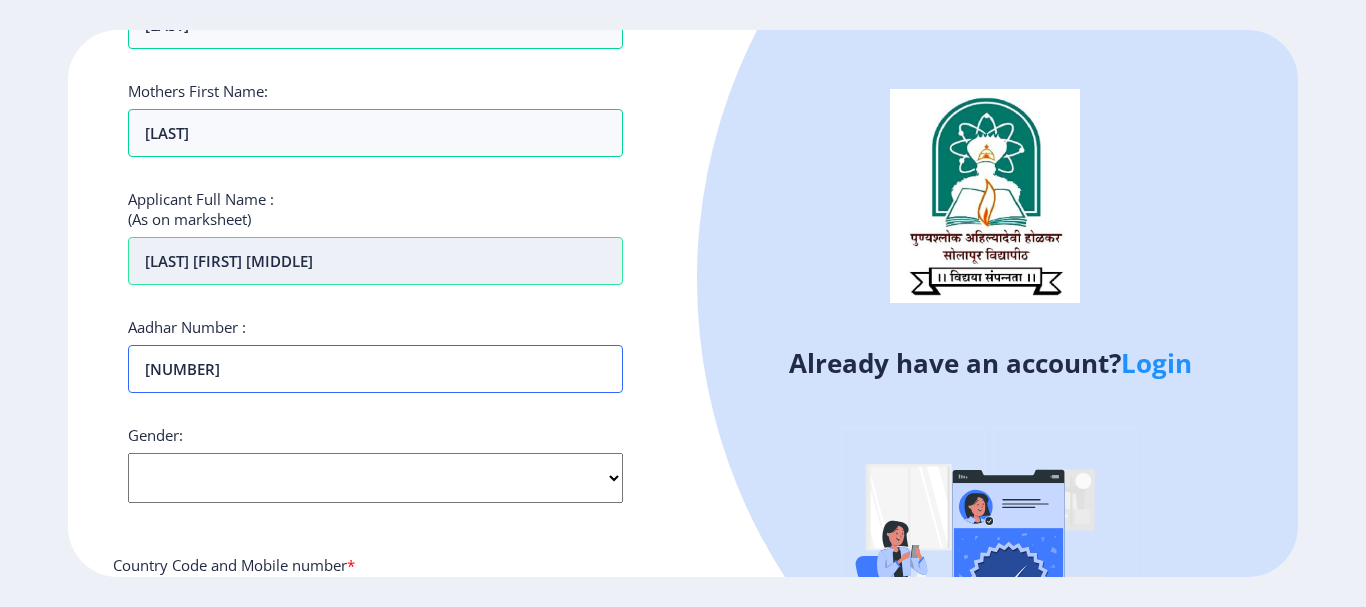 type on "[NUMBER]" 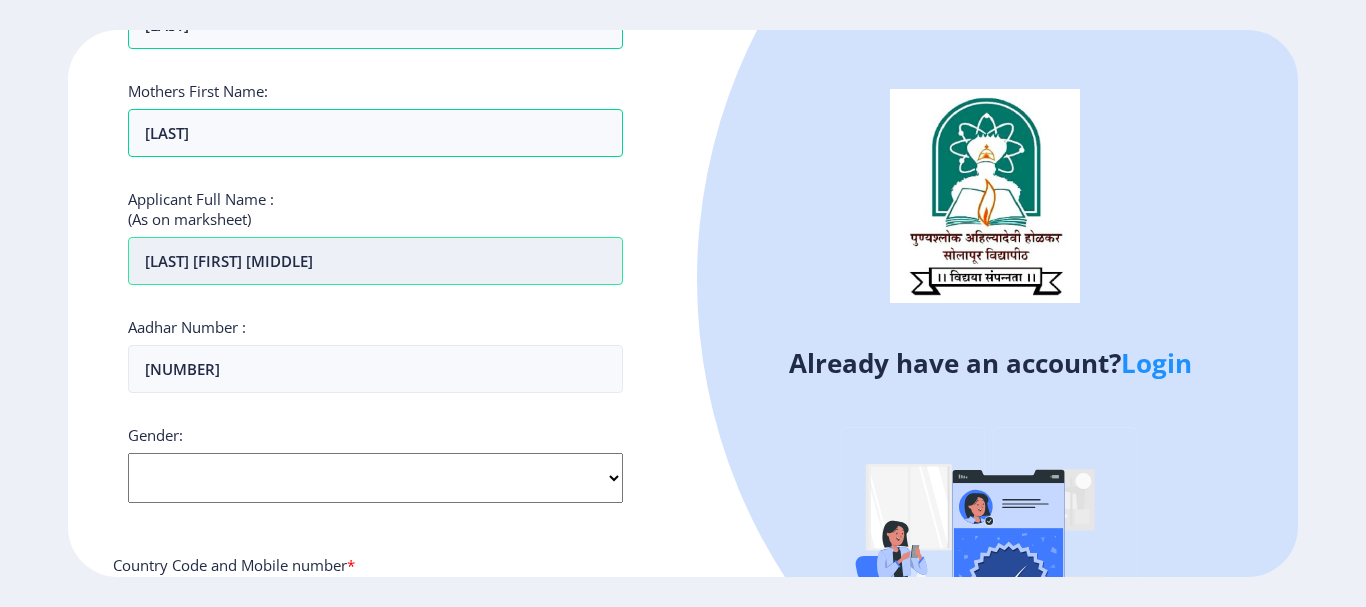 select on "Male" 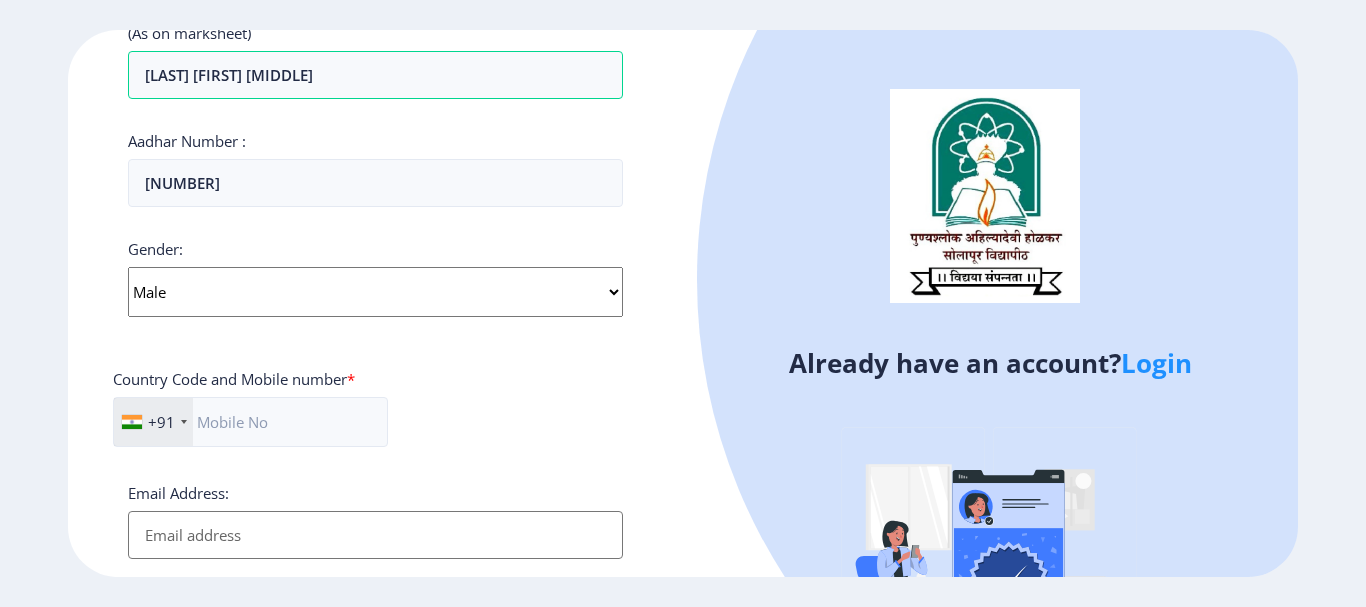 scroll, scrollTop: 600, scrollLeft: 0, axis: vertical 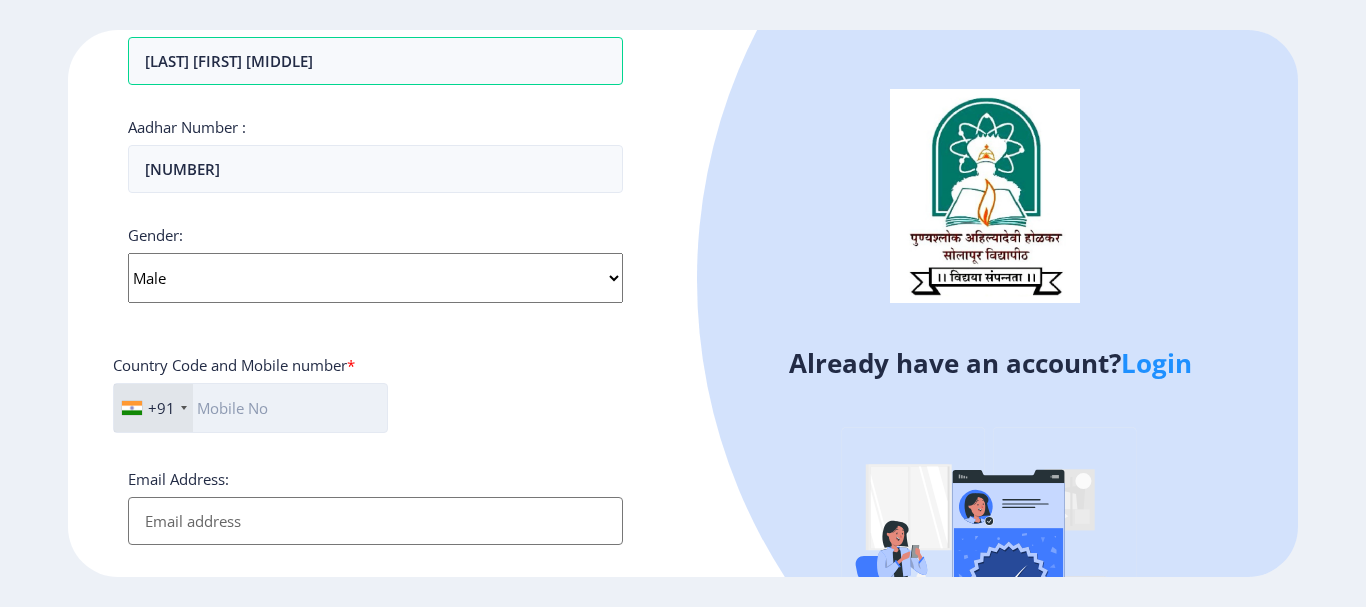 click 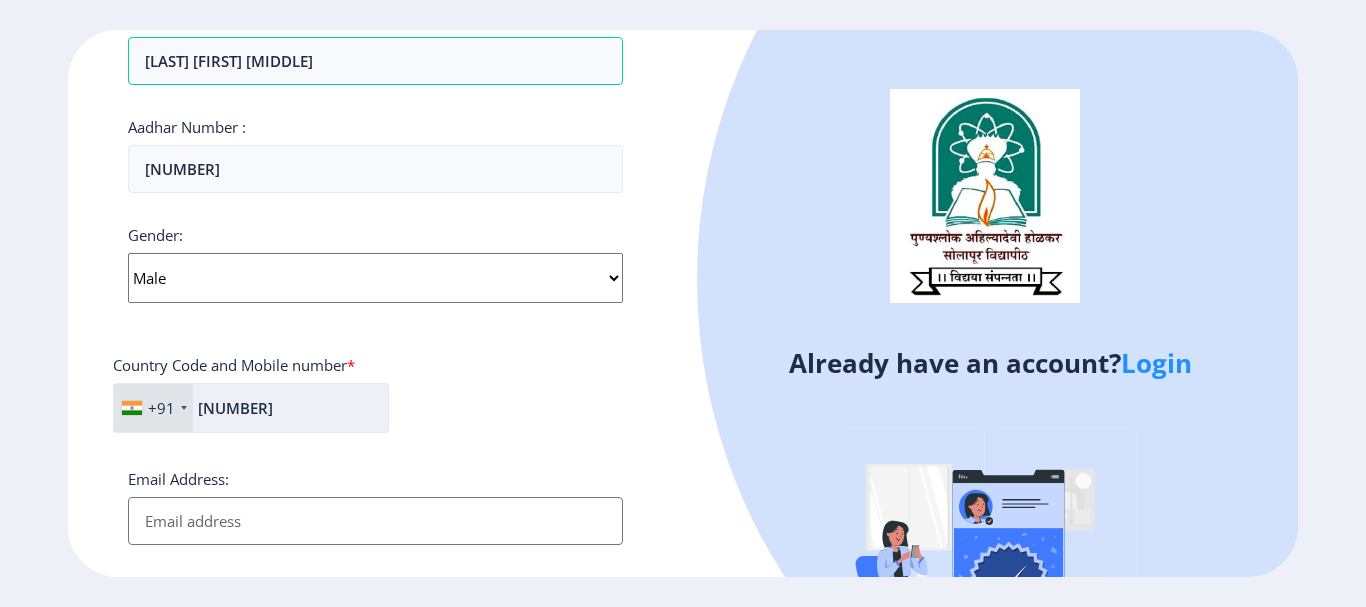 type on "[NUMBER]" 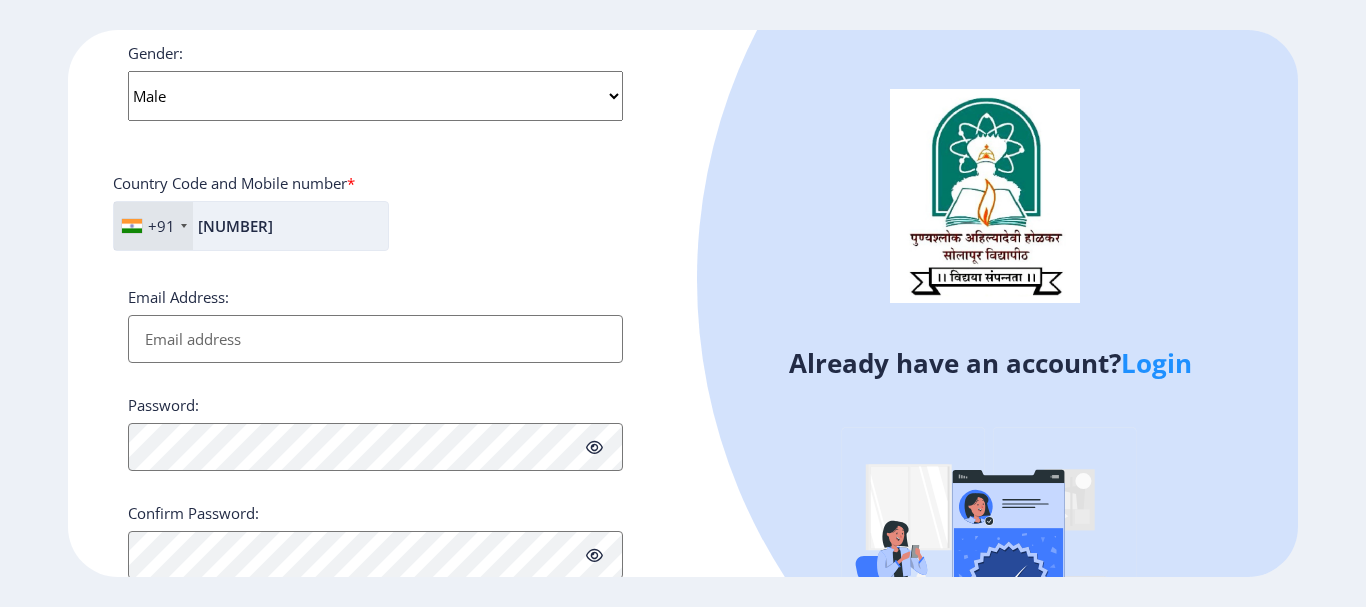scroll, scrollTop: 800, scrollLeft: 0, axis: vertical 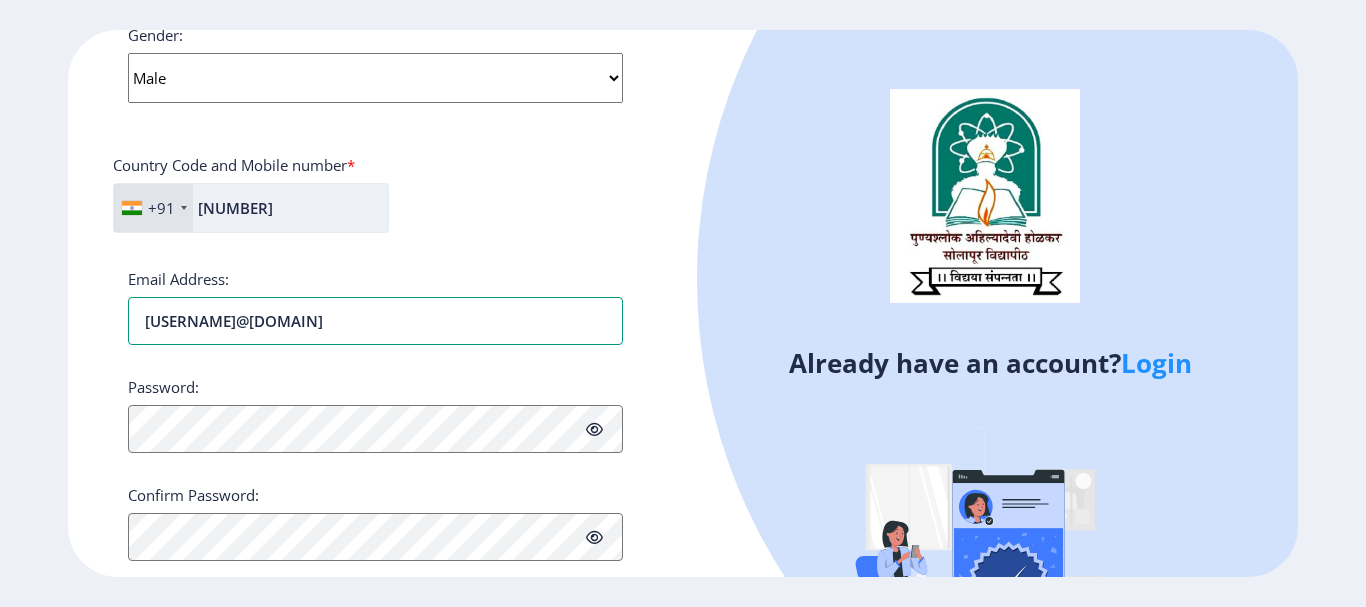 type on "[USERNAME]@[DOMAIN]" 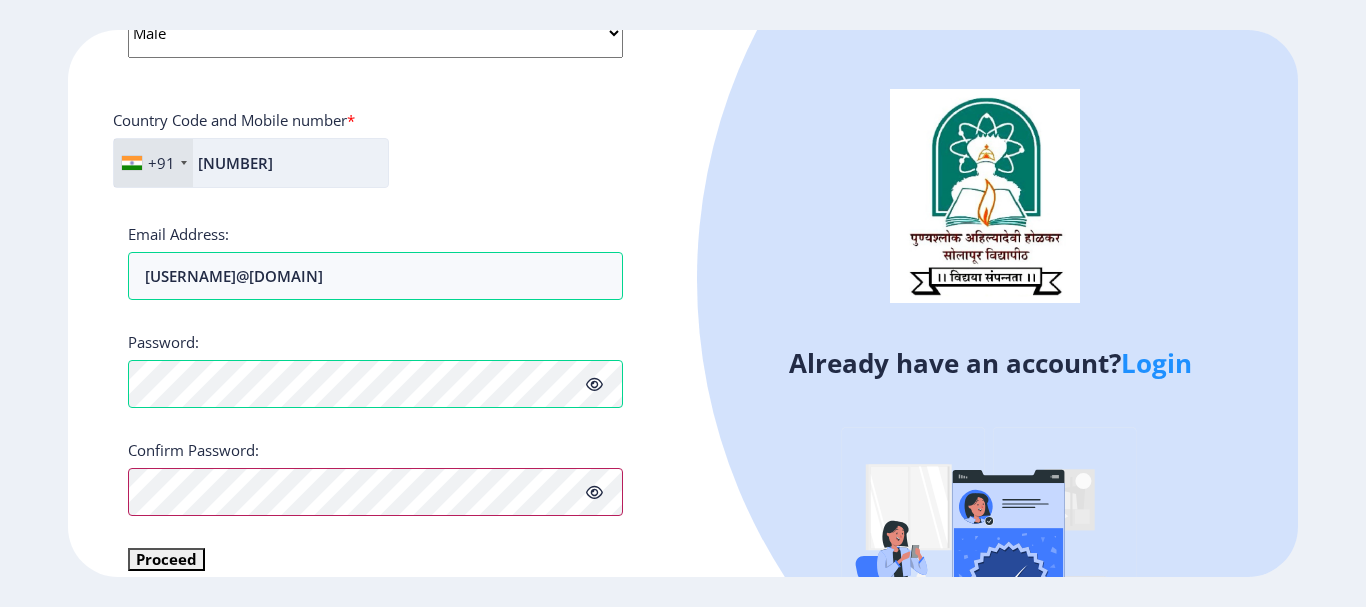 scroll, scrollTop: 869, scrollLeft: 0, axis: vertical 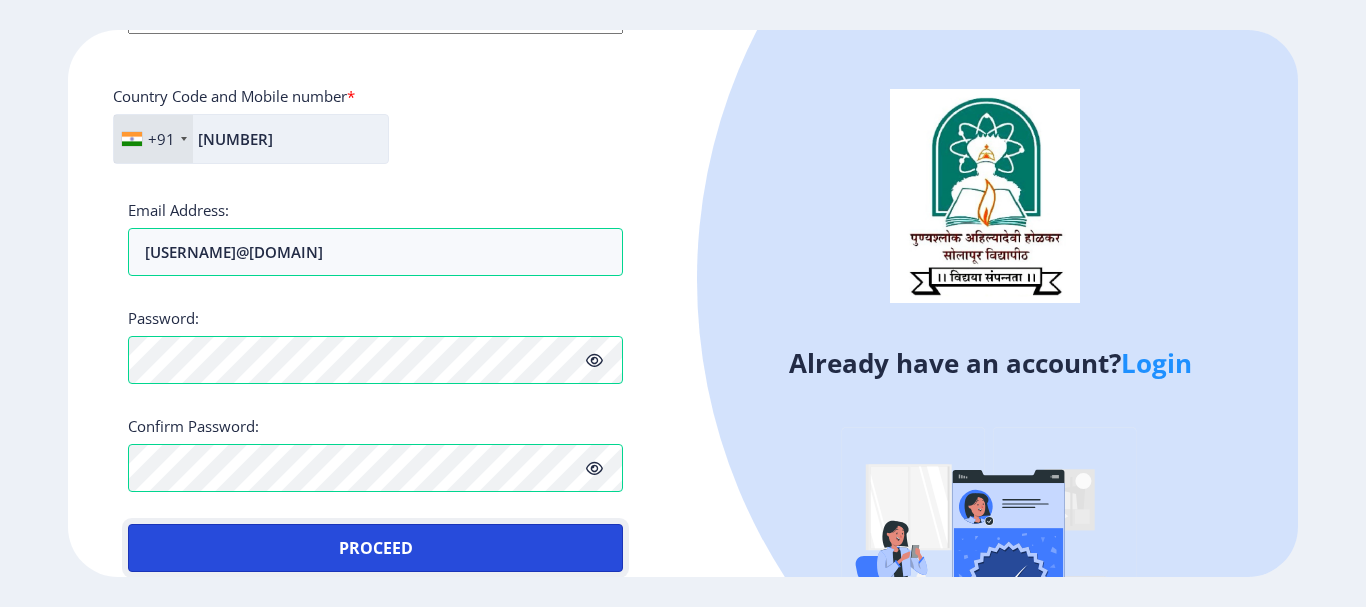 type 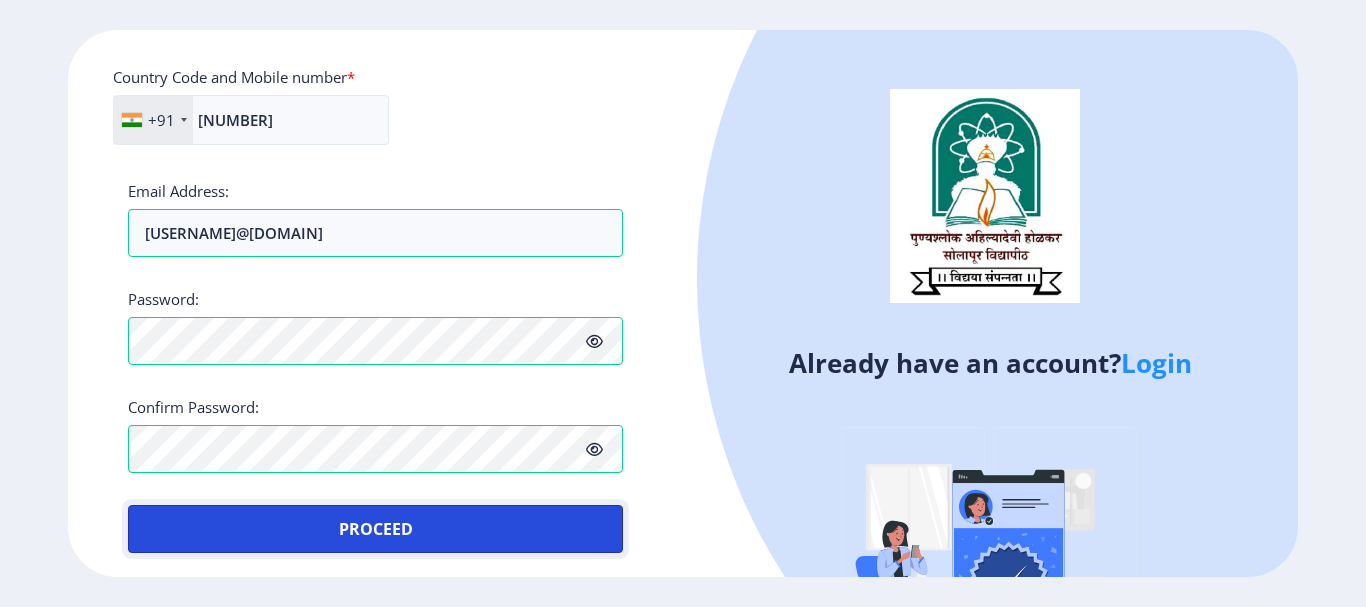 scroll, scrollTop: 894, scrollLeft: 0, axis: vertical 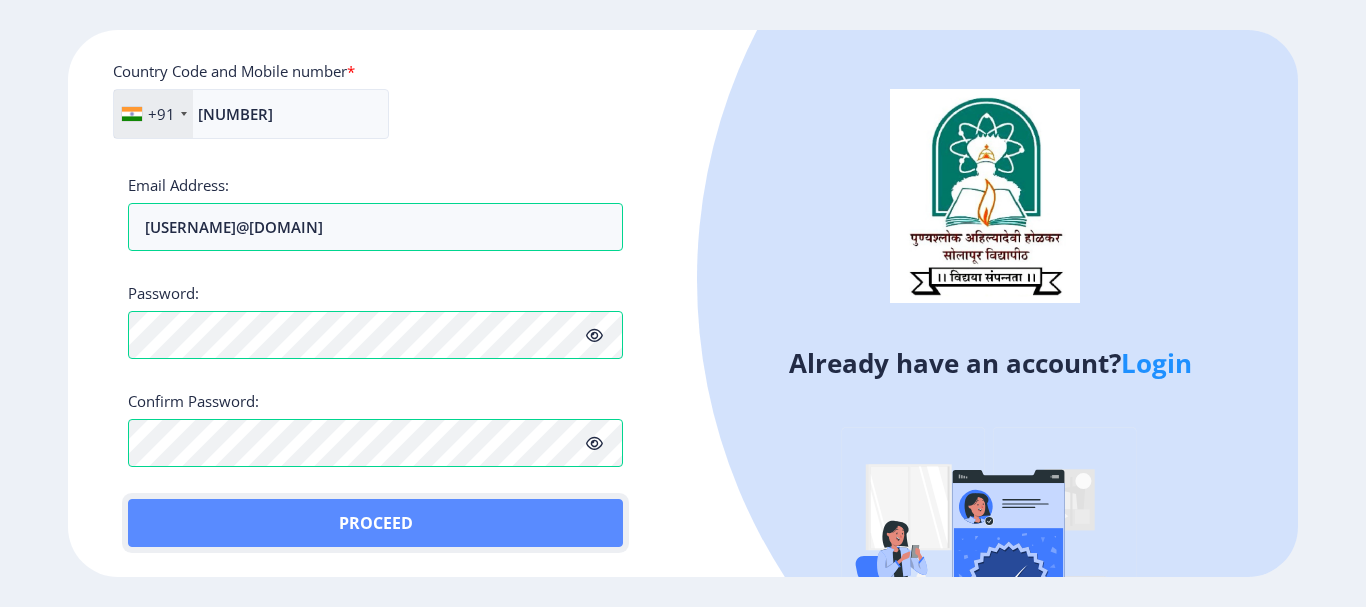 click on "Proceed" 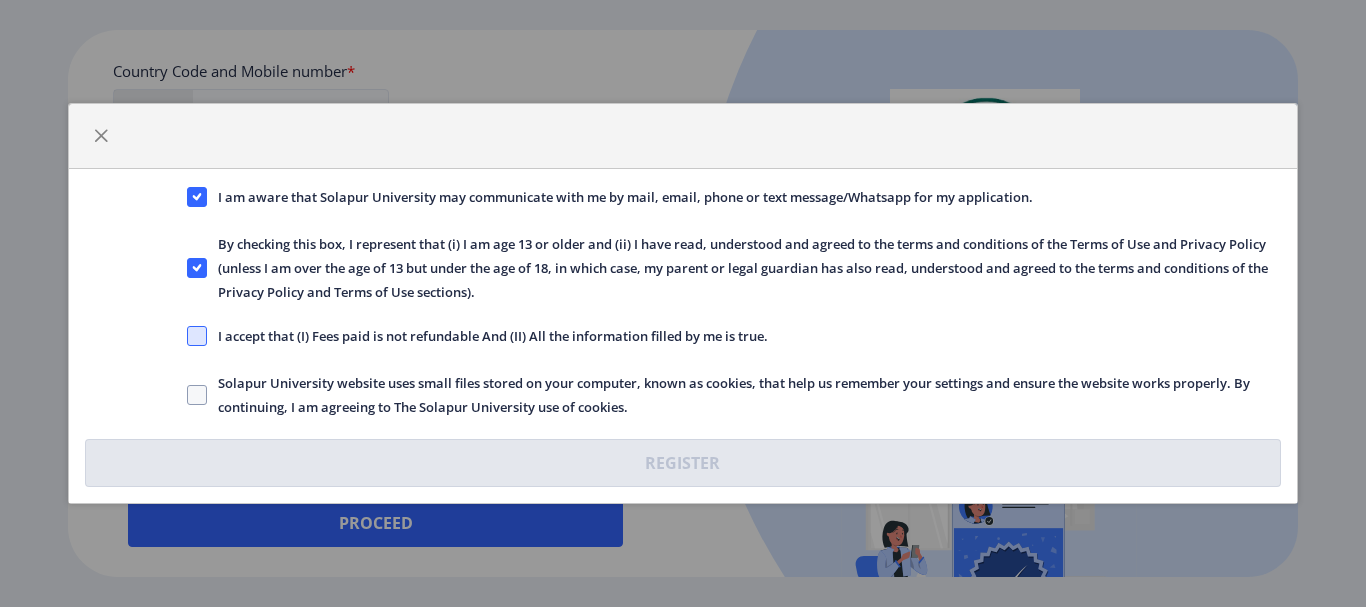 click 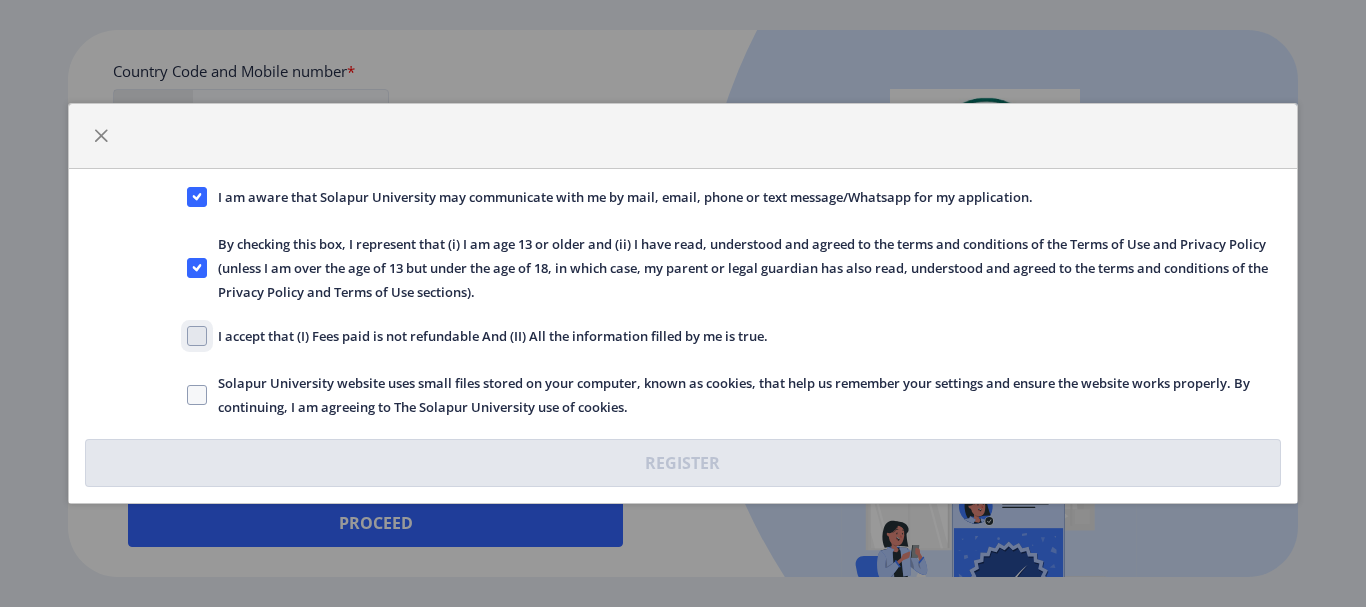 click on "I accept that (I) Fees paid is not refundable And (II) All the information filled by me is true." 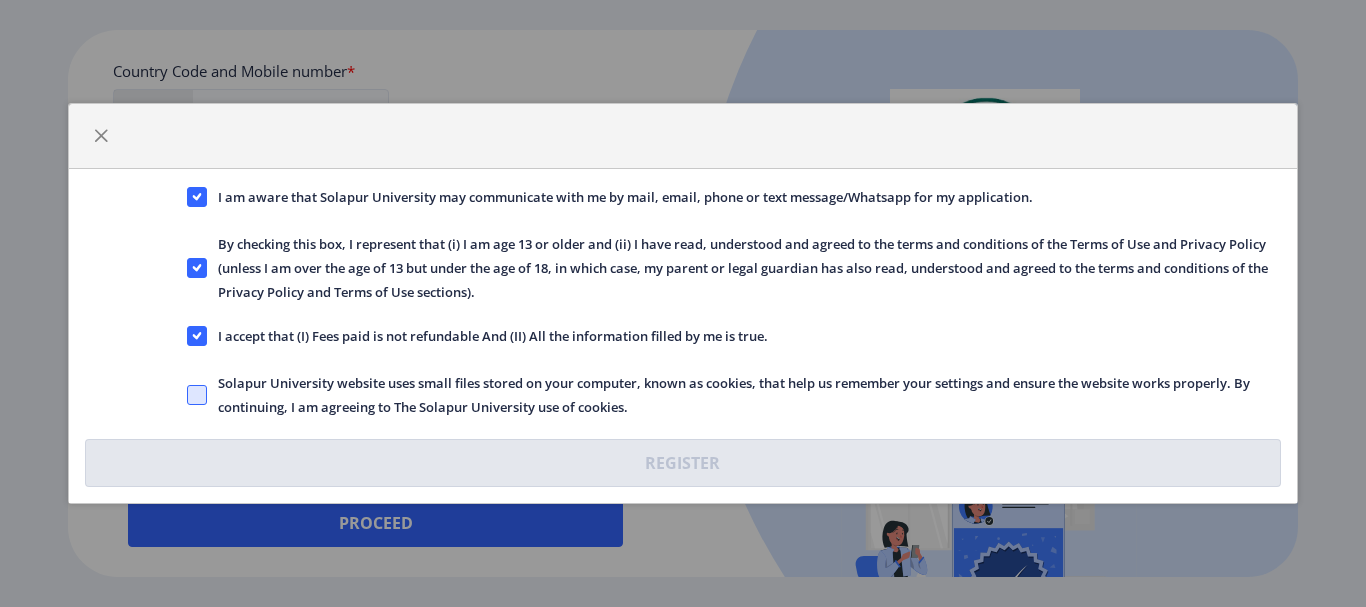 click 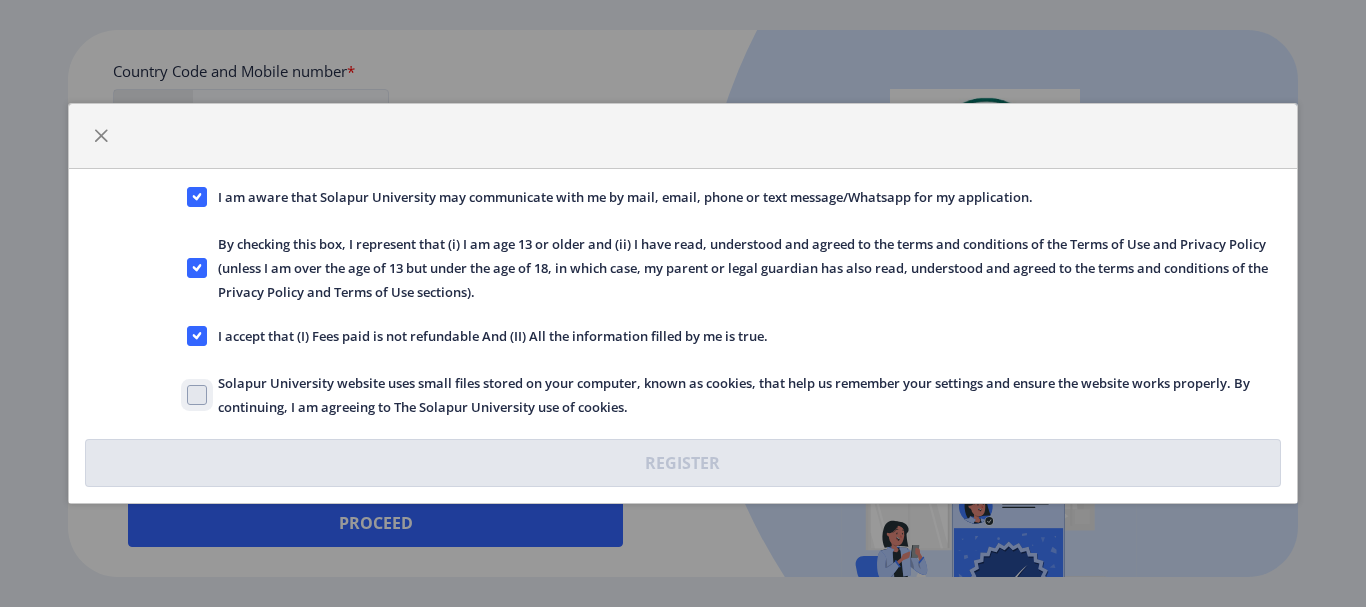 click on "Solapur University website uses small files stored on your computer, known as cookies, that help us remember your settings and ensure the website works properly. By continuing, I am agreeing to The Solapur University use of cookies." 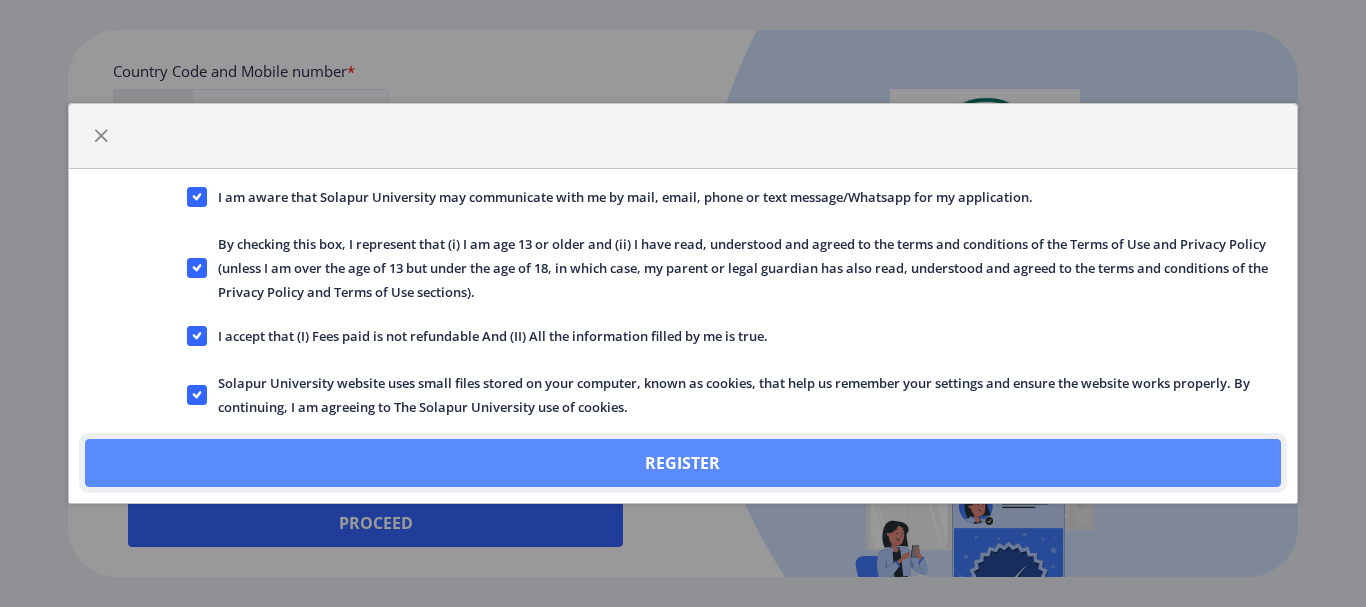 click on "Register" 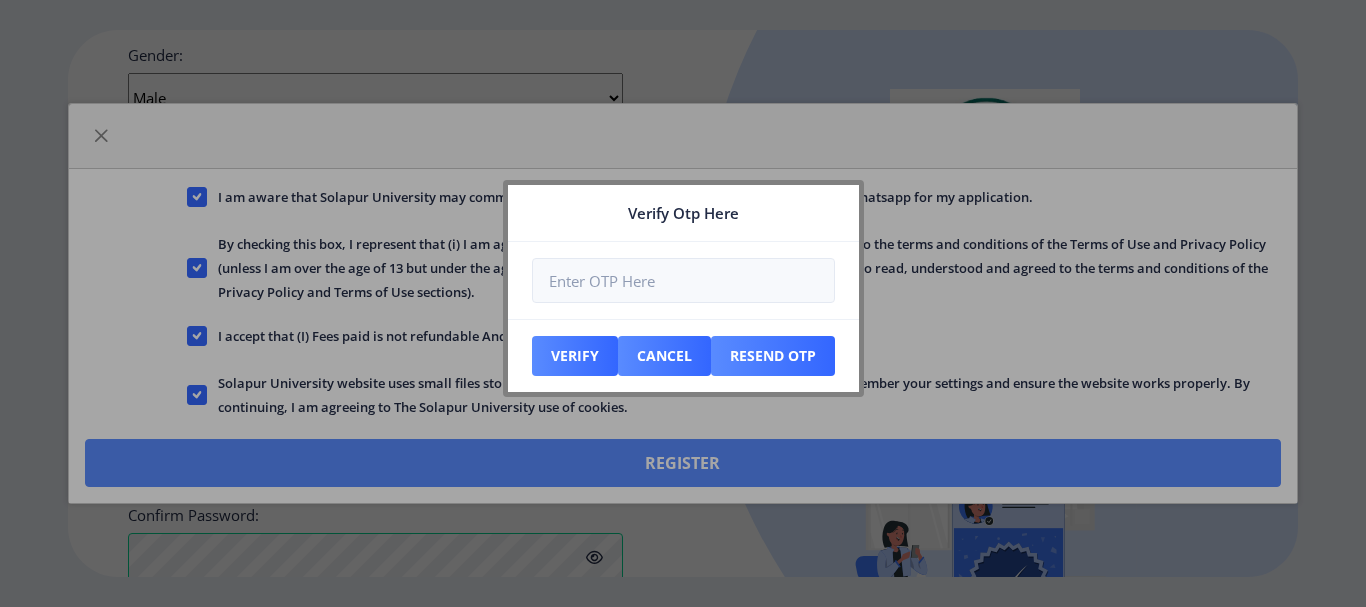 scroll, scrollTop: 1008, scrollLeft: 0, axis: vertical 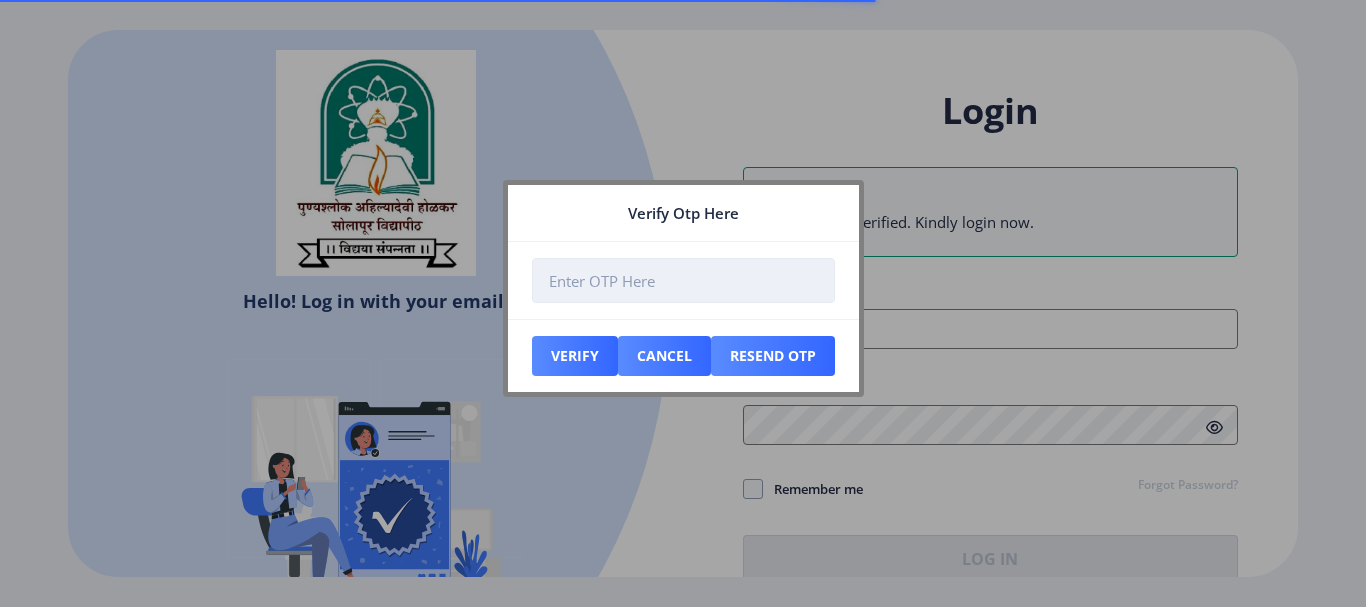 click at bounding box center (683, 280) 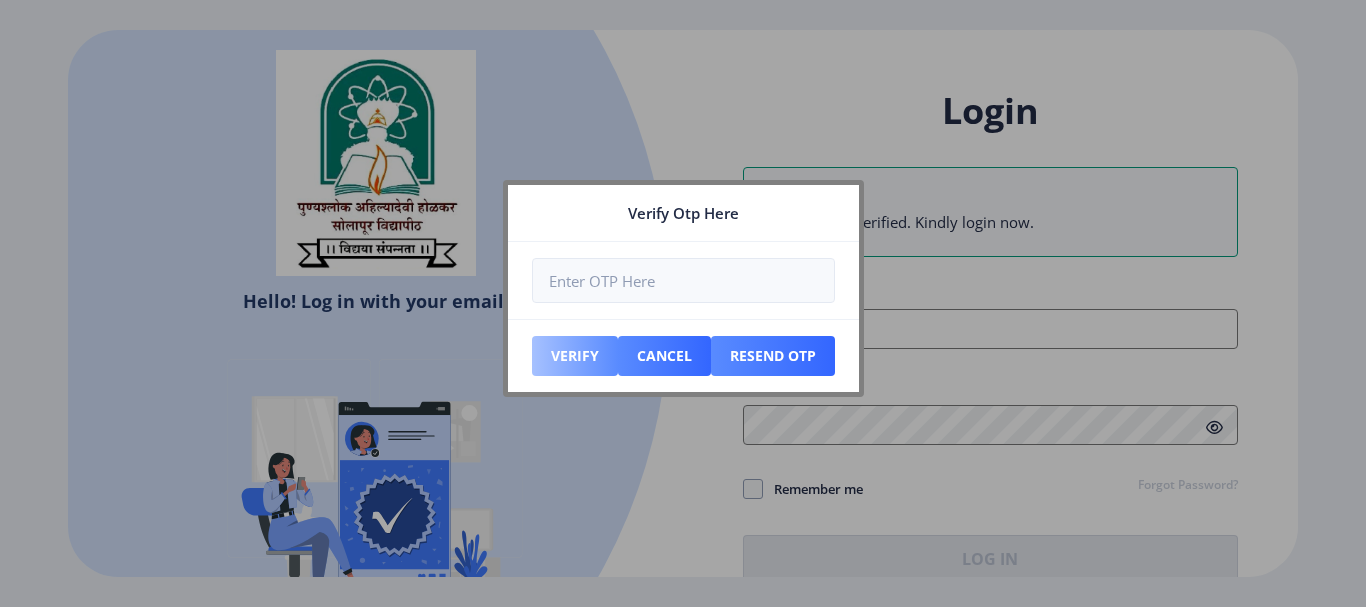 type on "[NUMBER]" 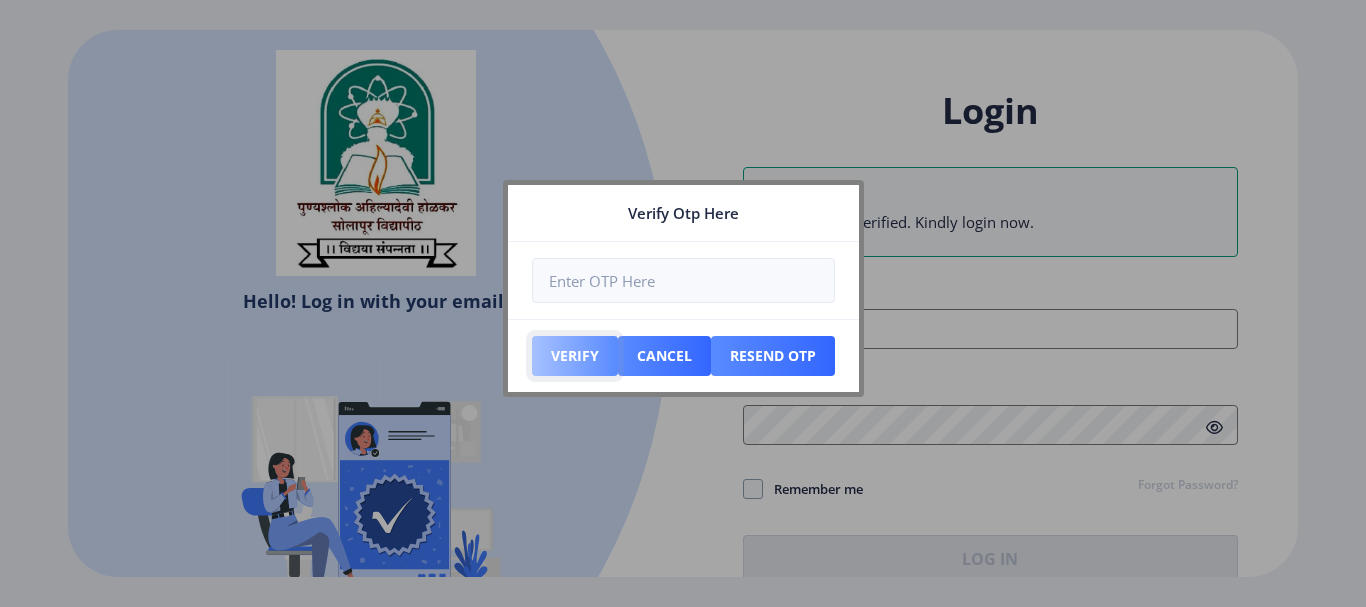 click on "Verify" at bounding box center [575, 356] 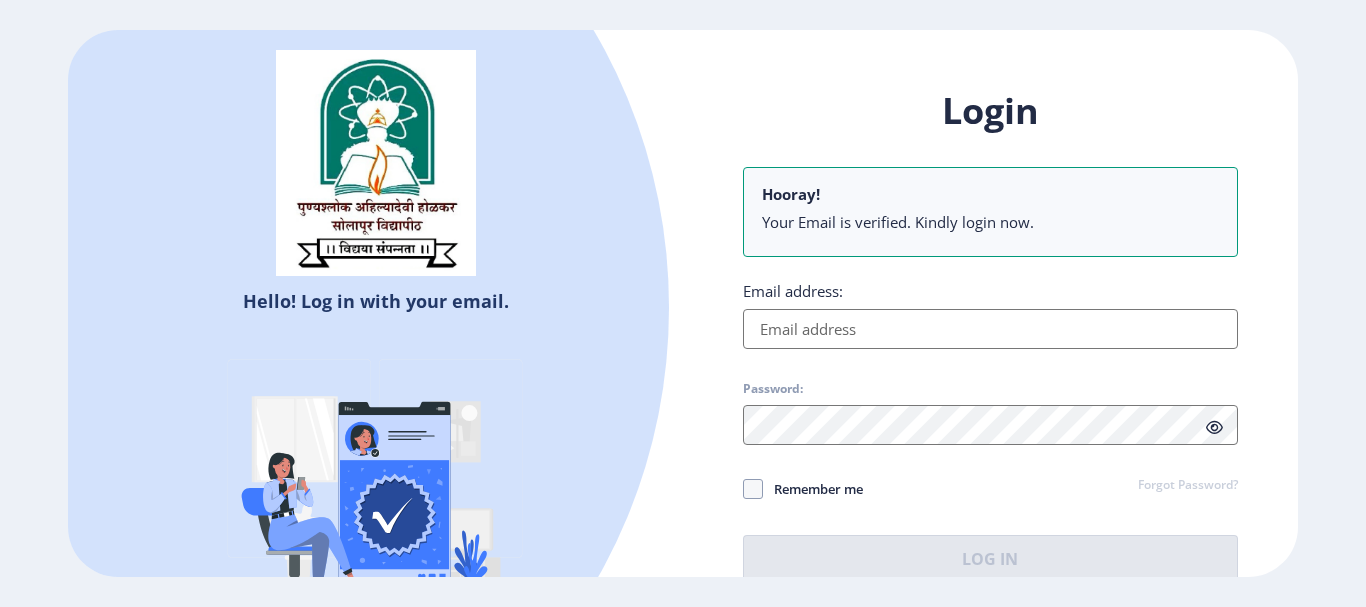 click on "Email address:" at bounding box center (990, 329) 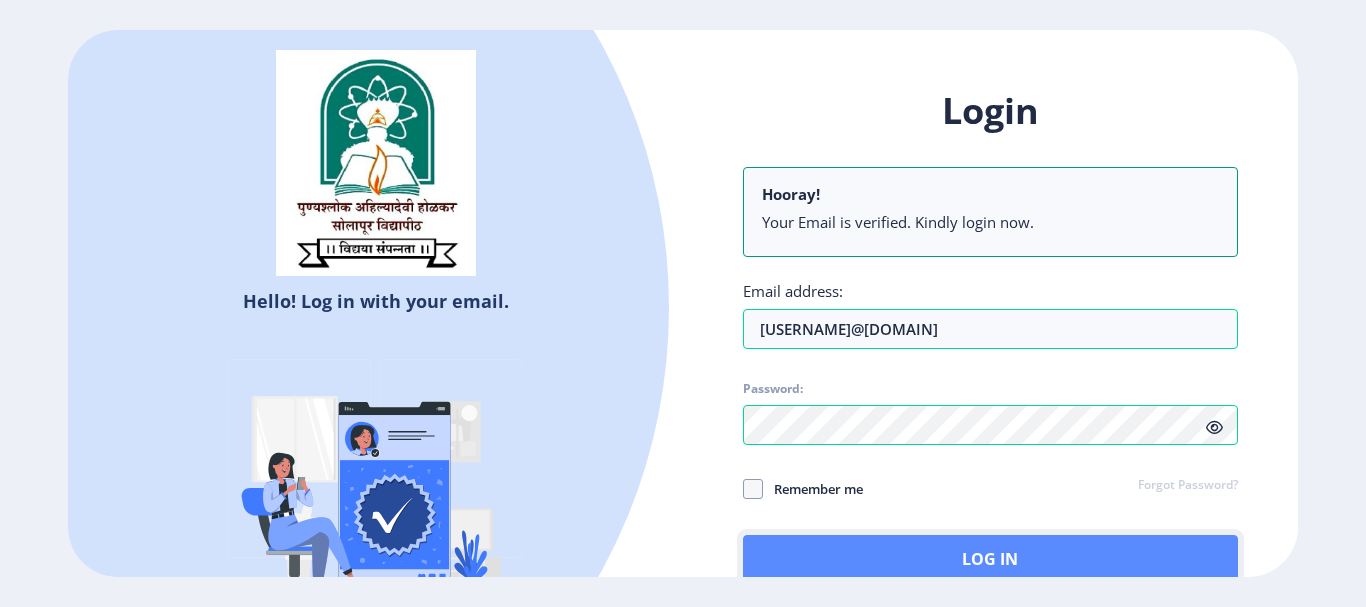 click on "Log In" 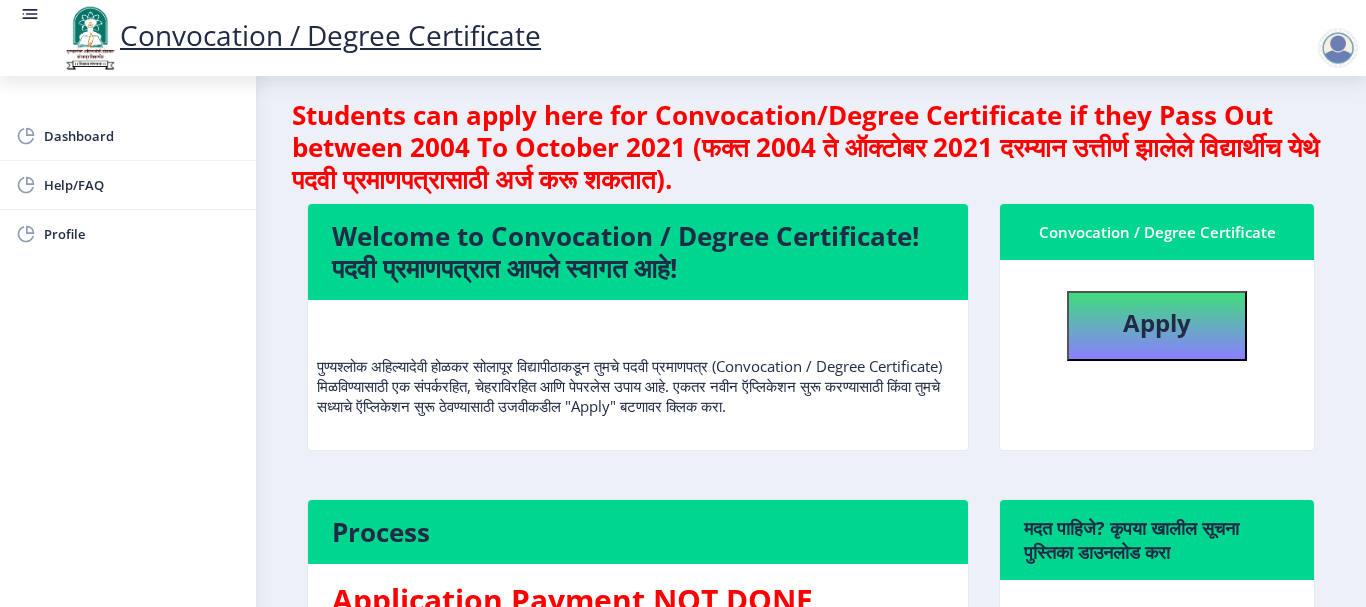 scroll, scrollTop: 0, scrollLeft: 0, axis: both 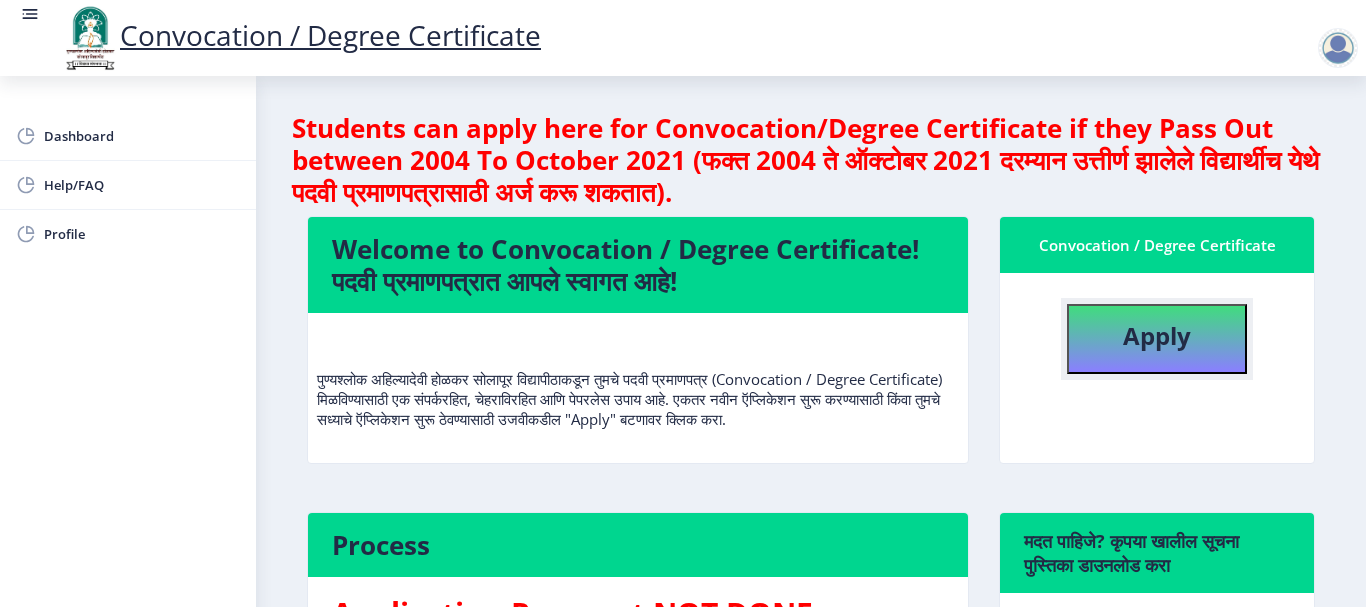 click on "Apply" 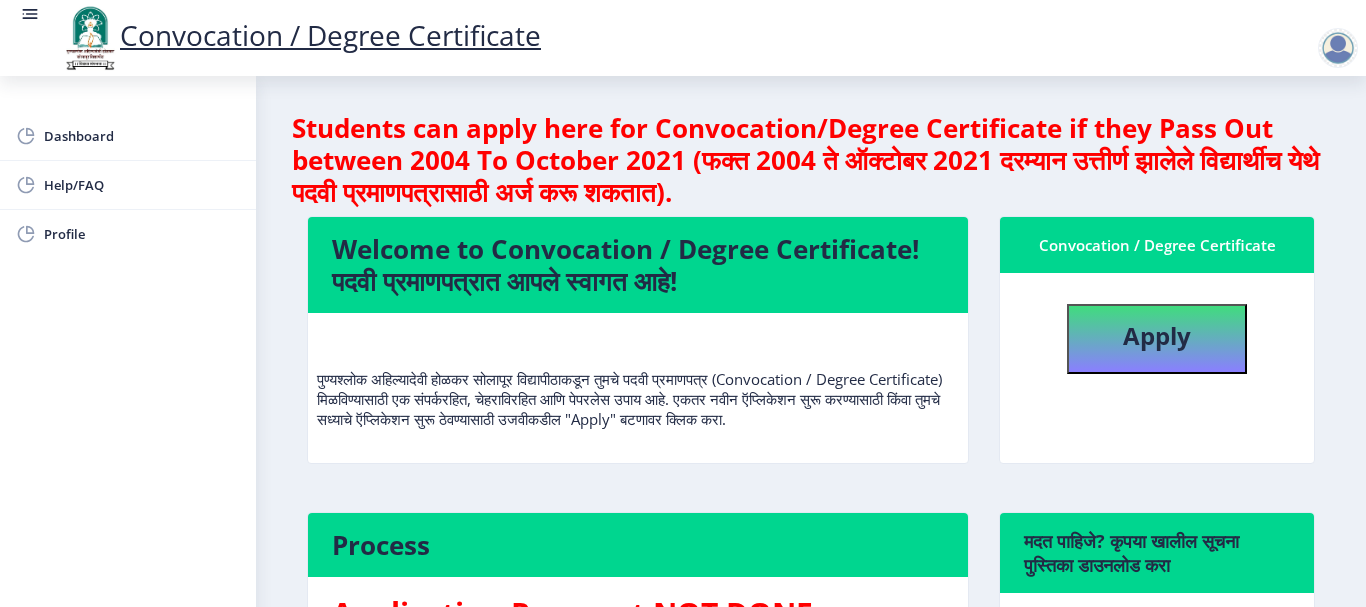 select 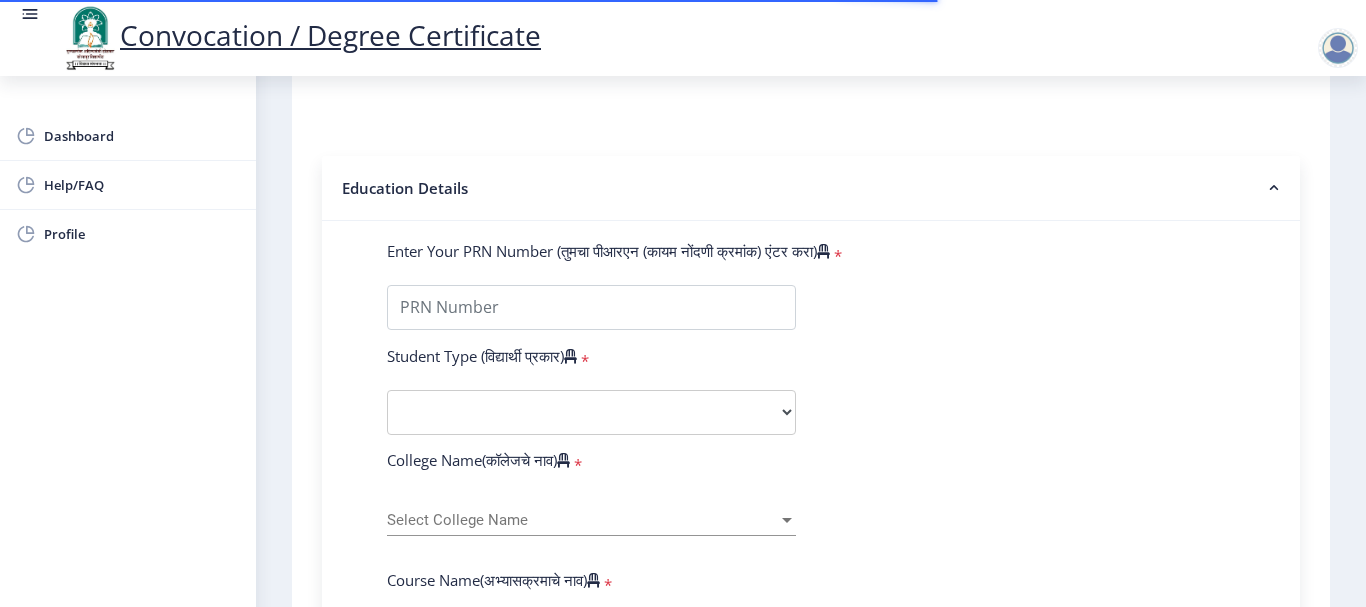 scroll, scrollTop: 400, scrollLeft: 0, axis: vertical 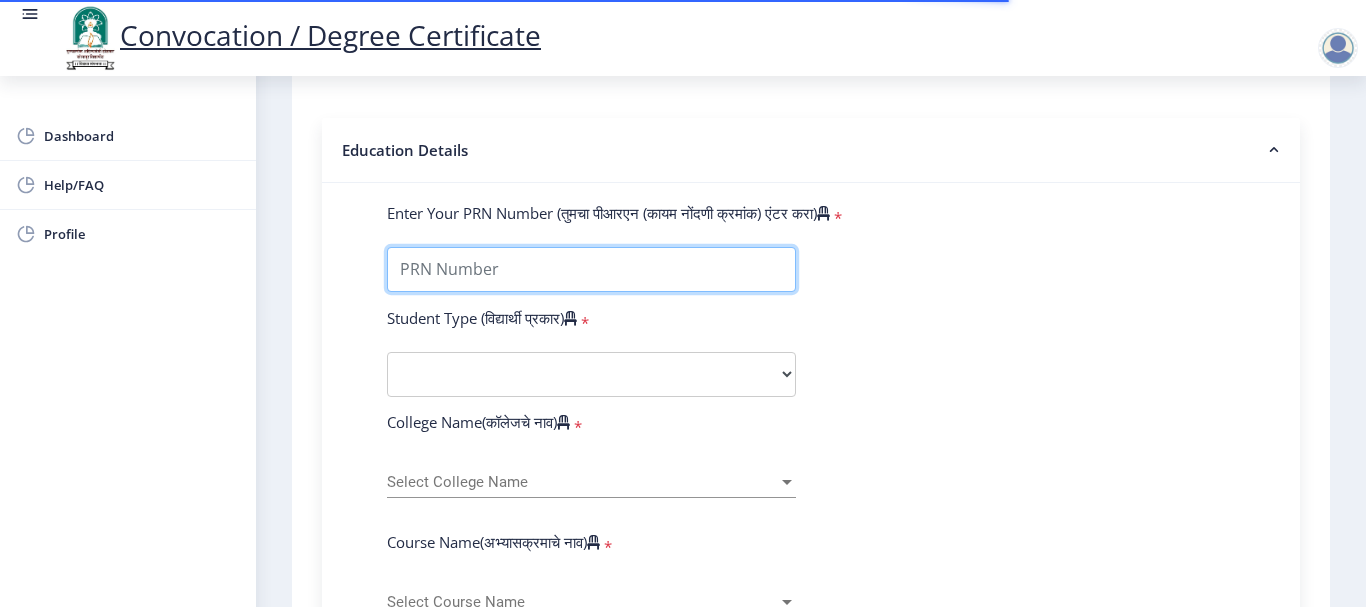 click on "Enter Your PRN Number (तुमचा पीआरएन (कायम नोंदणी क्रमांक) एंटर करा)" at bounding box center [591, 269] 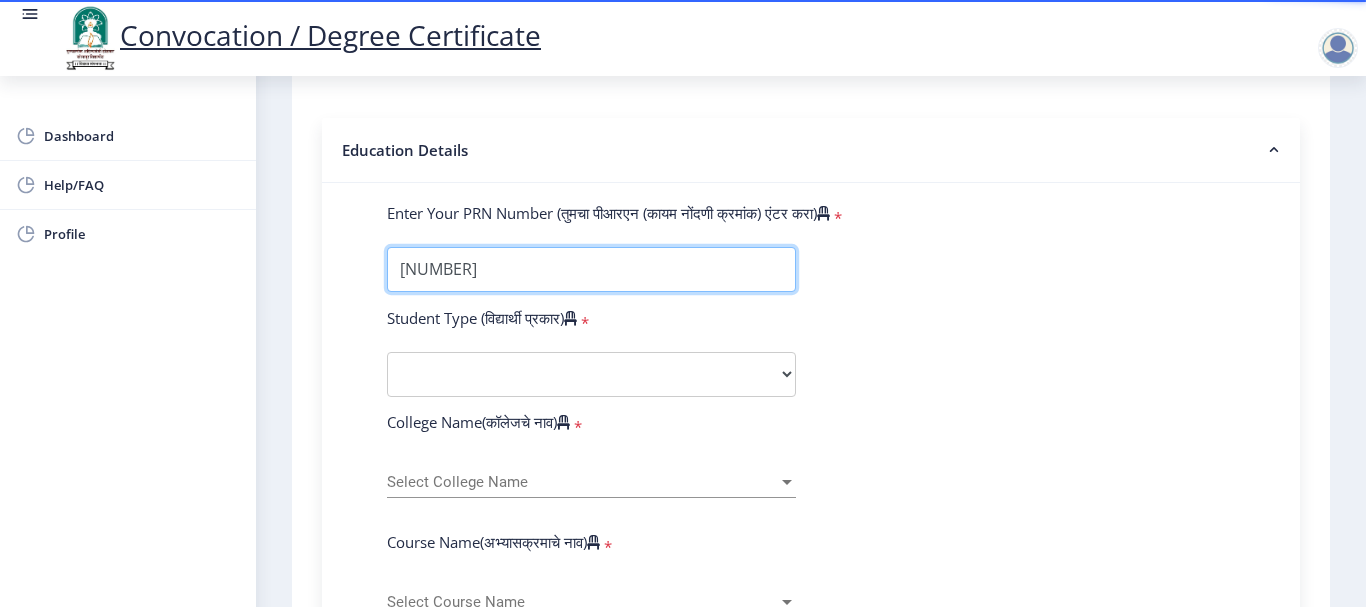 type on "[NUMBER]" 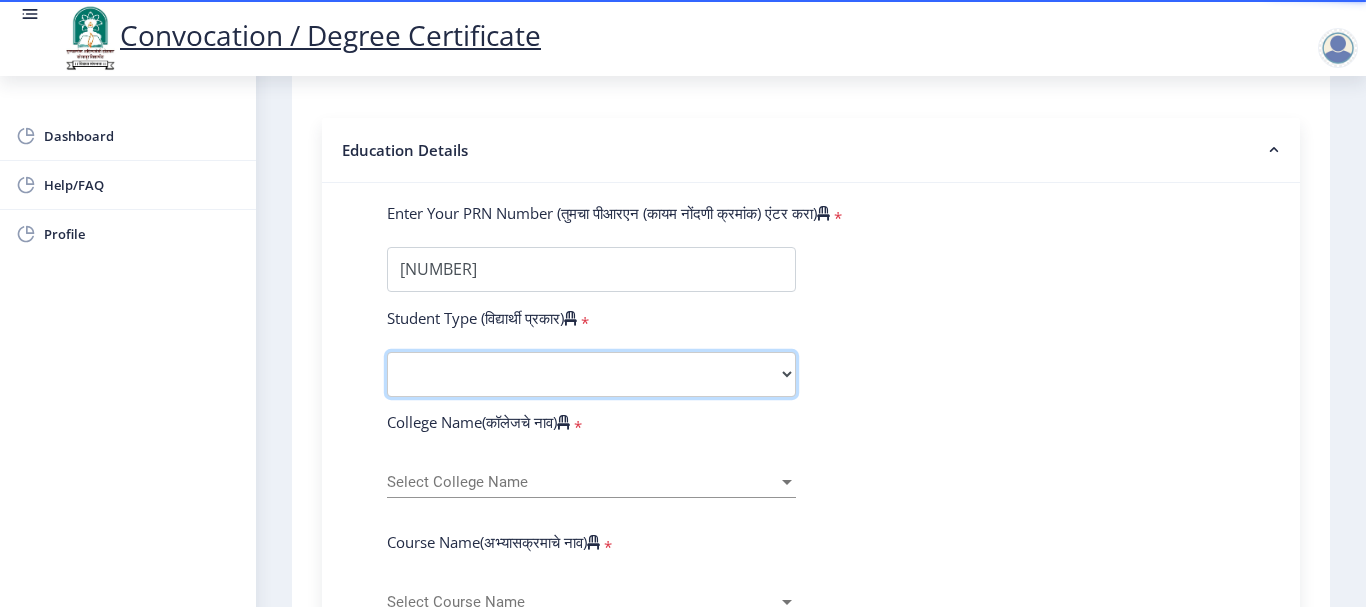 click on "Select Student Type Regular External" at bounding box center (591, 374) 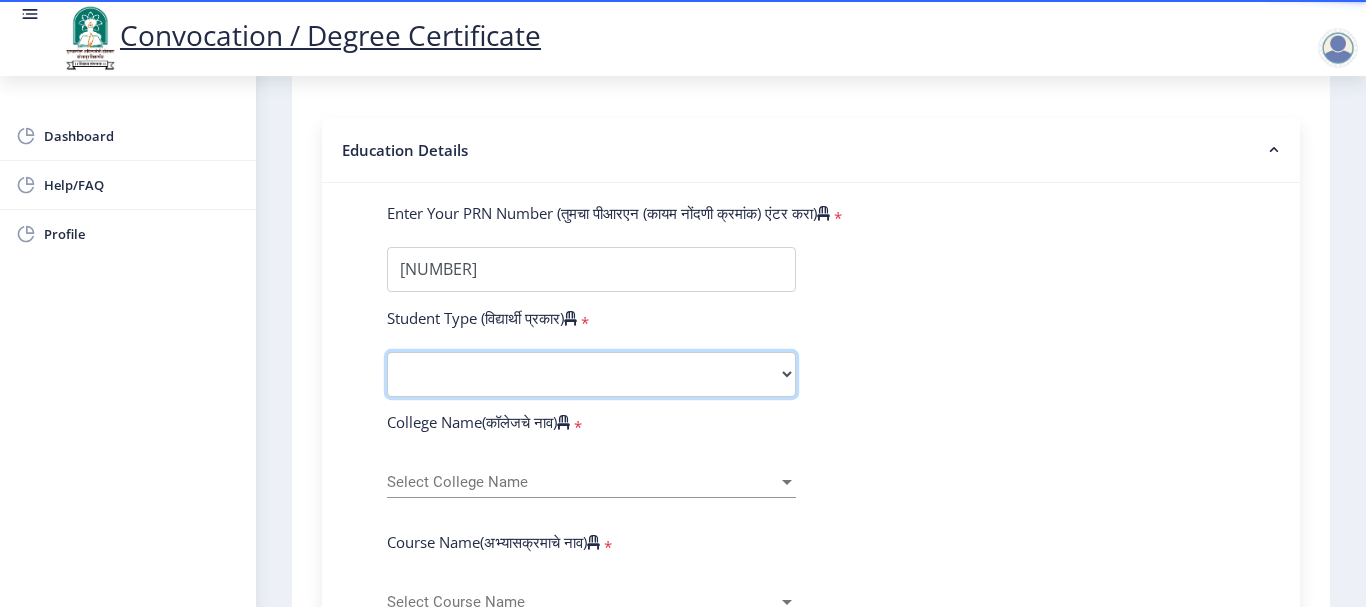 select on "Regular" 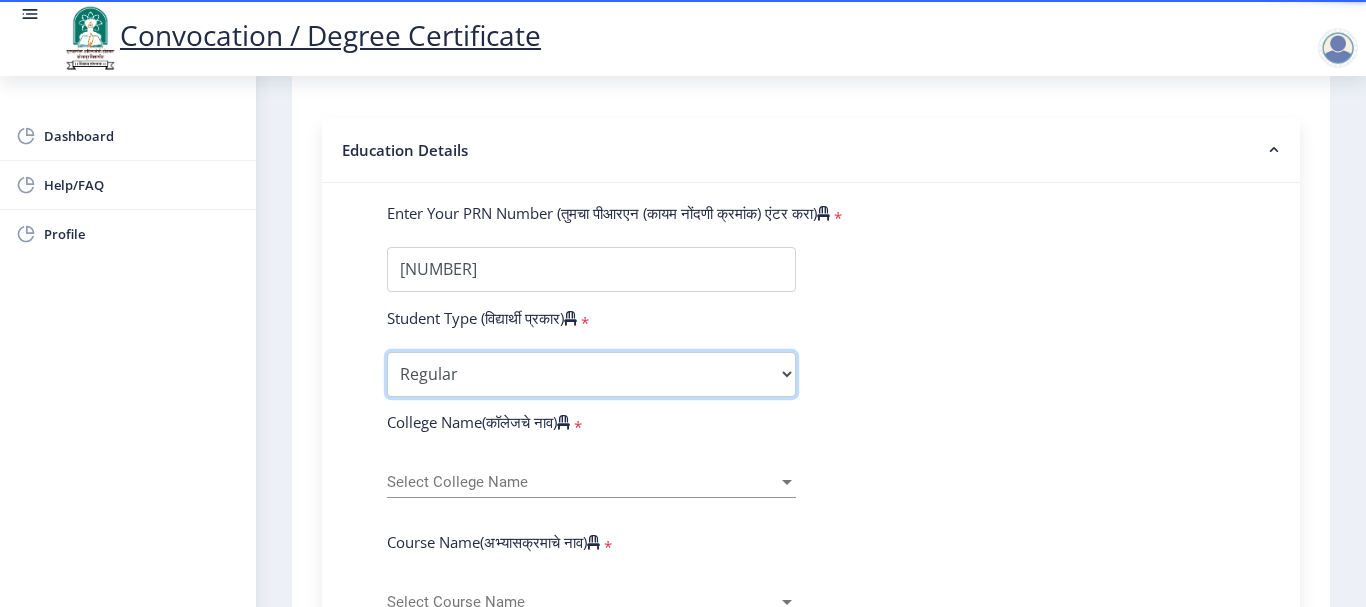 click on "Select Student Type Regular External" at bounding box center (591, 374) 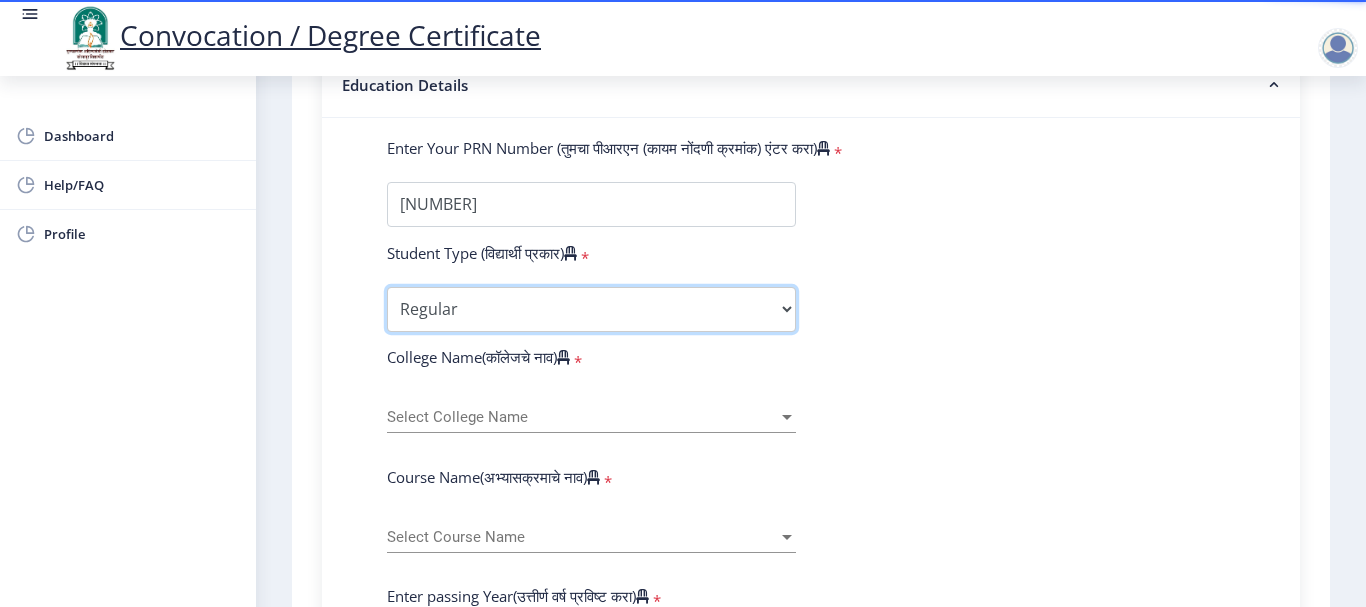 scroll, scrollTop: 500, scrollLeft: 0, axis: vertical 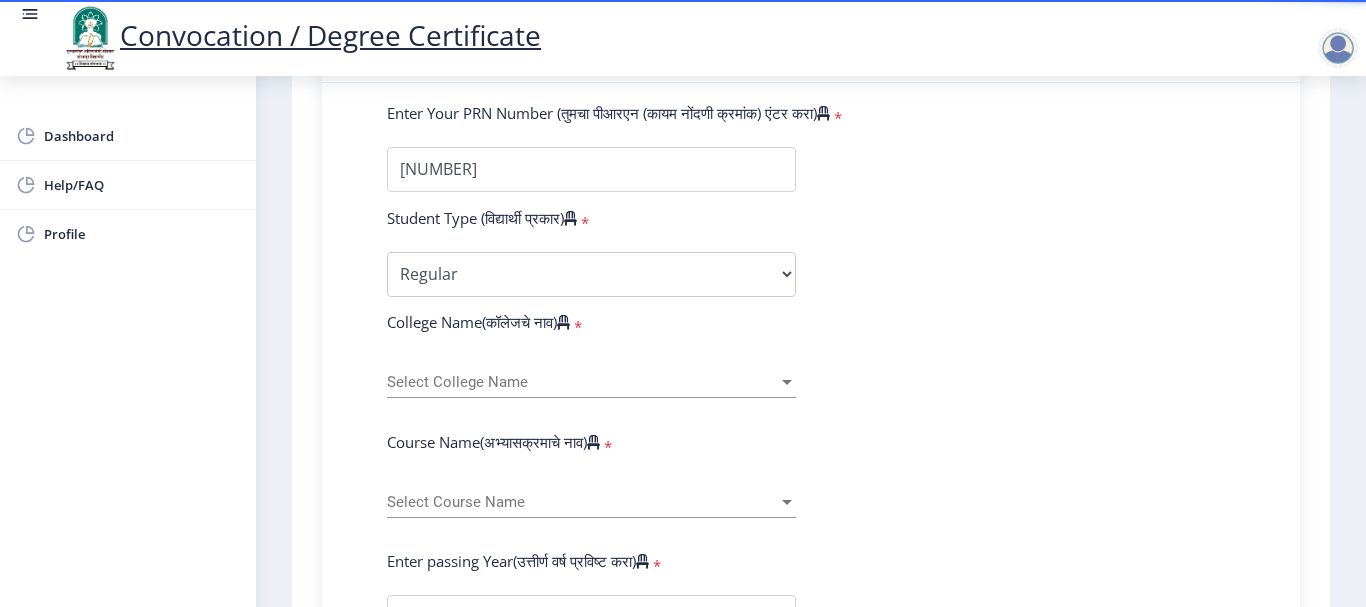 click on "Select College Name" at bounding box center [582, 382] 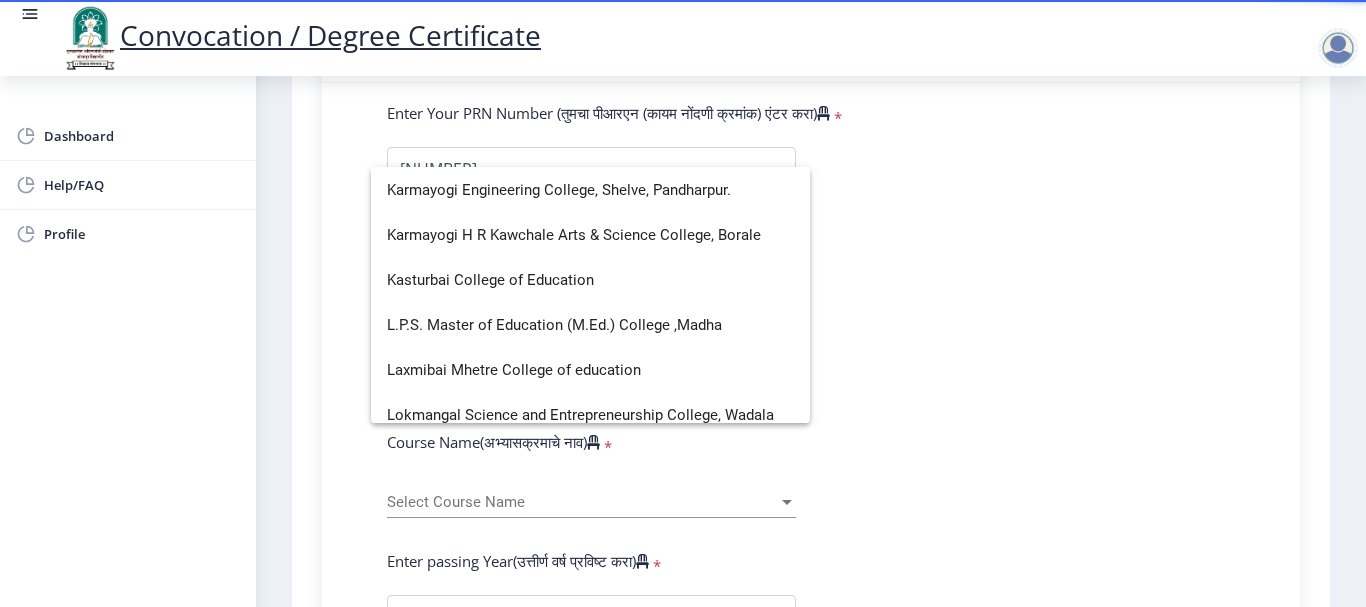scroll, scrollTop: 1434, scrollLeft: 0, axis: vertical 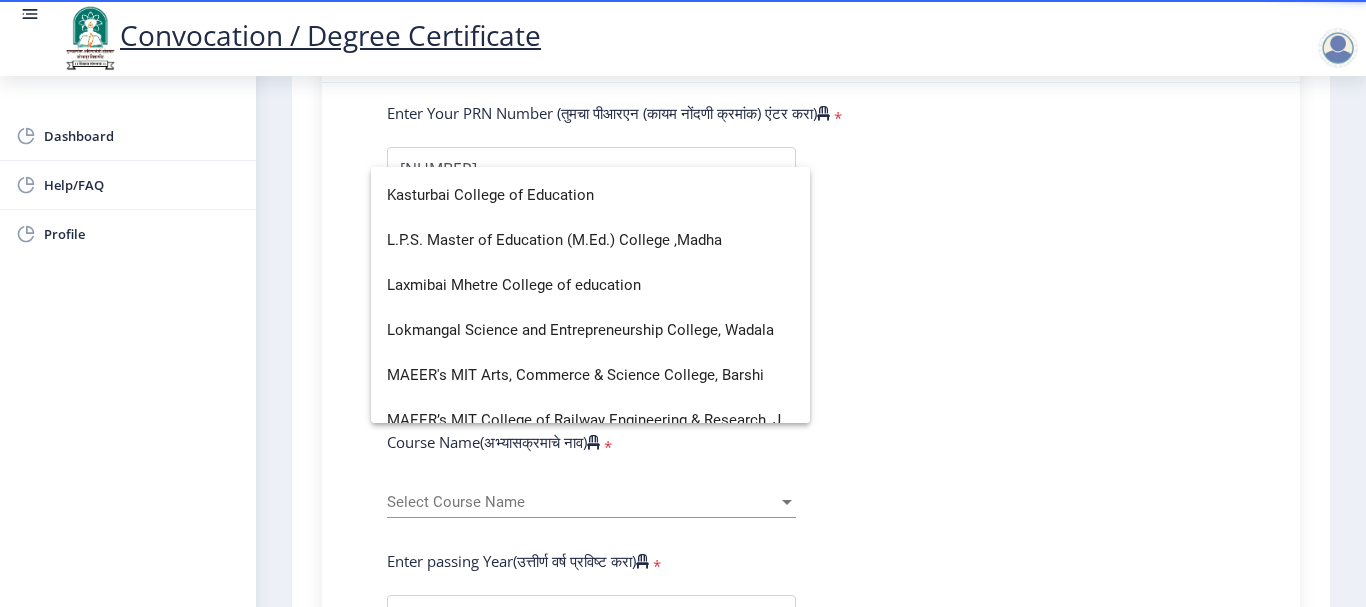 type on "college" 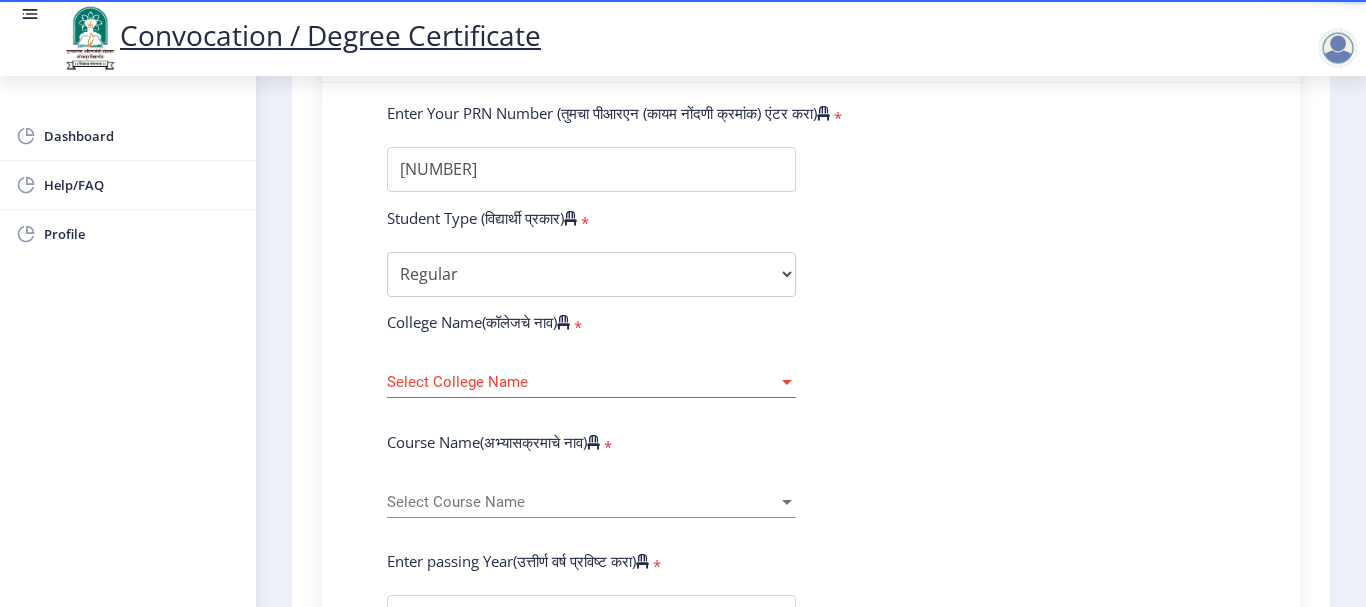 click on "Select College Name" at bounding box center (582, 382) 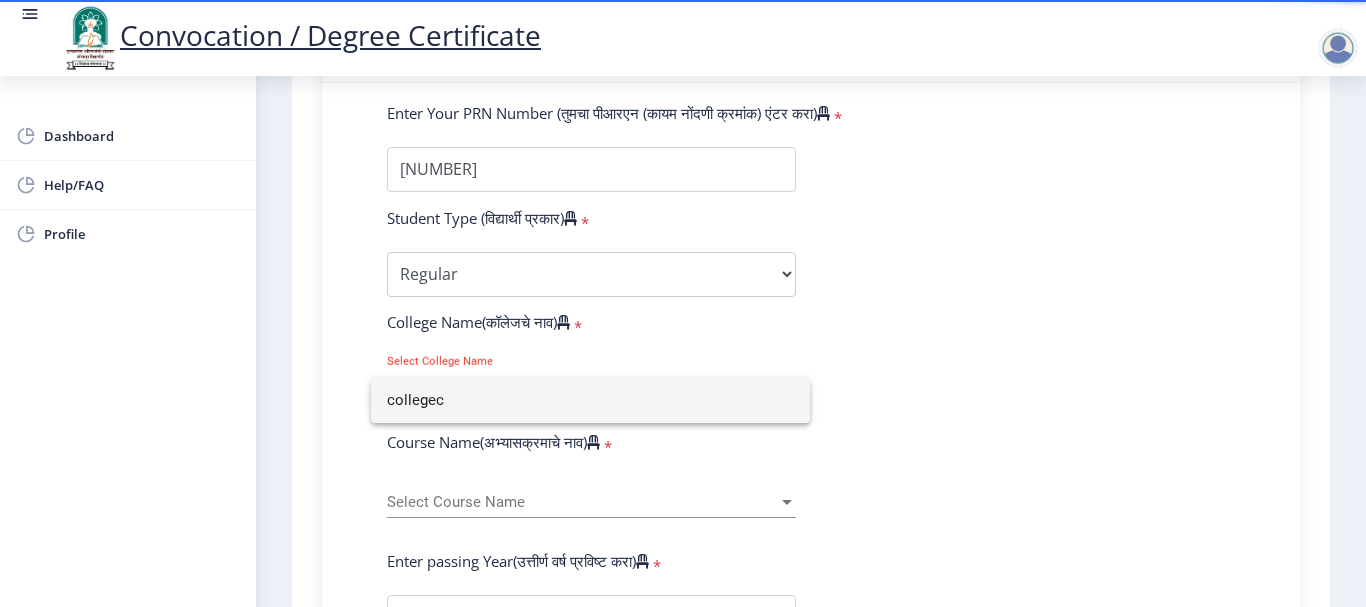 type on "college" 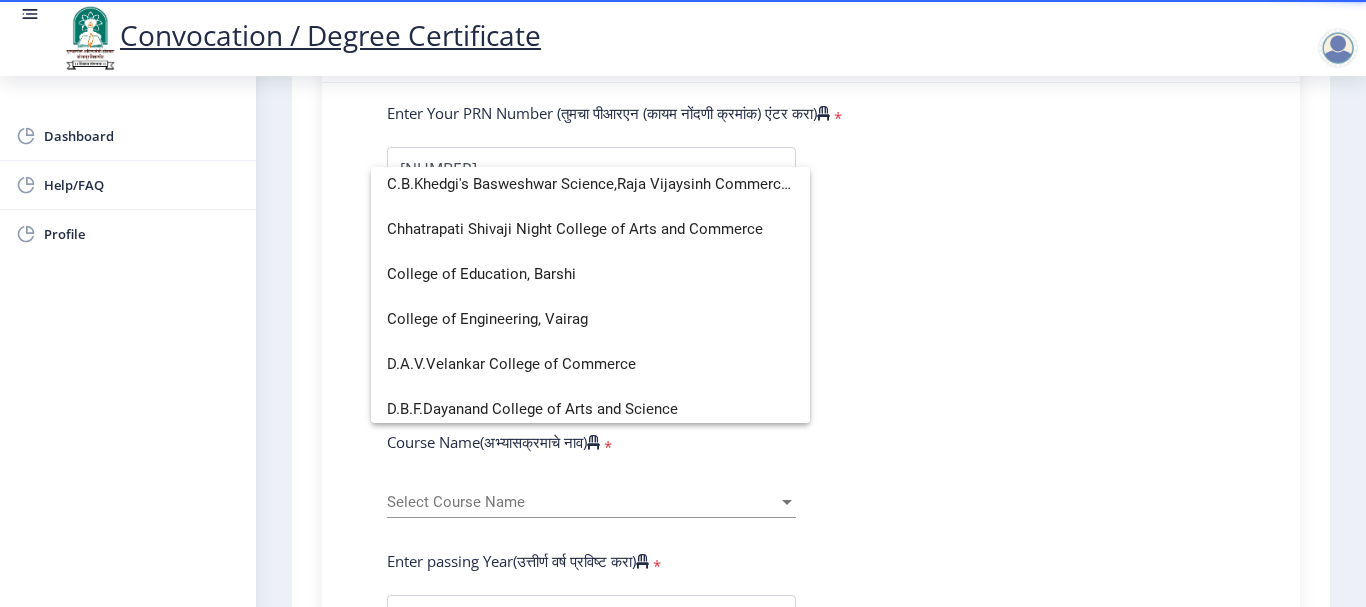 scroll, scrollTop: 400, scrollLeft: 0, axis: vertical 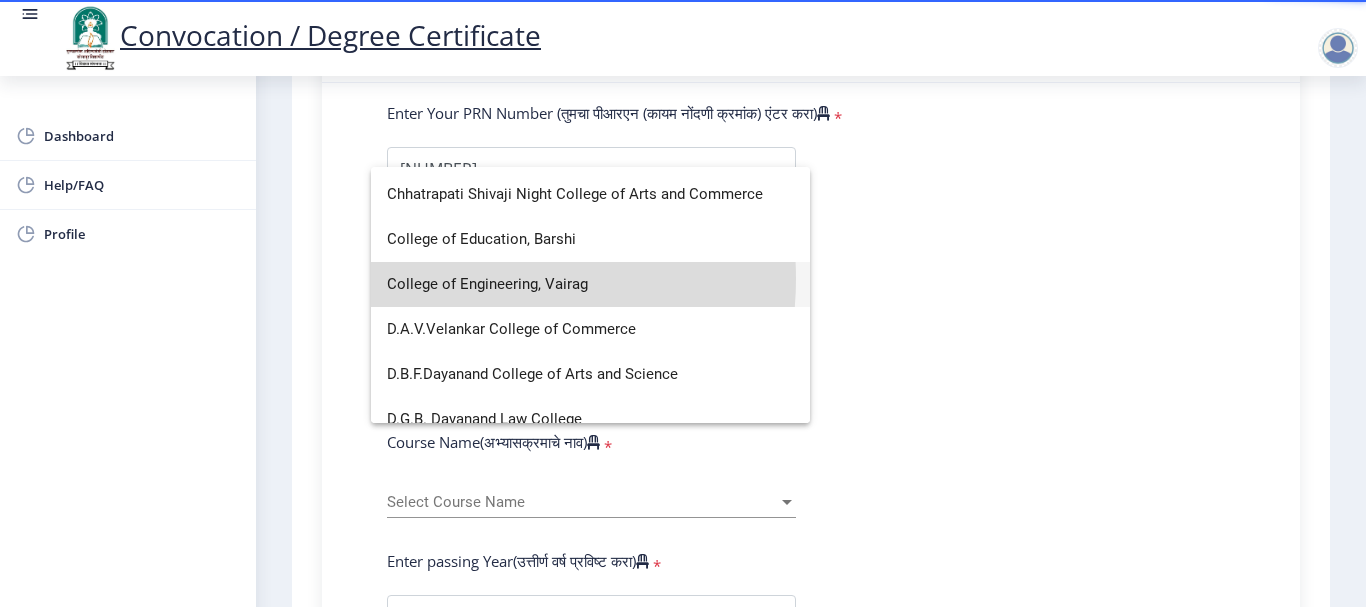 click on "College of Engineering, Vairag" at bounding box center [590, 284] 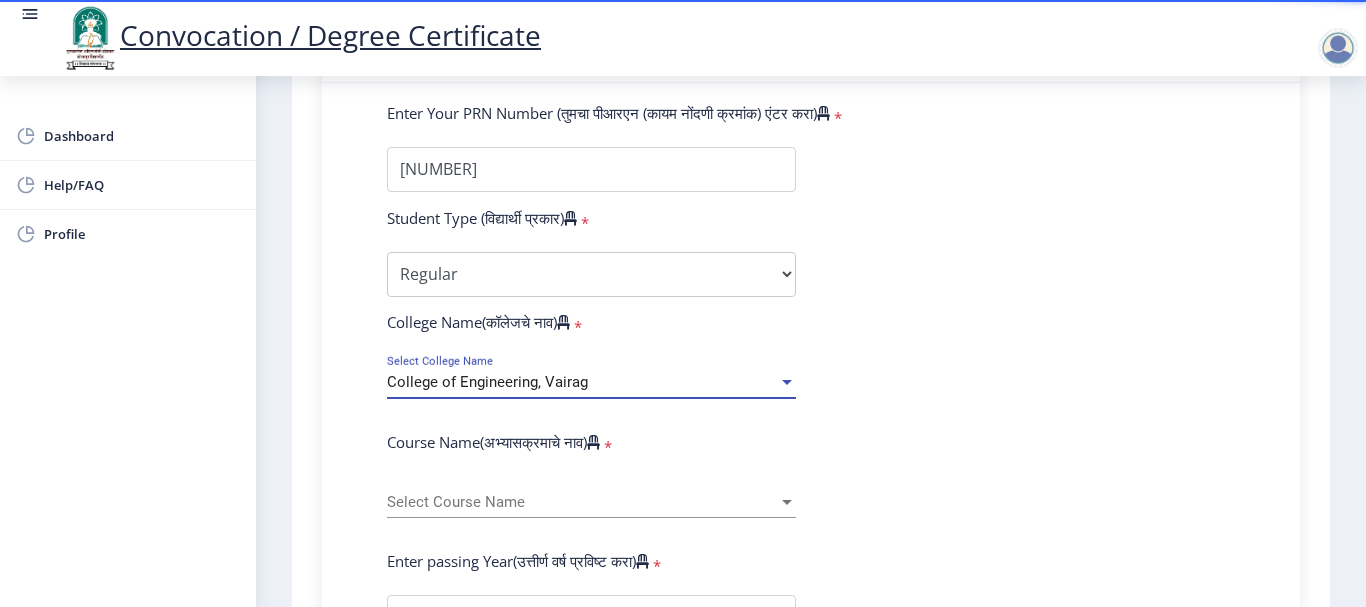 click on "Select Course Name" at bounding box center (582, 502) 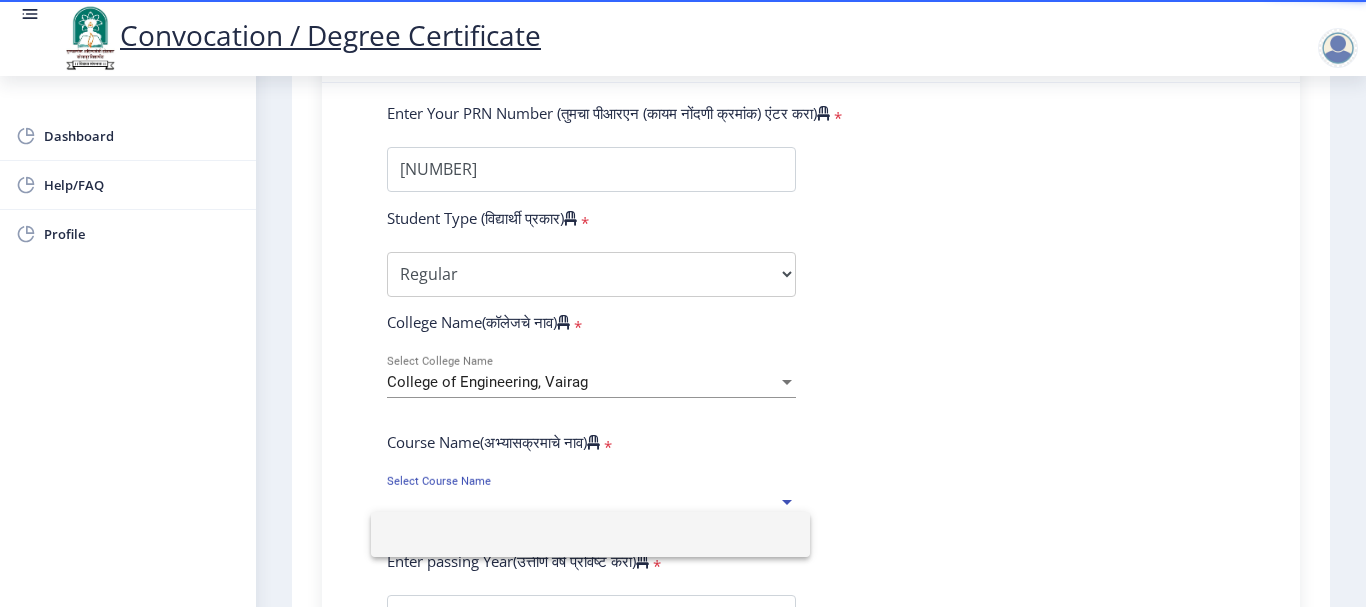 click 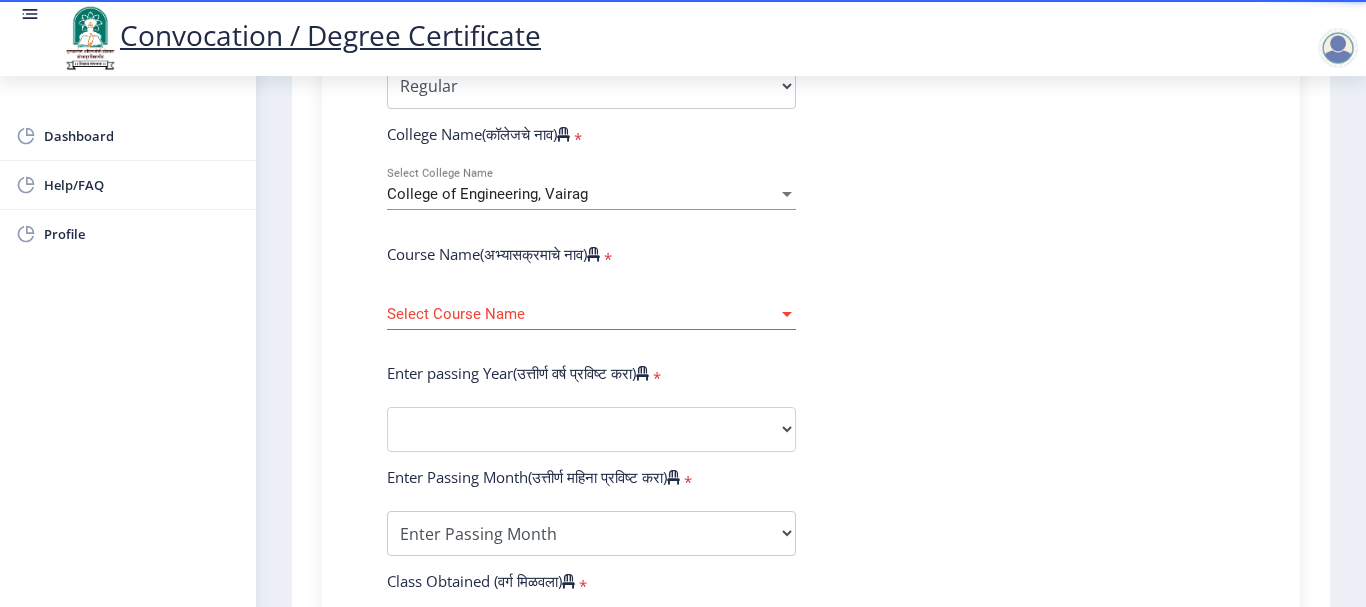 scroll, scrollTop: 700, scrollLeft: 0, axis: vertical 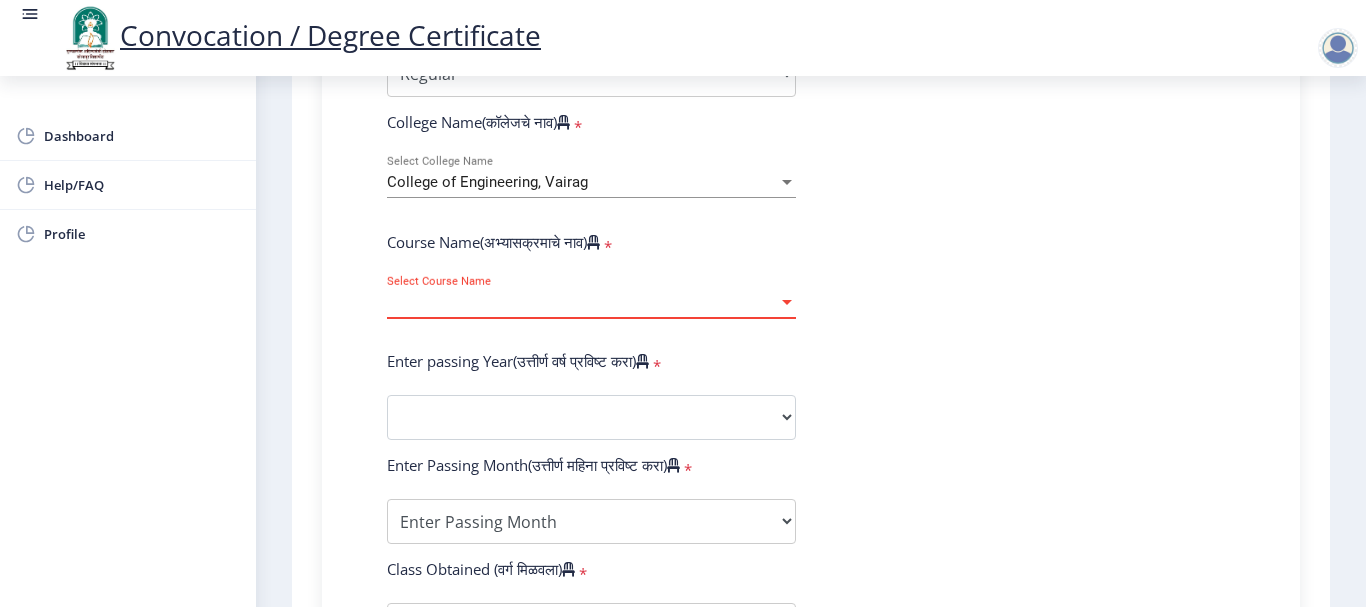 click at bounding box center [787, 302] 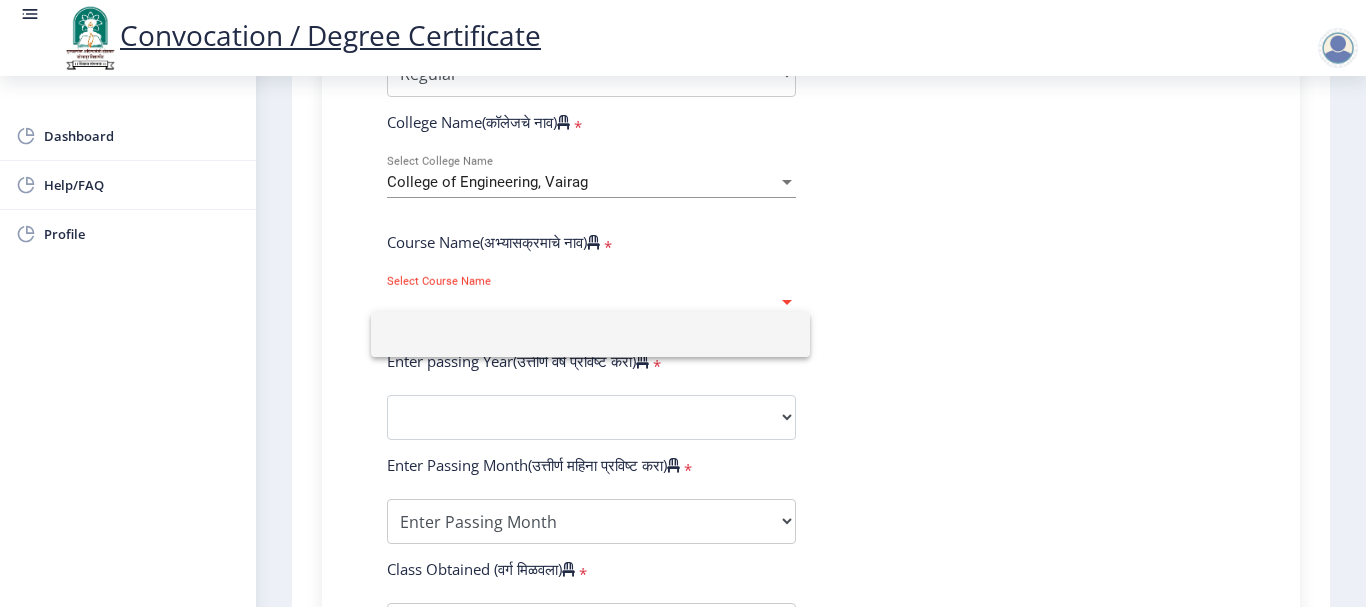 click at bounding box center (590, 334) 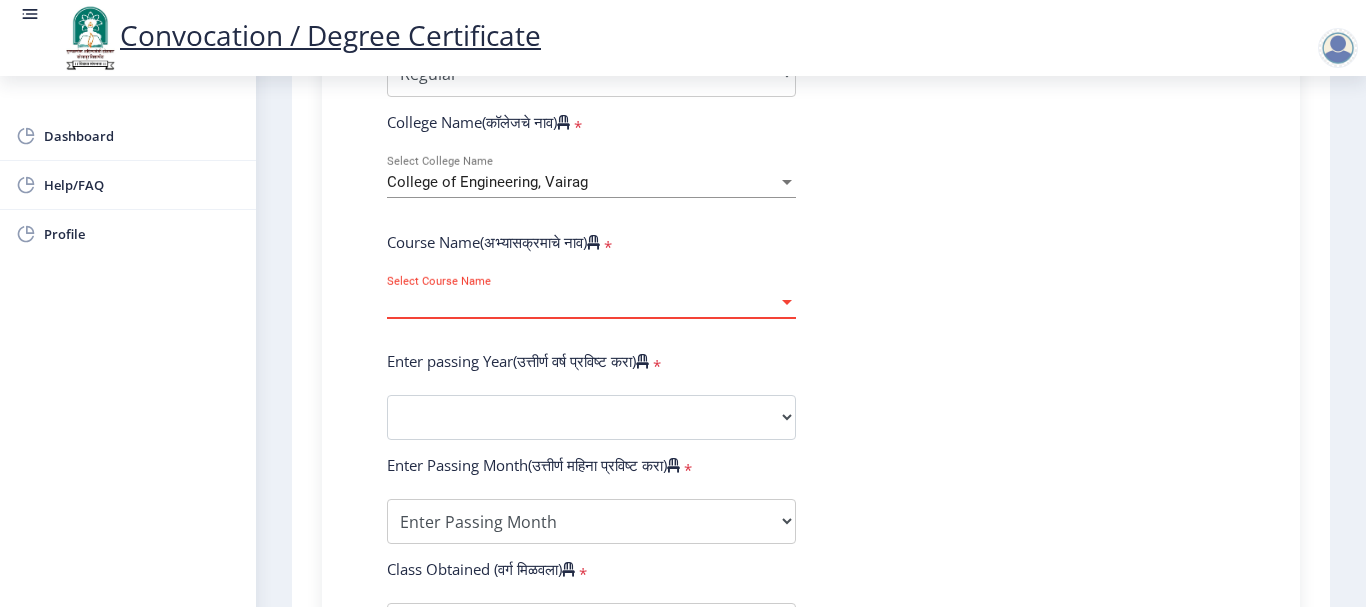 click on "Enter Your PRN Number (तुमचा पीआरएन (कायम नोंदणी क्रमांक) एंटर करा)  * Student Type (विद्यार्थी प्रकार)   * Select Student Type Regular External College Name(कॉलेजचे नाव)  * [COLLEGE_NAME] Select College Name Course Name(अभ्यासक्रमाचे नाव)  * Select Course Name Select Course Name Enter passing Year(उत्तीर्ण वर्ष प्रविष्ट करा)  *  2025   2024   2023   2022   2021   2020   2019   2018   2017   2016   2015   2014   2013   2012   2011   2010   2009   2008   2007   2006   2005   2004   2003   2002   2001   2000   1999   1998   1997   1996   1995   1994   1993   1992   1991   1990   1989   1988   1987   1986   1985   1984   1983   1982   1981   1980   1979   1978   1977   1976  Enter Passing Month(उत्तीर्ण महिना प्रविष्ट करा)  * March" 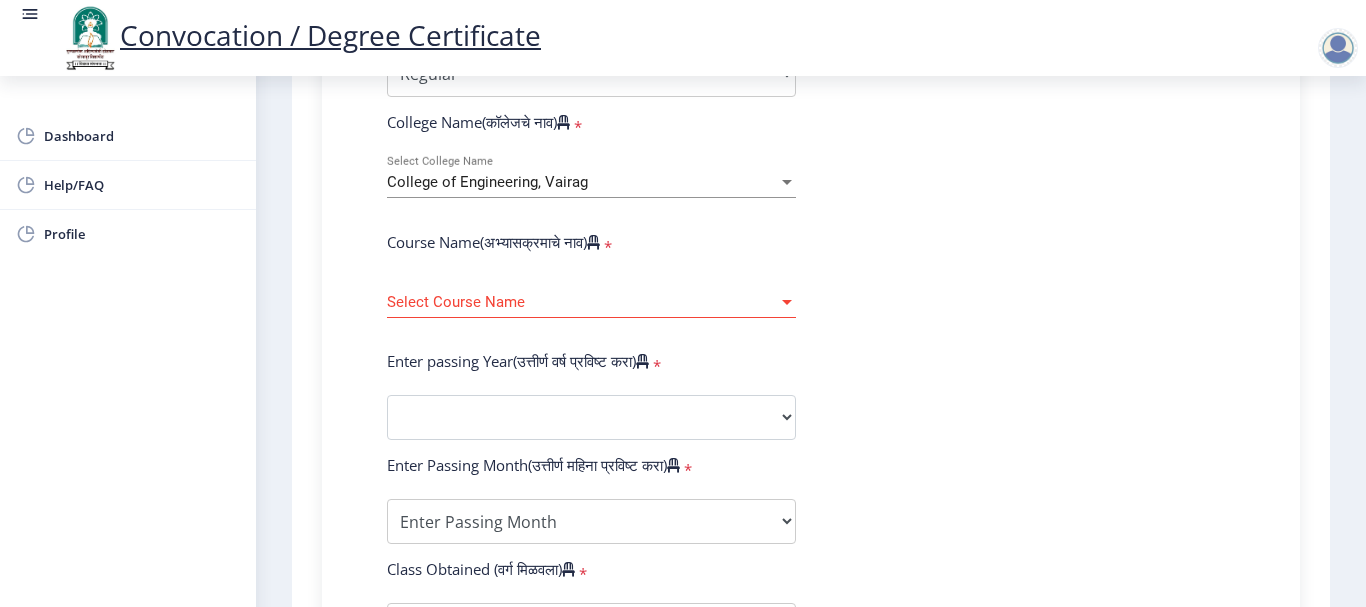 click on "Select Course Name Select Course Name" 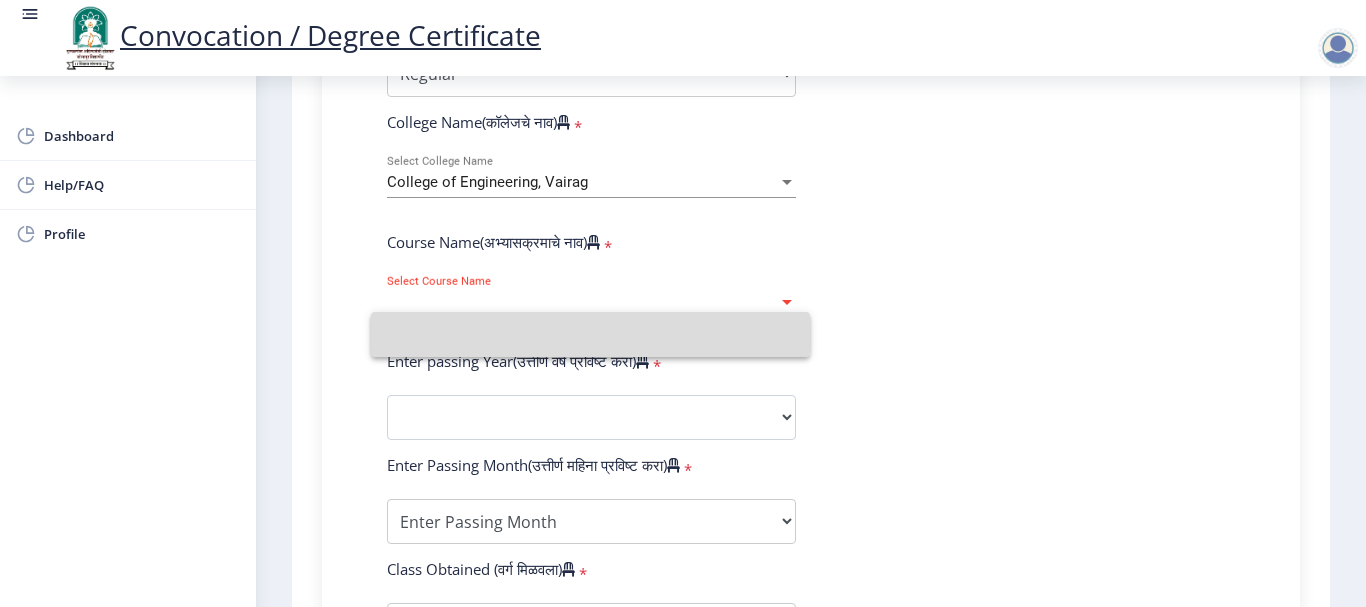 click at bounding box center [590, 334] 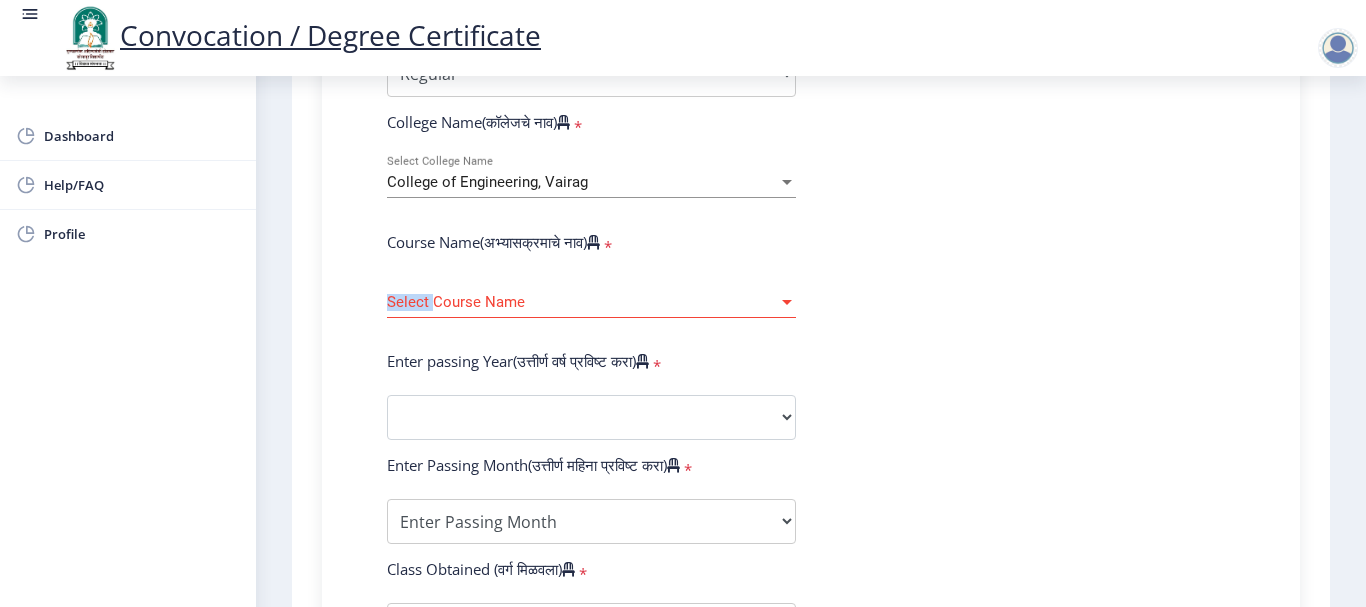 click on "Select Course Name Select Course Name" 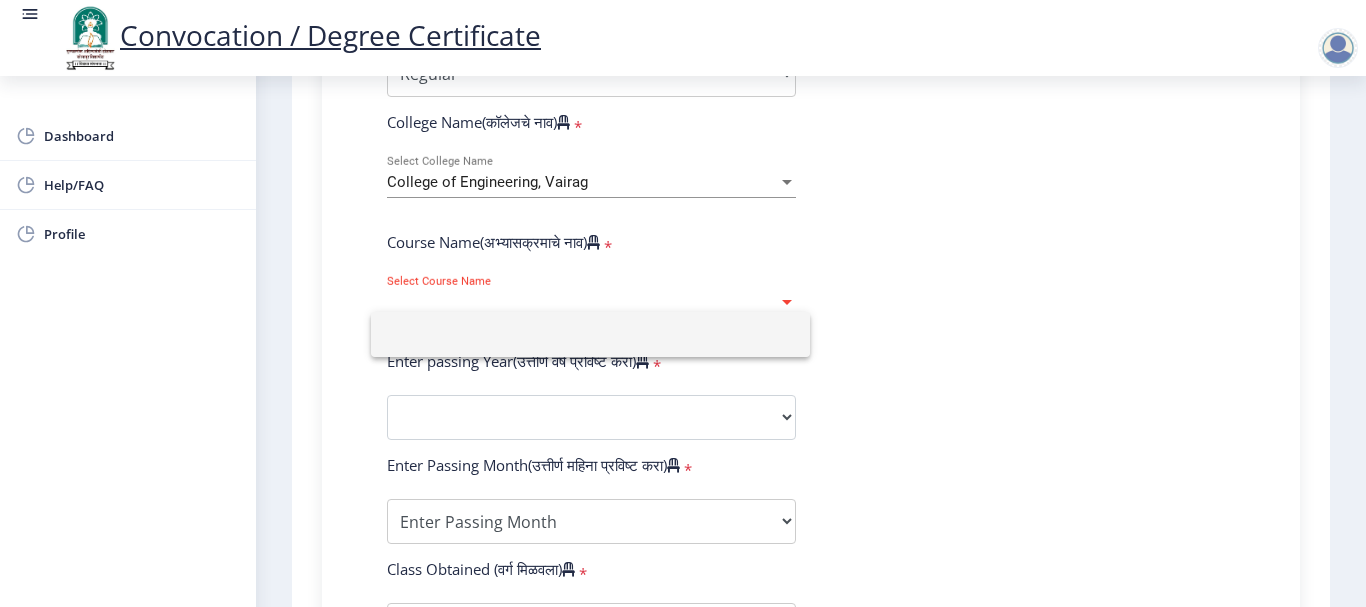 click at bounding box center [590, 334] 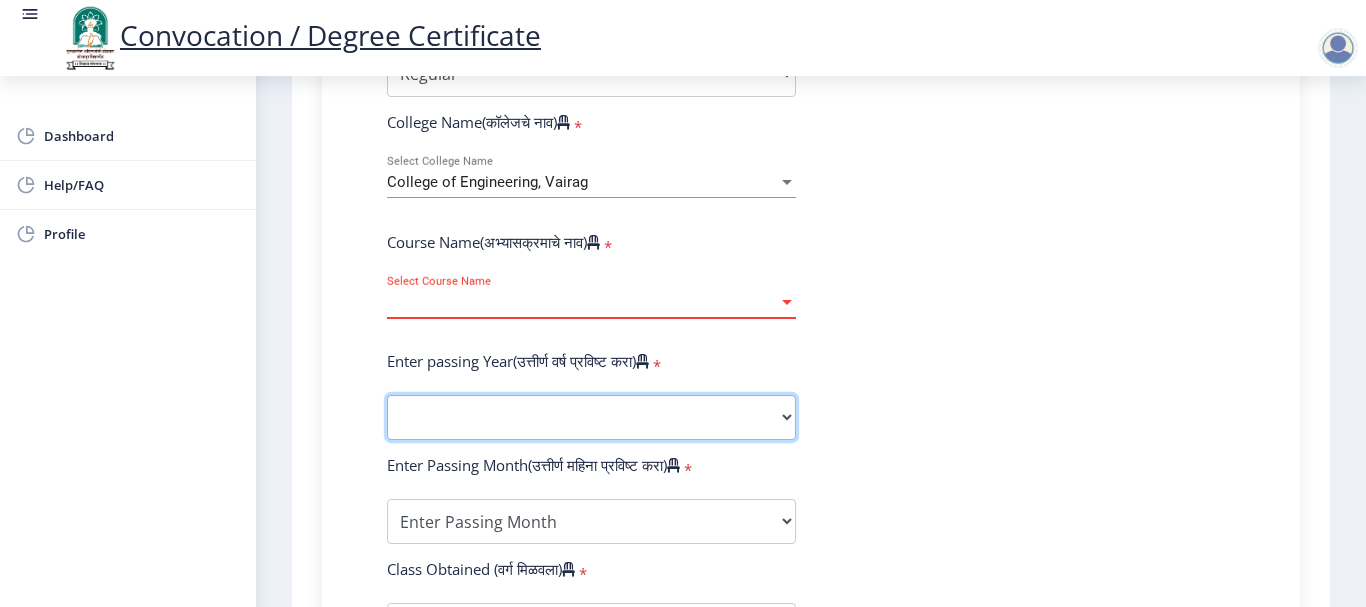 click on "2025   2024   2023   2022   2021   2020   2019   2018   2017   2016   2015   2014   2013   2012   2011   2010   2009   2008   2007   2006   2005   2004   2003   2002   2001   2000   1999   1998   1997   1996   1995   1994   1993   1992   1991   1990   1989   1988   1987   1986   1985   1984   1983   1982   1981   1980   1979   1978   1977   1976" 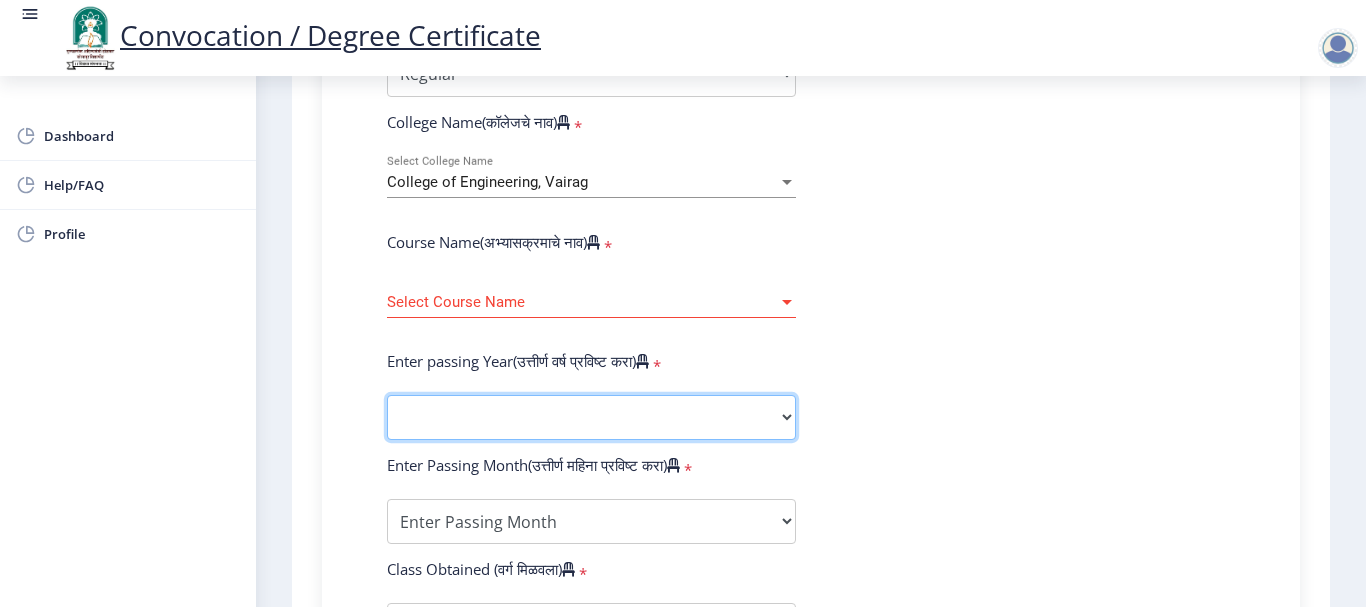 click on "2025   2024   2023   2022   2021   2020   2019   2018   2017   2016   2015   2014   2013   2012   2011   2010   2009   2008   2007   2006   2005   2004   2003   2002   2001   2000   1999   1998   1997   1996   1995   1994   1993   1992   1991   1990   1989   1988   1987   1986   1985   1984   1983   1982   1981   1980   1979   1978   1977   1976" 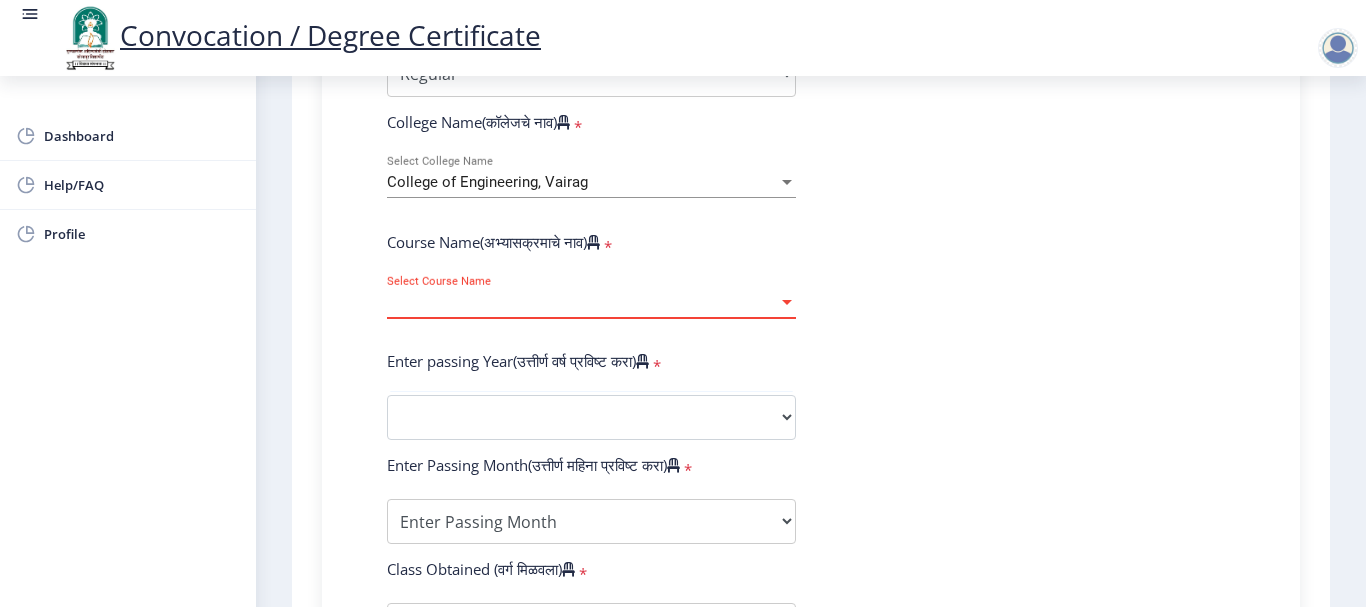 click on "Select Course Name" at bounding box center (582, 302) 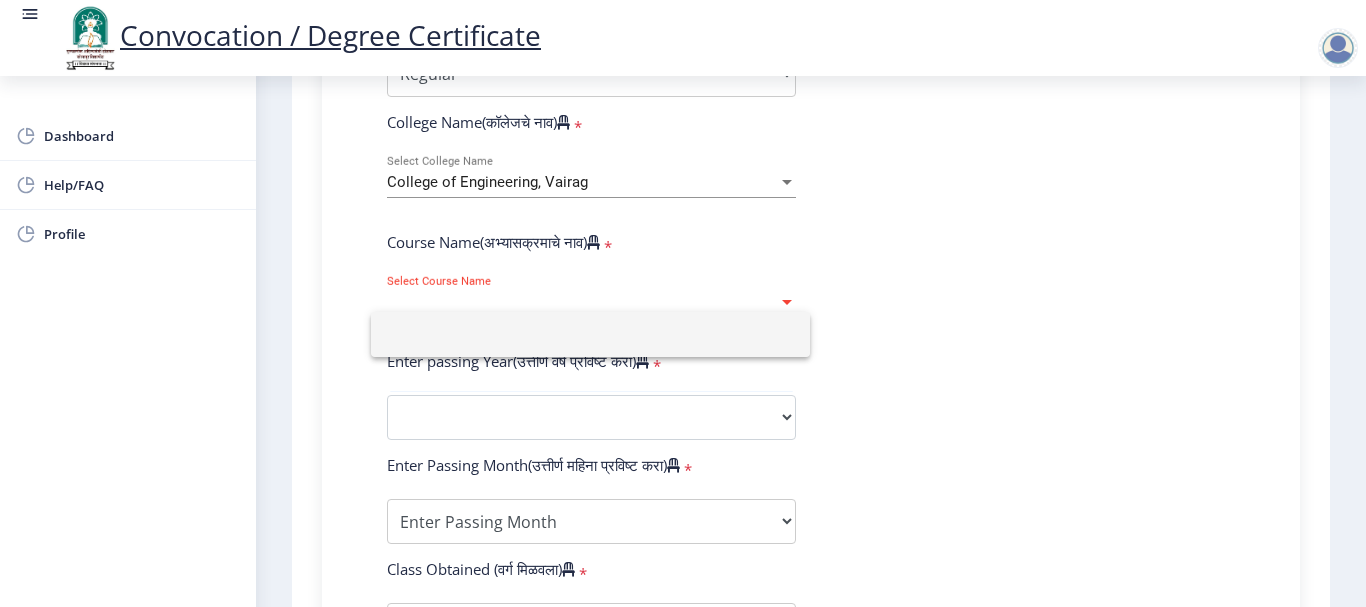 click at bounding box center (590, 334) 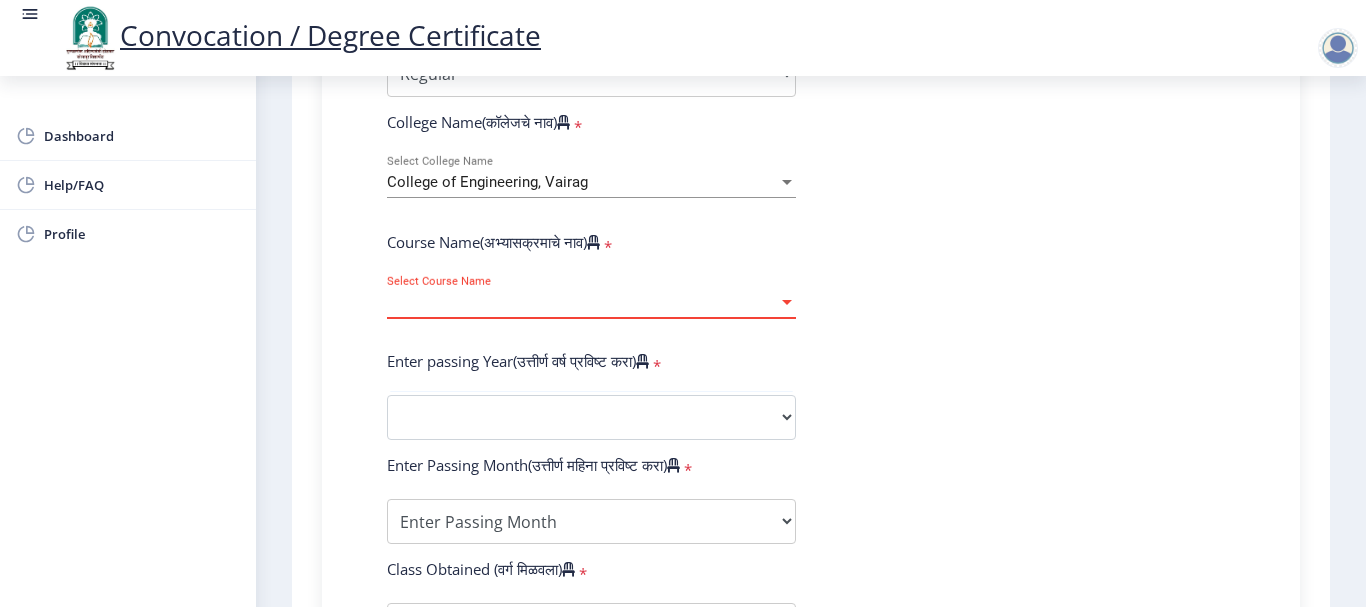 click on "College of Engineering, Vairag" at bounding box center (582, 182) 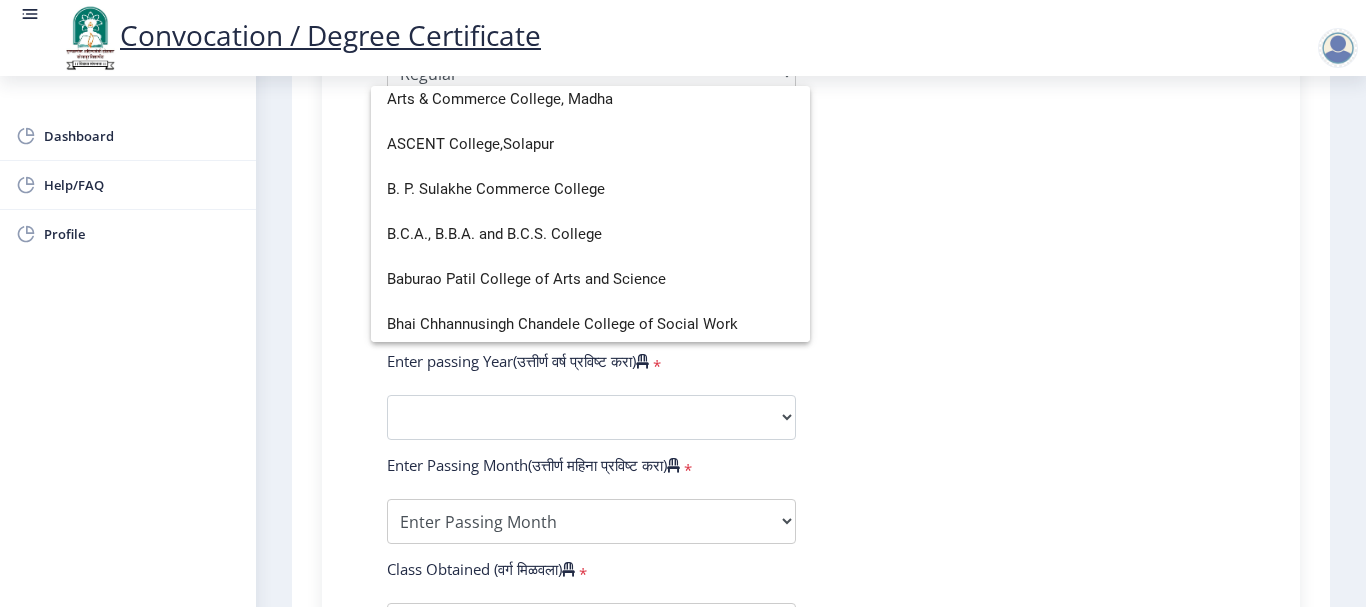 scroll, scrollTop: 100, scrollLeft: 0, axis: vertical 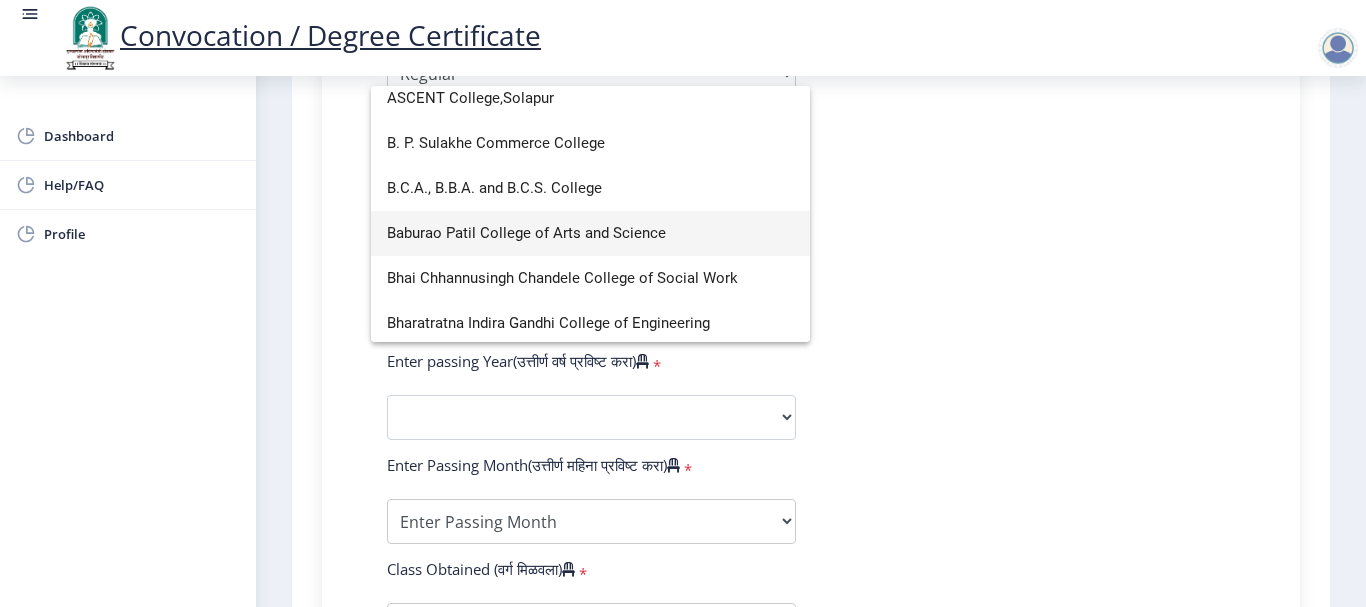click on "Baburao Patil College of Arts and Science" at bounding box center [590, 233] 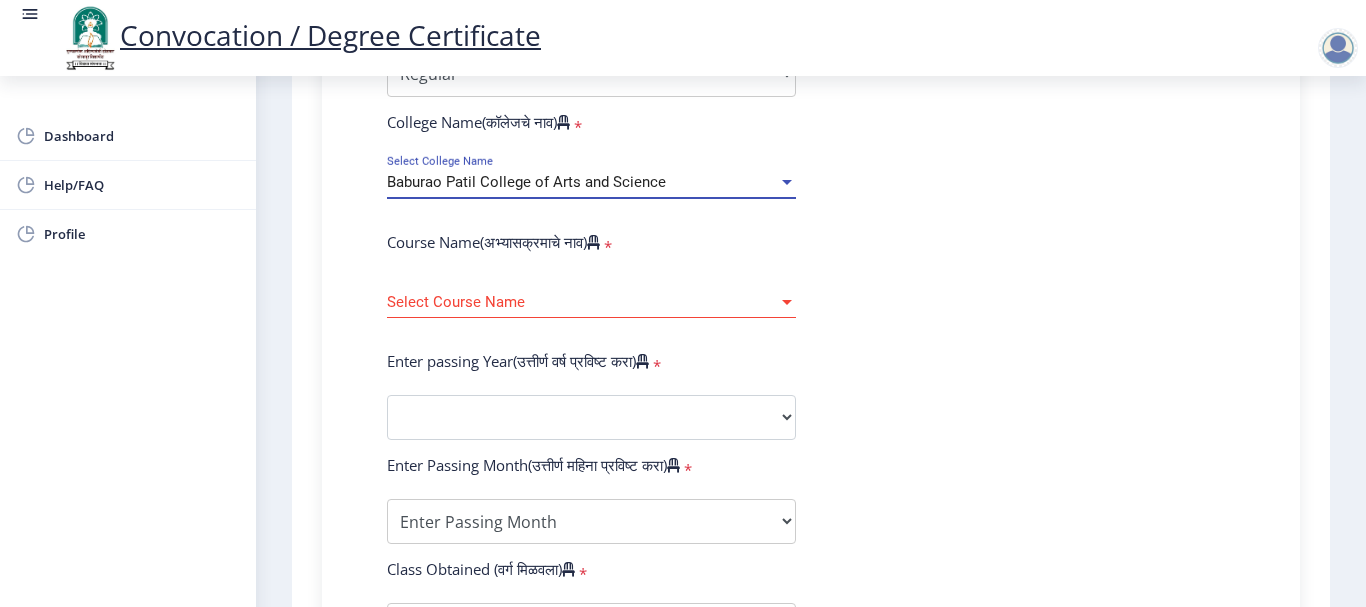 click on "Baburao Patil College of Arts and Science" at bounding box center (582, 182) 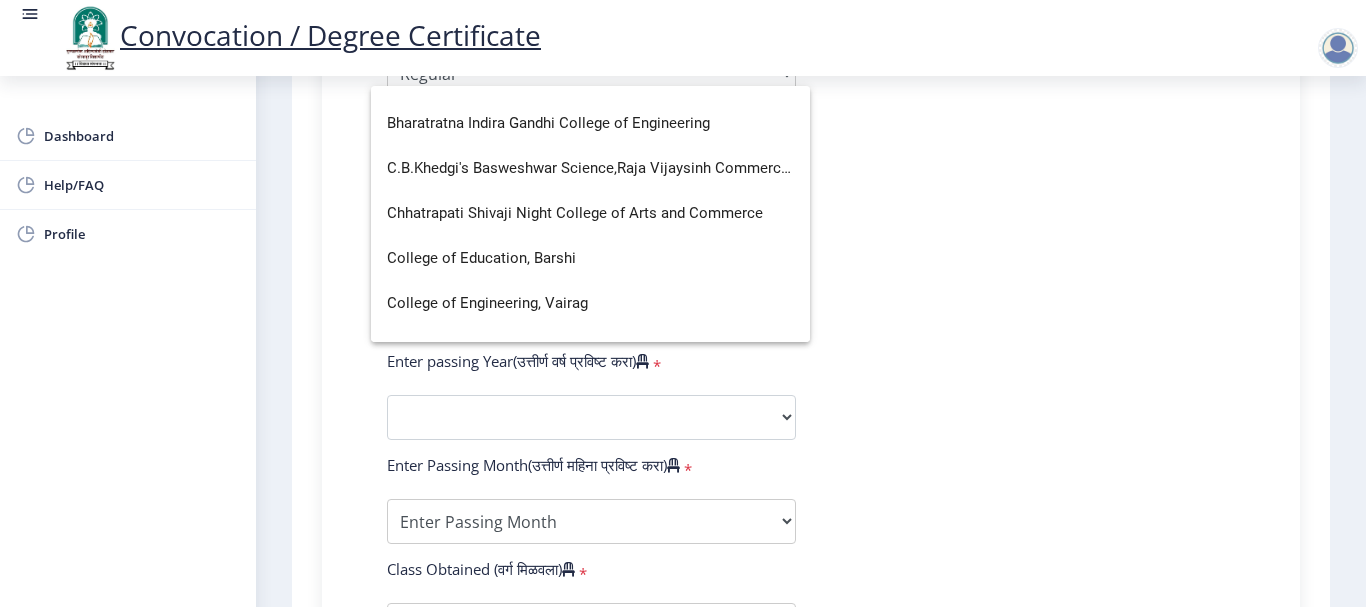 scroll, scrollTop: 400, scrollLeft: 0, axis: vertical 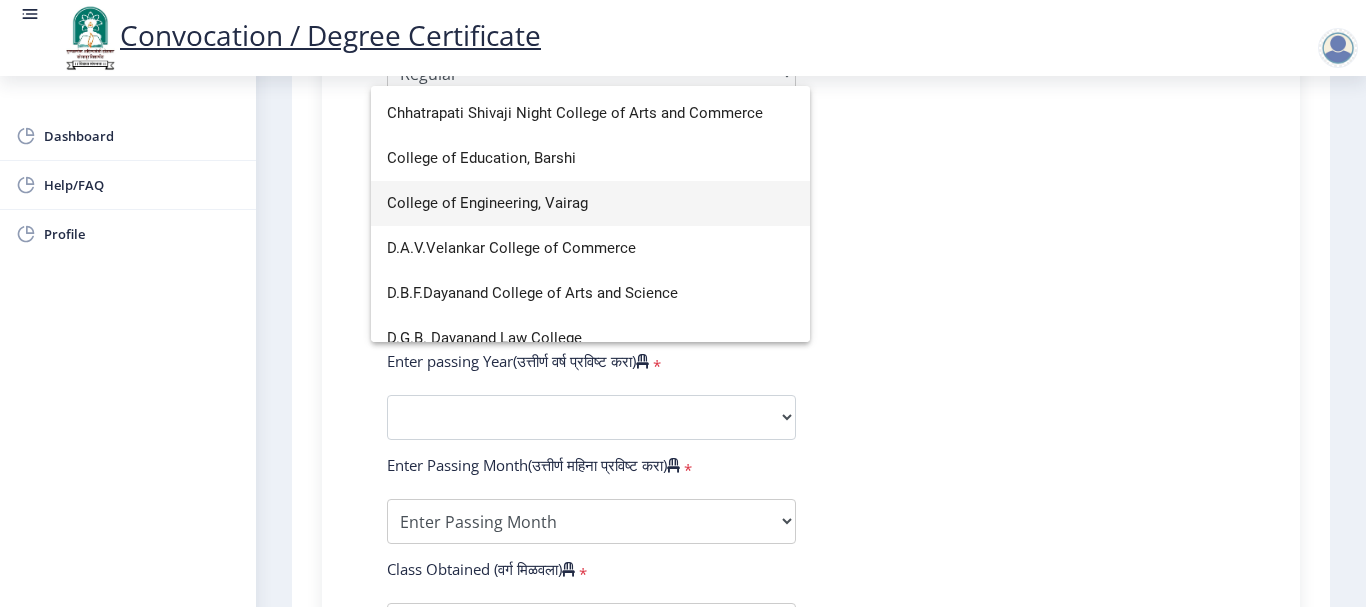 click on "College of Engineering, Vairag" at bounding box center (590, 203) 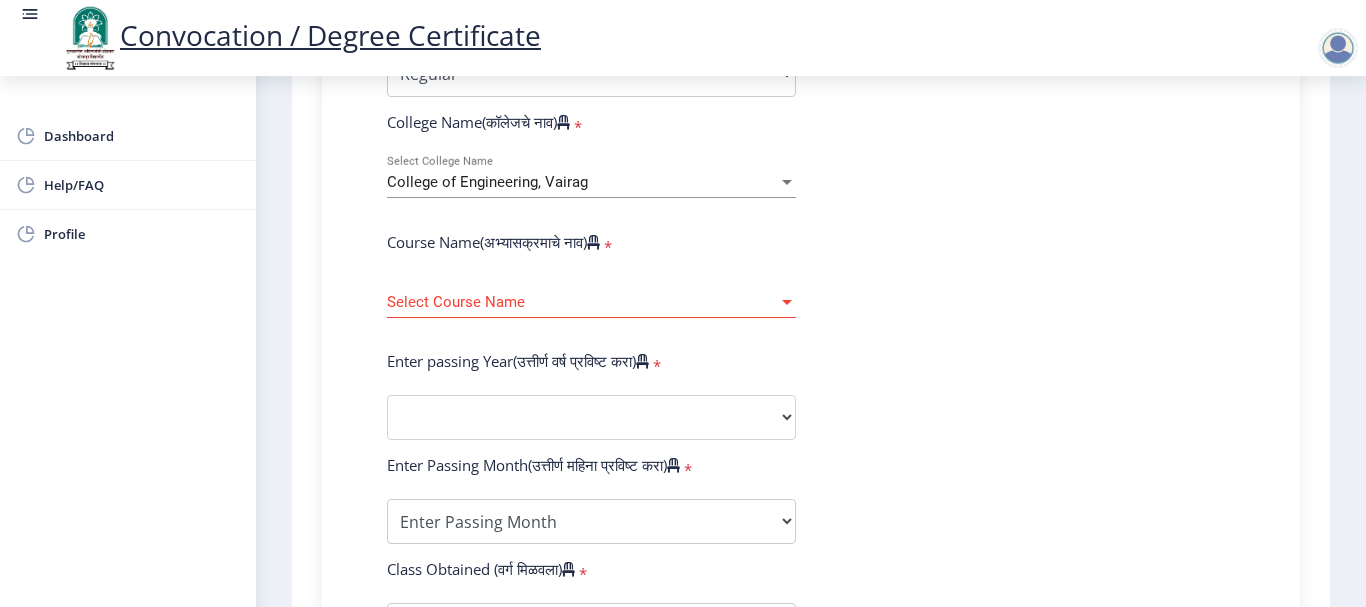 click on "Enter Your PRN Number (तुमचा पीआरएन (कायम नोंदणी क्रमांक) एंटर करा)  * Student Type (विद्यार्थी प्रकार)   * Select Student Type Regular External College Name(कॉलेजचे नाव)  * [COLLEGE_NAME] Select College Name Course Name(अभ्यासक्रमाचे नाव)  * Select Course Name Select Course Name Enter passing Year(उत्तीर्ण वर्ष प्रविष्ट करा)  *  2025   2024   2023   2022   2021   2020   2019   2018   2017   2016   2015   2014   2013   2012   2011   2010   2009   2008   2007   2006   2005   2004   2003   2002   2001   2000   1999   1998   1997   1996   1995   1994   1993   1992   1991   1990   1989   1988   1987   1986   1985   1984   1983   1982   1981   1980   1979   1978   1977   1976  Enter Passing Month(उत्तीर्ण महिना प्रविष्ट करा)  * March" 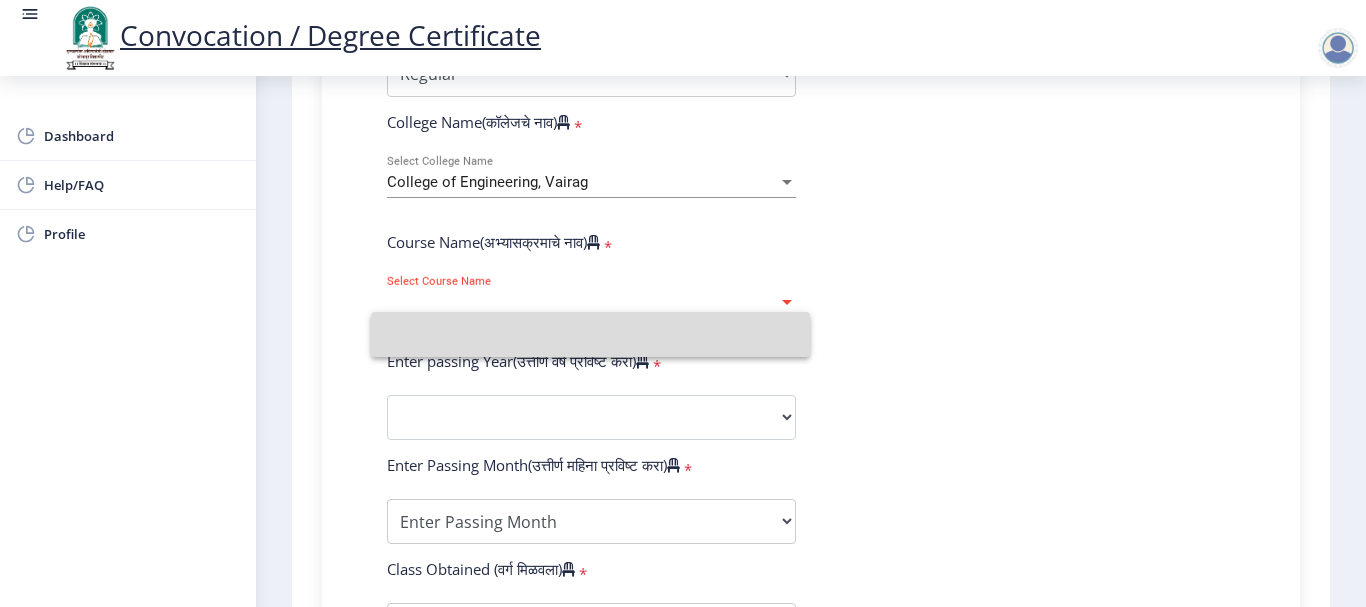 click at bounding box center [590, 334] 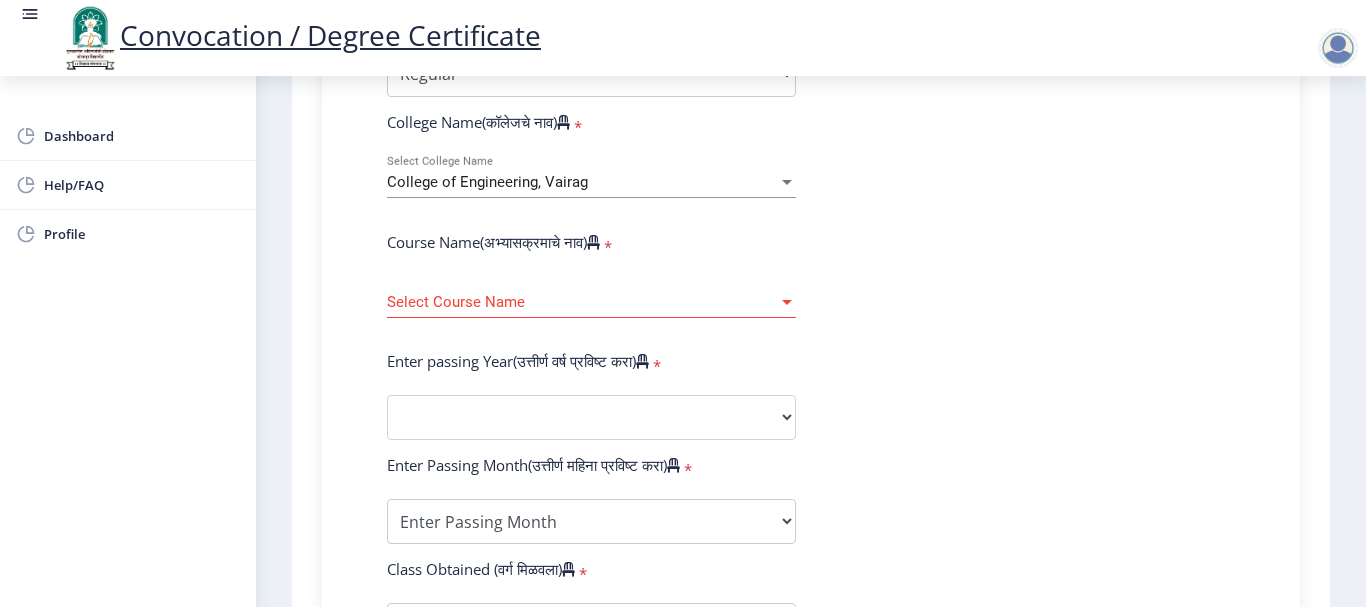 click on "Select Course Name Select Course Name" 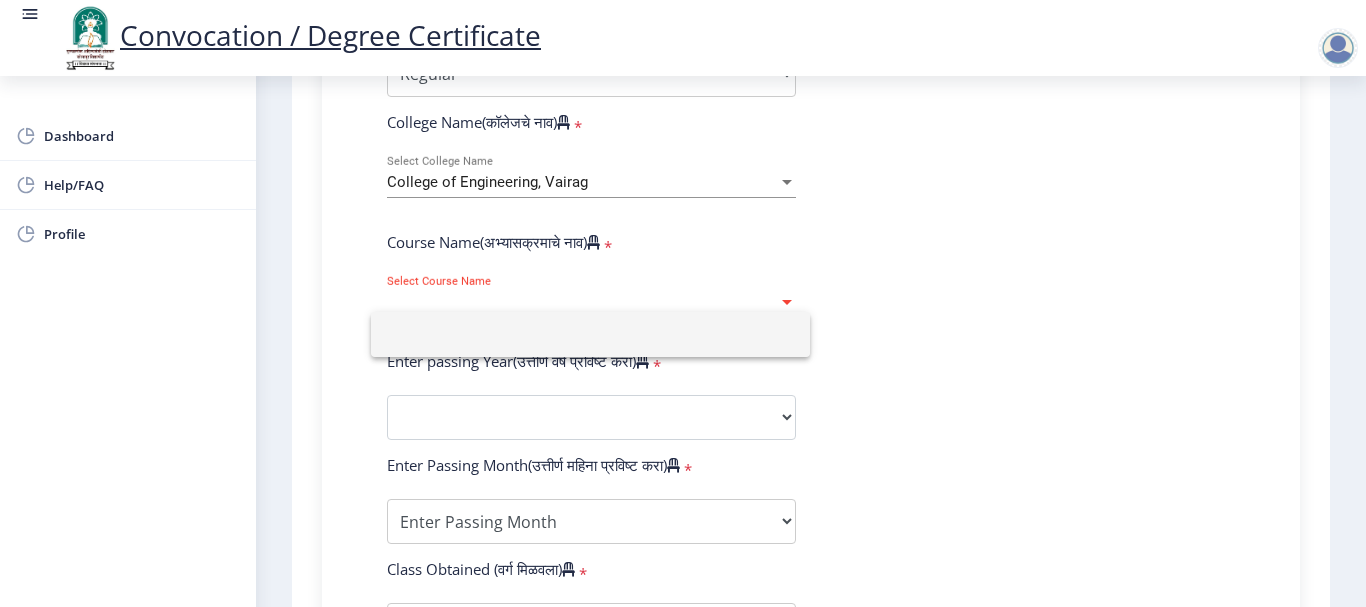 click 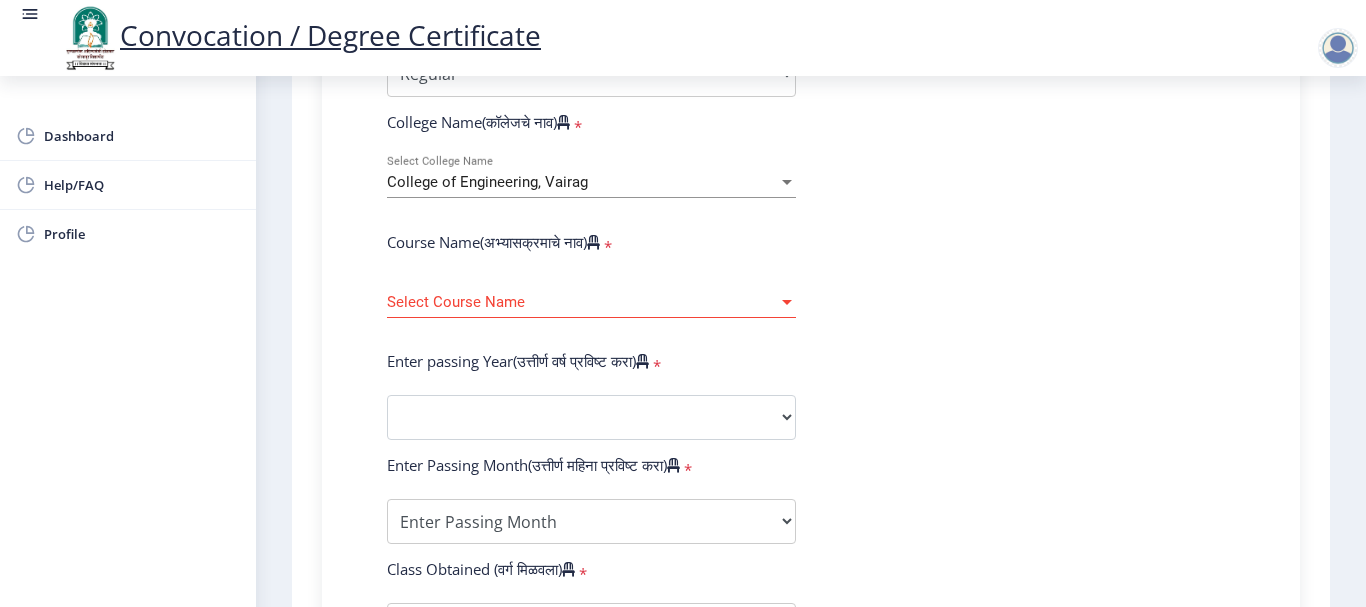 click on "Select Course Name Select Course Name" 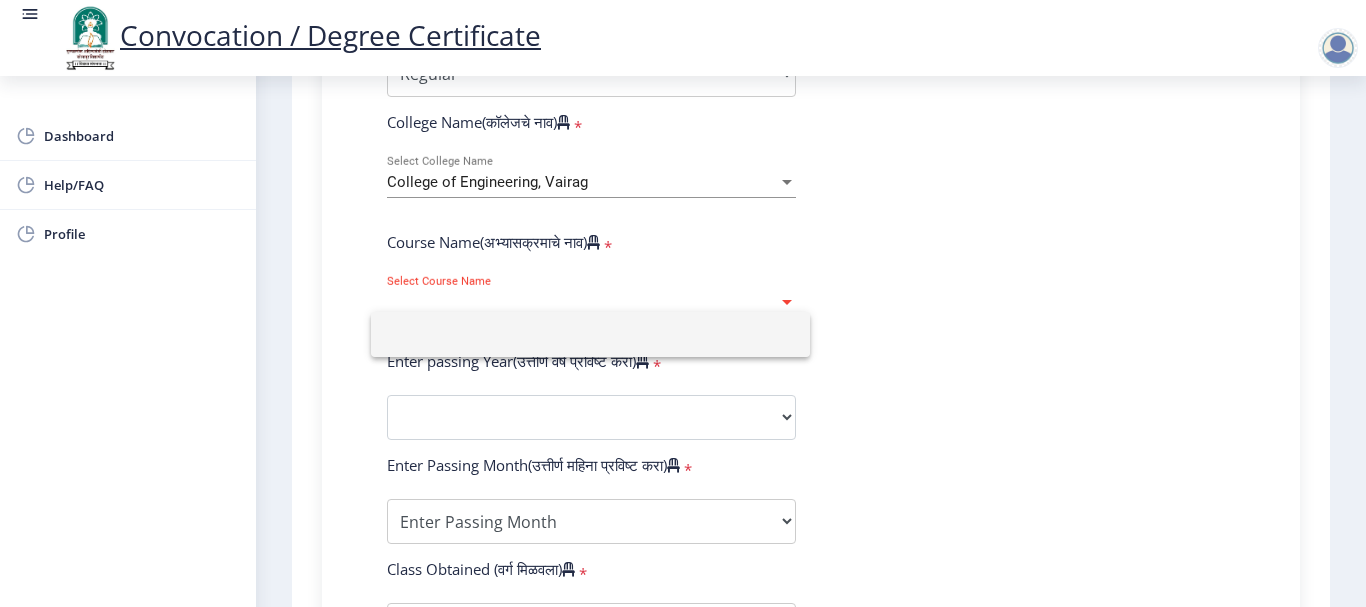 click at bounding box center (590, 334) 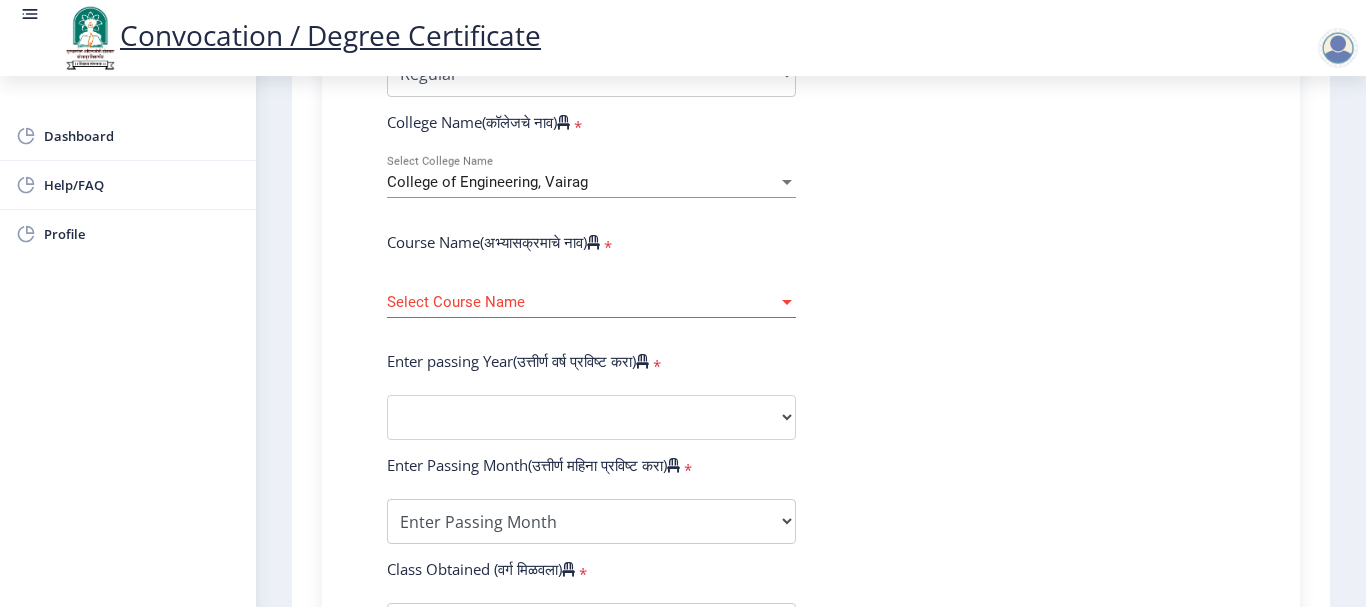click on "Select Course Name Select Course Name" 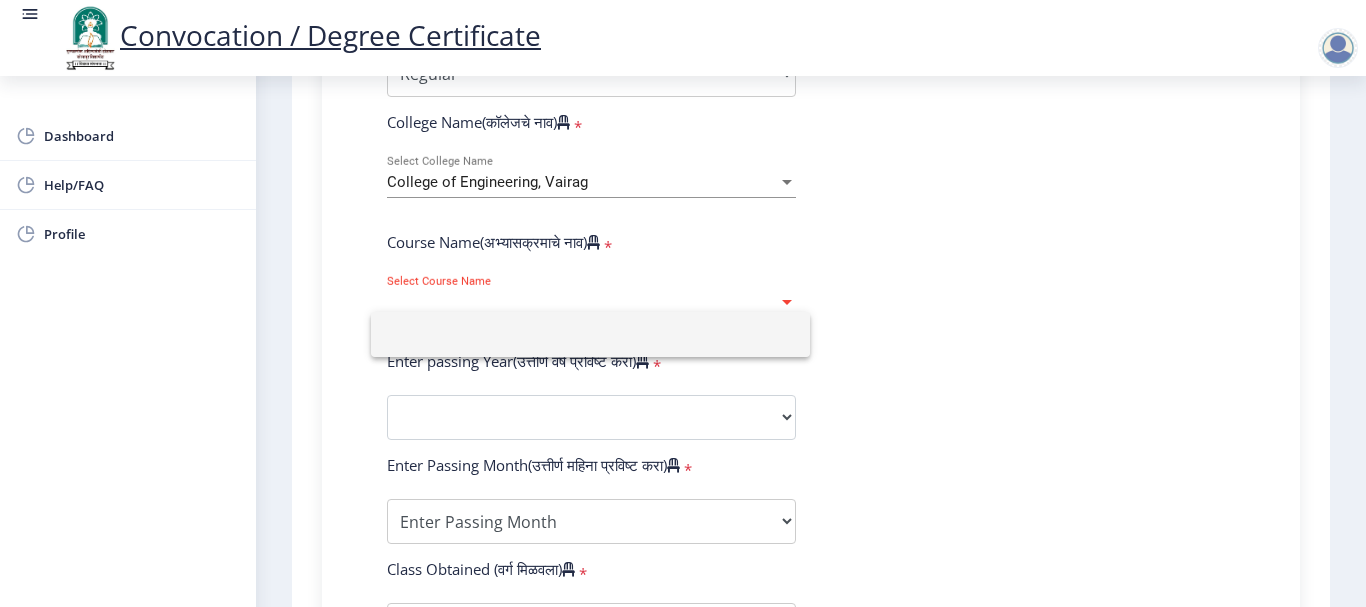 click at bounding box center [590, 334] 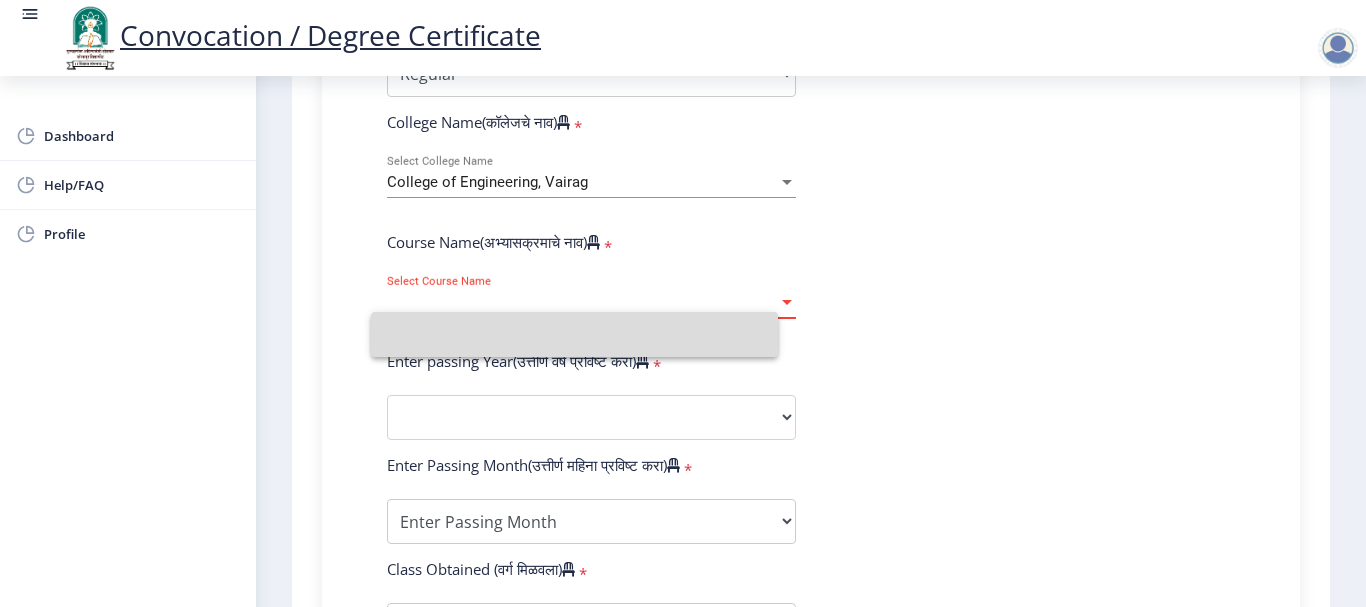 click on "Select Course Name Select Course Name" 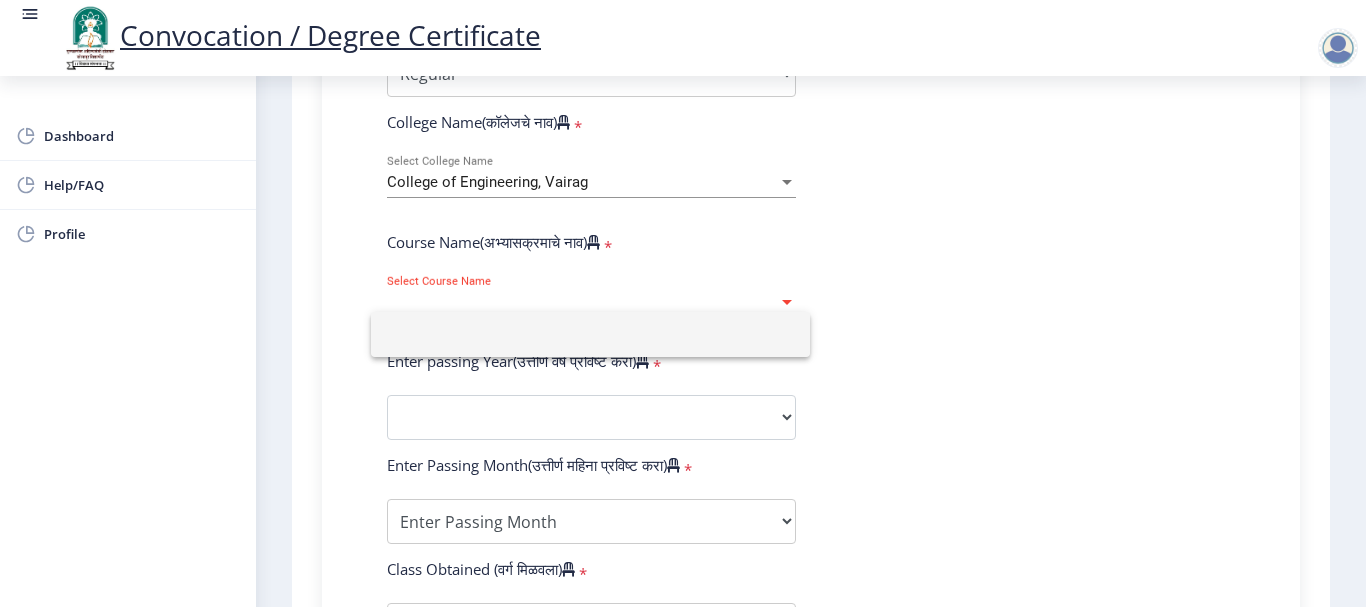 click 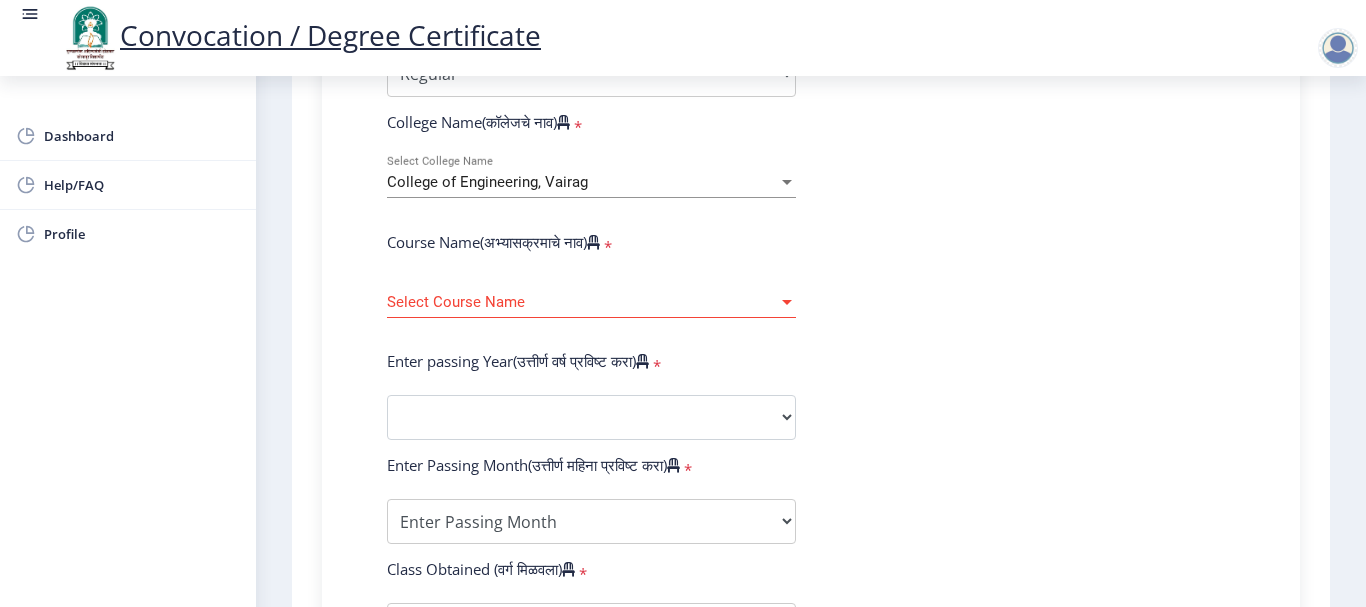 click on "Enter Your PRN Number (तुमचा पीआरएन (कायम नोंदणी क्रमांक) एंटर करा)  * Student Type (विद्यार्थी प्रकार)   * Select Student Type Regular External College Name(कॉलेजचे नाव)  * [COLLEGE_NAME] Select College Name Course Name(अभ्यासक्रमाचे नाव)  * Select Course Name Select Course Name Enter passing Year(उत्तीर्ण वर्ष प्रविष्ट करा)  *  2025   2024   2023   2022   2021   2020   2019   2018   2017   2016   2015   2014   2013   2012   2011   2010   2009   2008   2007   2006   2005   2004   2003   2002   2001   2000   1999   1998   1997   1996   1995   1994   1993   1992   1991   1990   1989   1988   1987   1986   1985   1984   1983   1982   1981   1980   1979   1978   1977   1976  Enter Passing Month(उत्तीर्ण महिना प्रविष्ट करा)  * March" 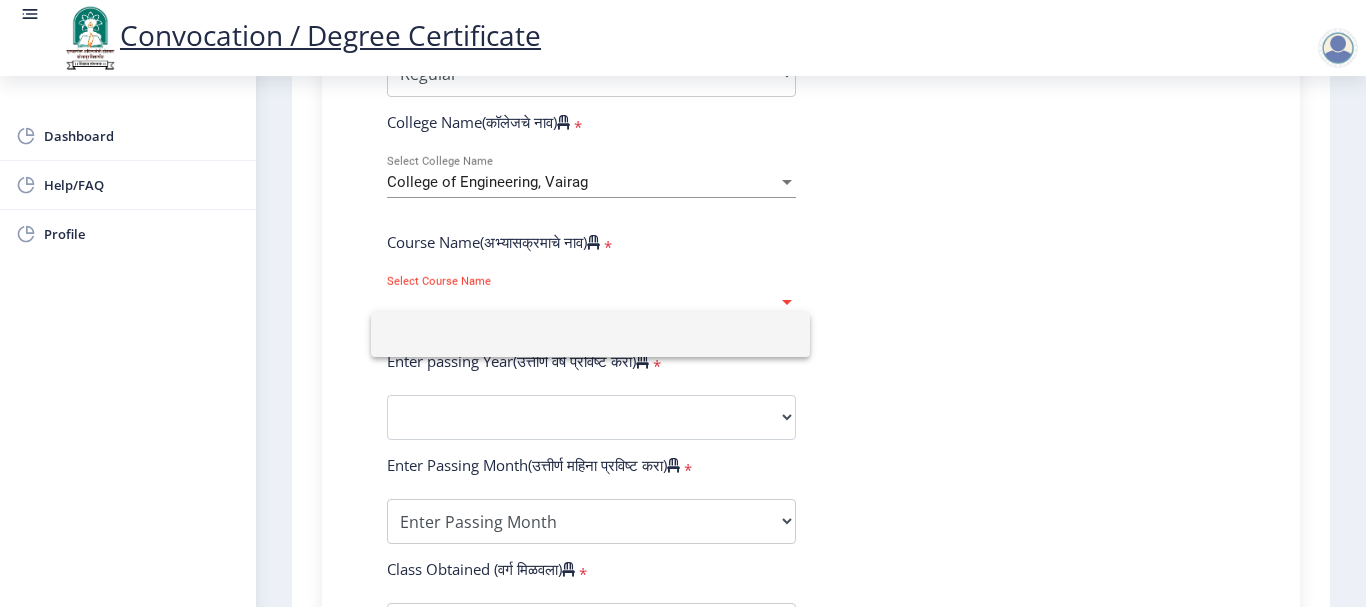 click at bounding box center (590, 334) 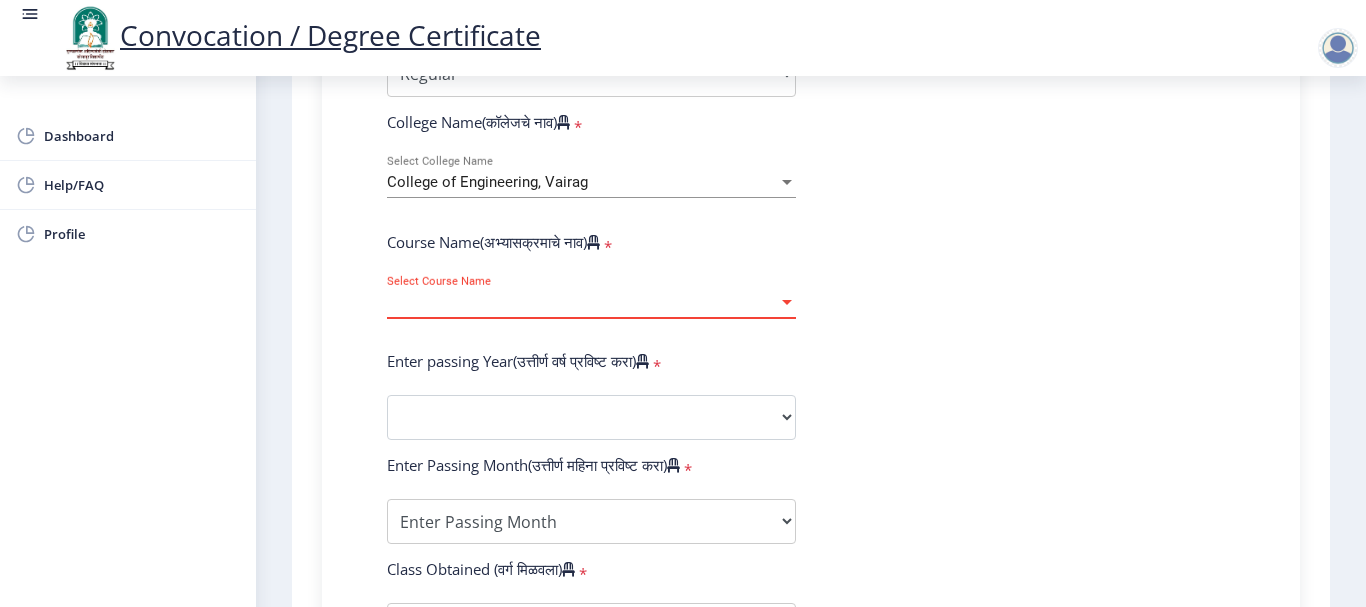 click at bounding box center [787, 302] 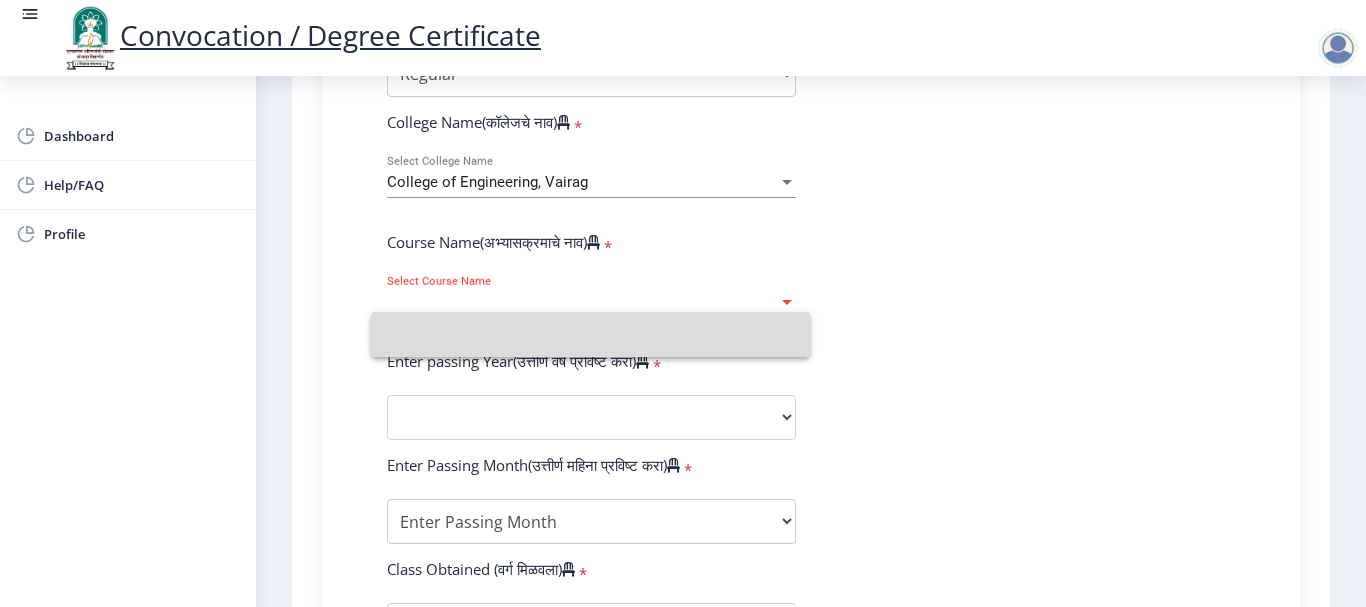 click at bounding box center [590, 334] 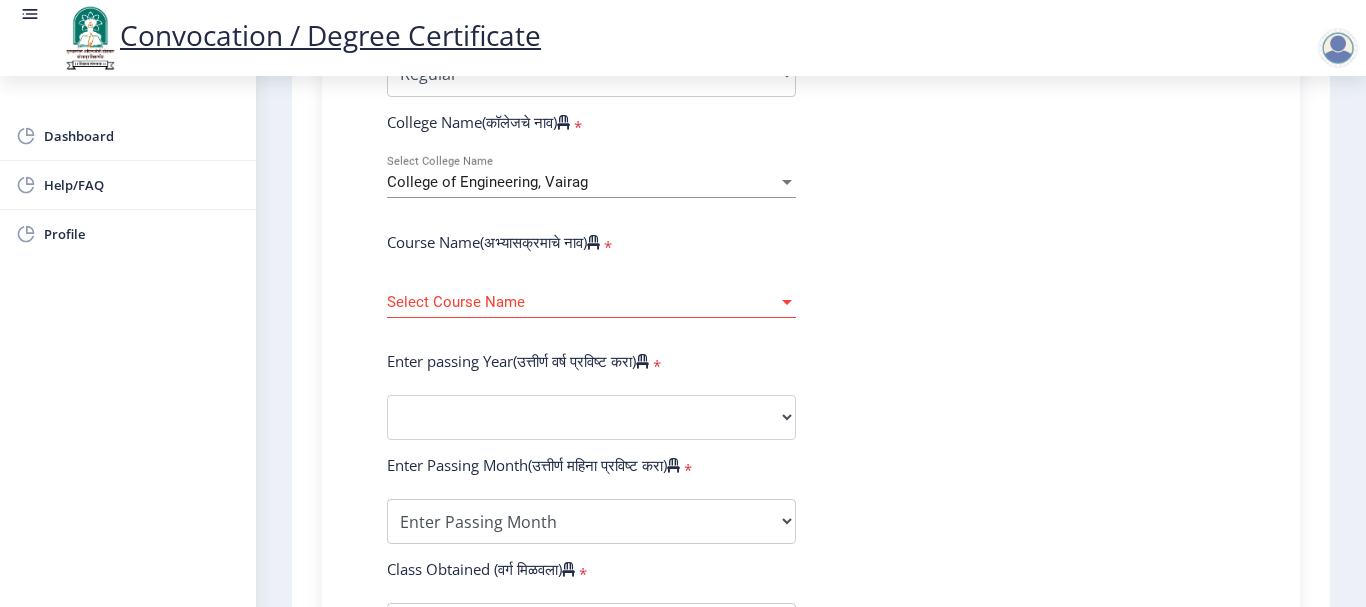 click on "Enter Your PRN Number (तुमचा पीआरएन (कायम नोंदणी क्रमांक) एंटर करा)  * Student Type (विद्यार्थी प्रकार)   * Select Student Type Regular External College Name(कॉलेजचे नाव)  * [COLLEGE_NAME] Select College Name Course Name(अभ्यासक्रमाचे नाव)  * Select Course Name Select Course Name Enter passing Year(उत्तीर्ण वर्ष प्रविष्ट करा)  *  2025   2024   2023   2022   2021   2020   2019   2018   2017   2016   2015   2014   2013   2012   2011   2010   2009   2008   2007   2006   2005   2004   2003   2002   2001   2000   1999   1998   1997   1996   1995   1994   1993   1992   1991   1990   1989   1988   1987   1986   1985   1984   1983   1982   1981   1980   1979   1978   1977   1976  Enter Passing Month(उत्तीर्ण महिना प्रविष्ट करा)  * March" 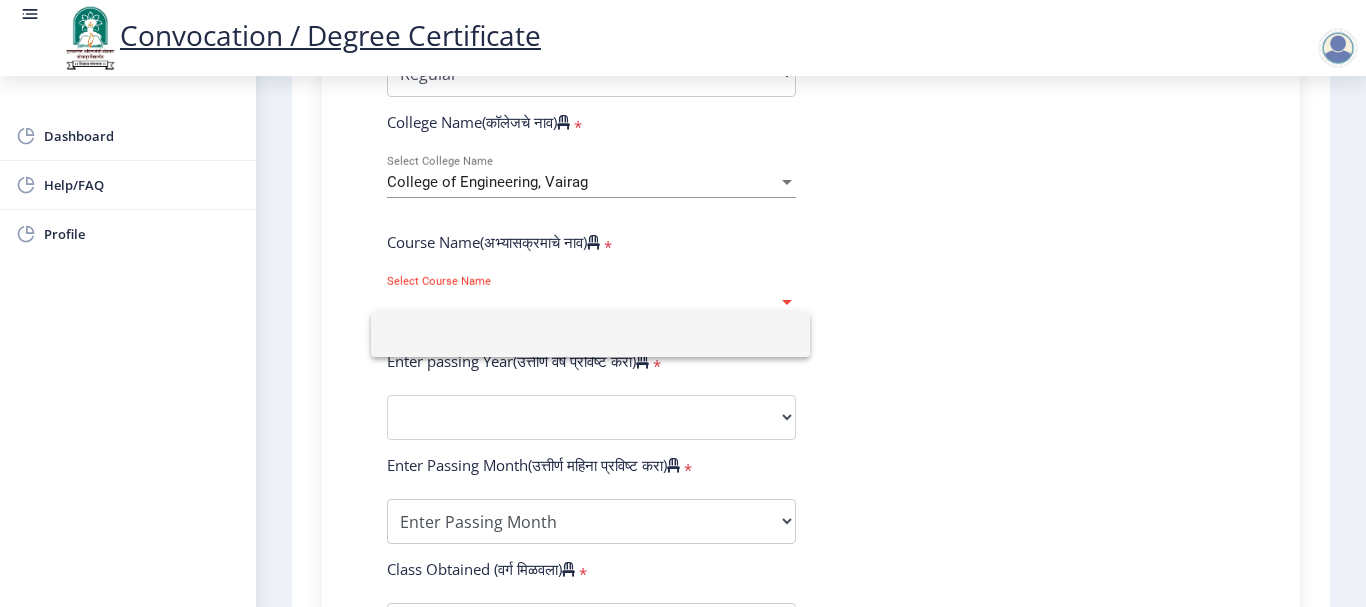 click at bounding box center [590, 334] 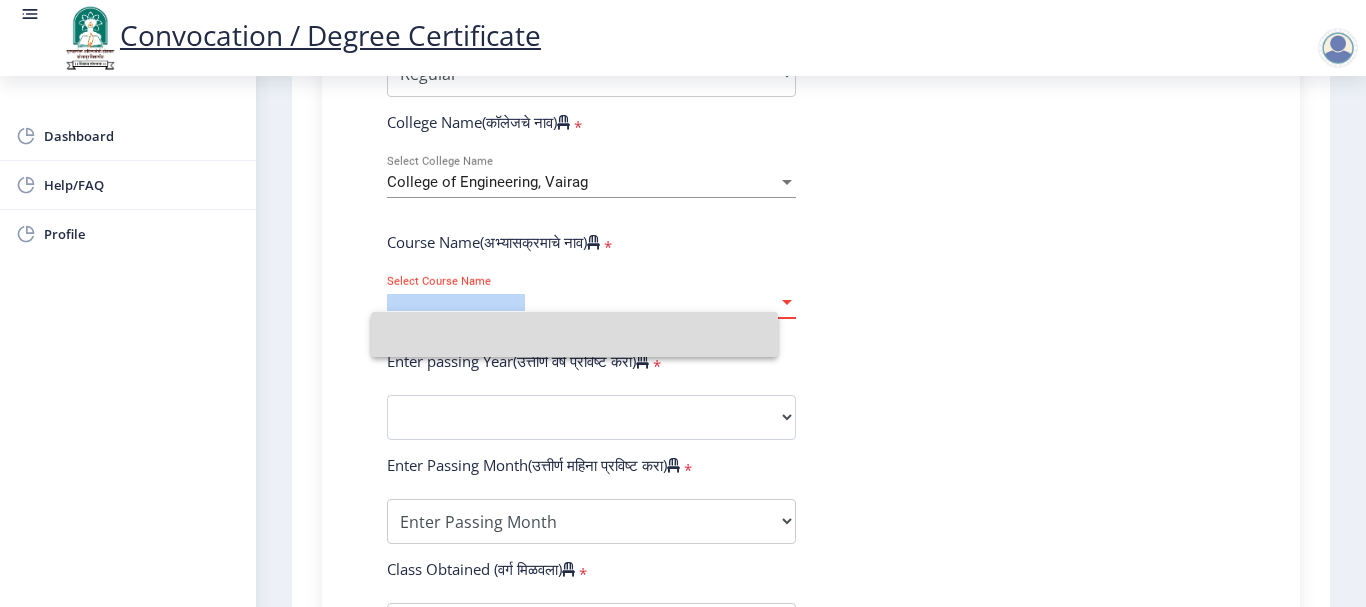 click on "Select Course Name Select Course Name" 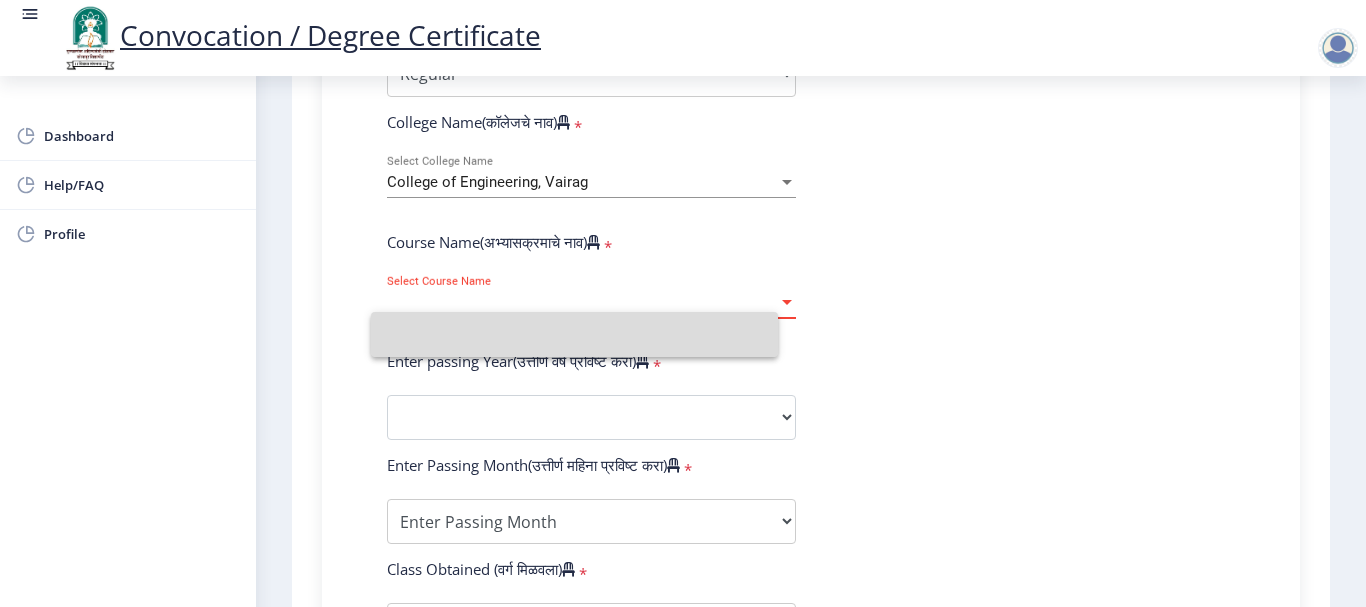 click at bounding box center (574, 334) 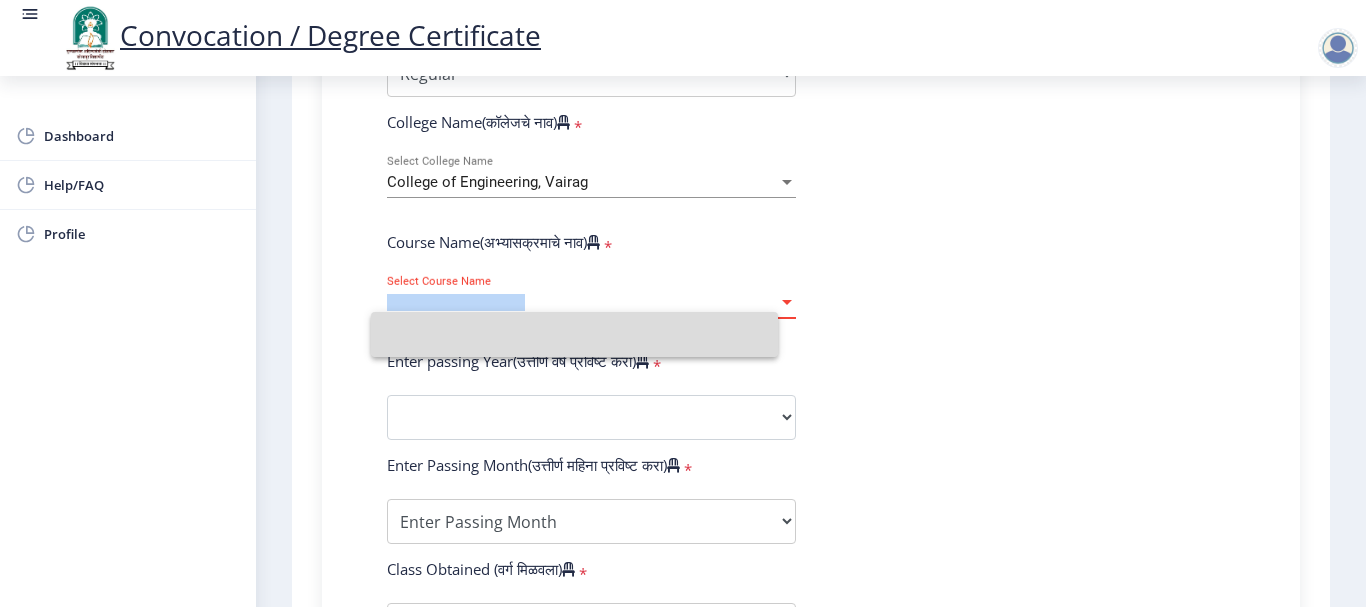 click on "Select Course Name Select Course Name" 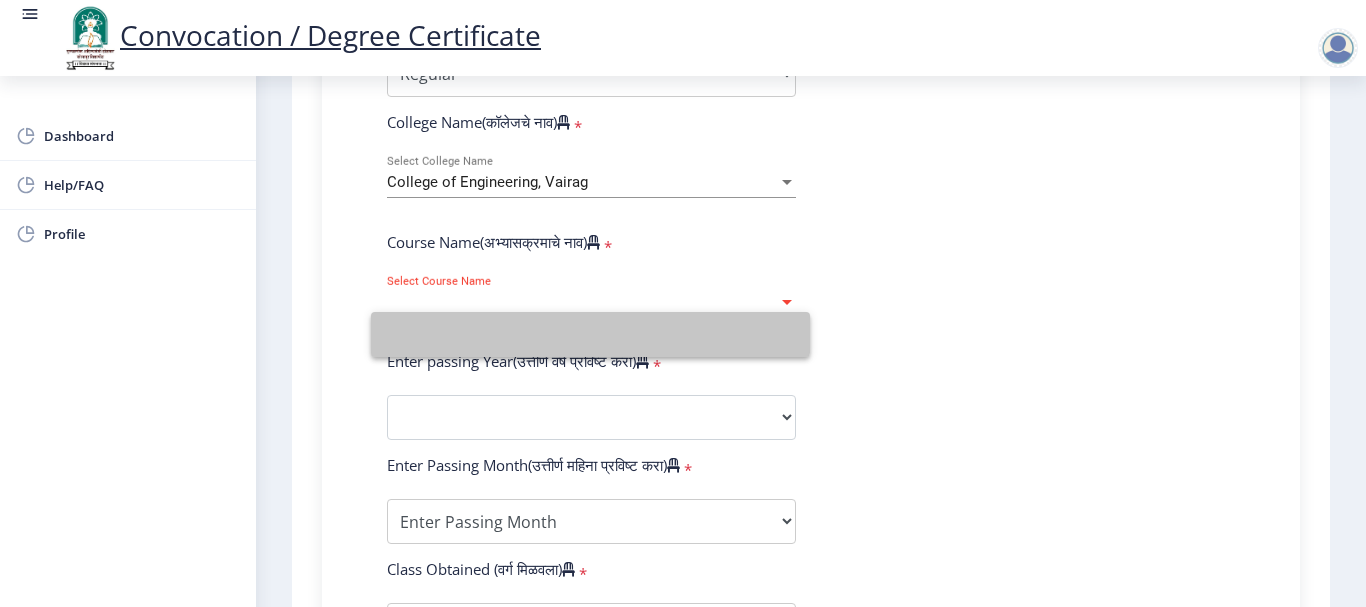 click at bounding box center (590, 334) 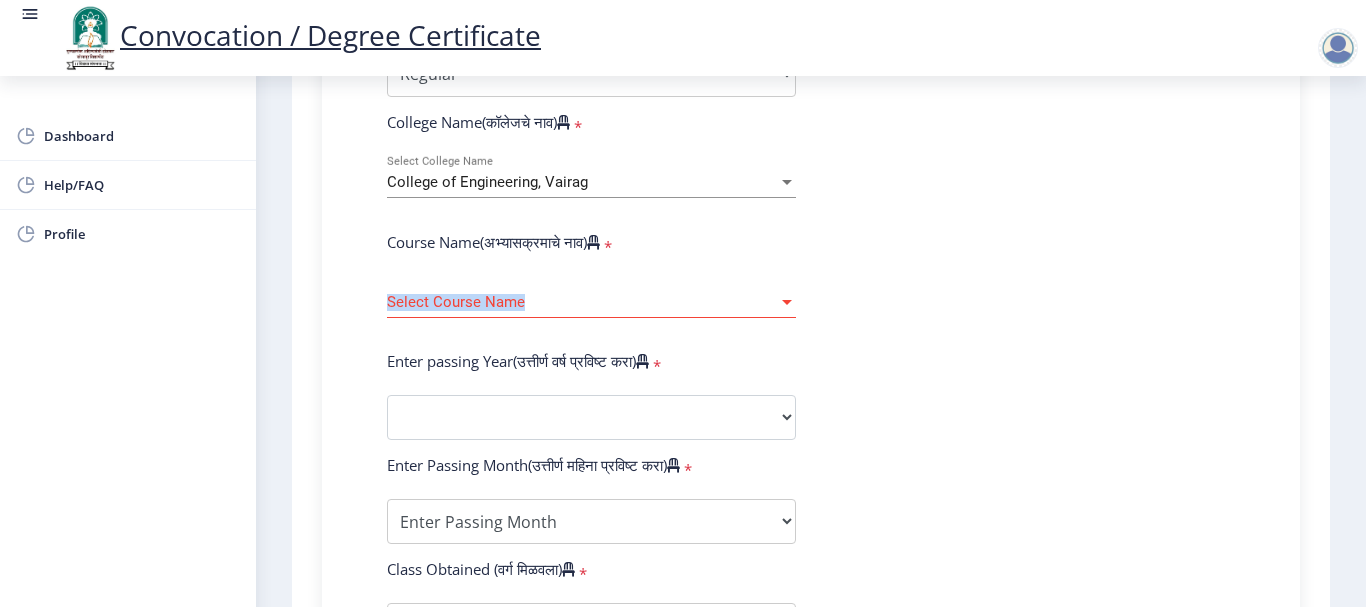 click on "Select Course Name Select Course Name" 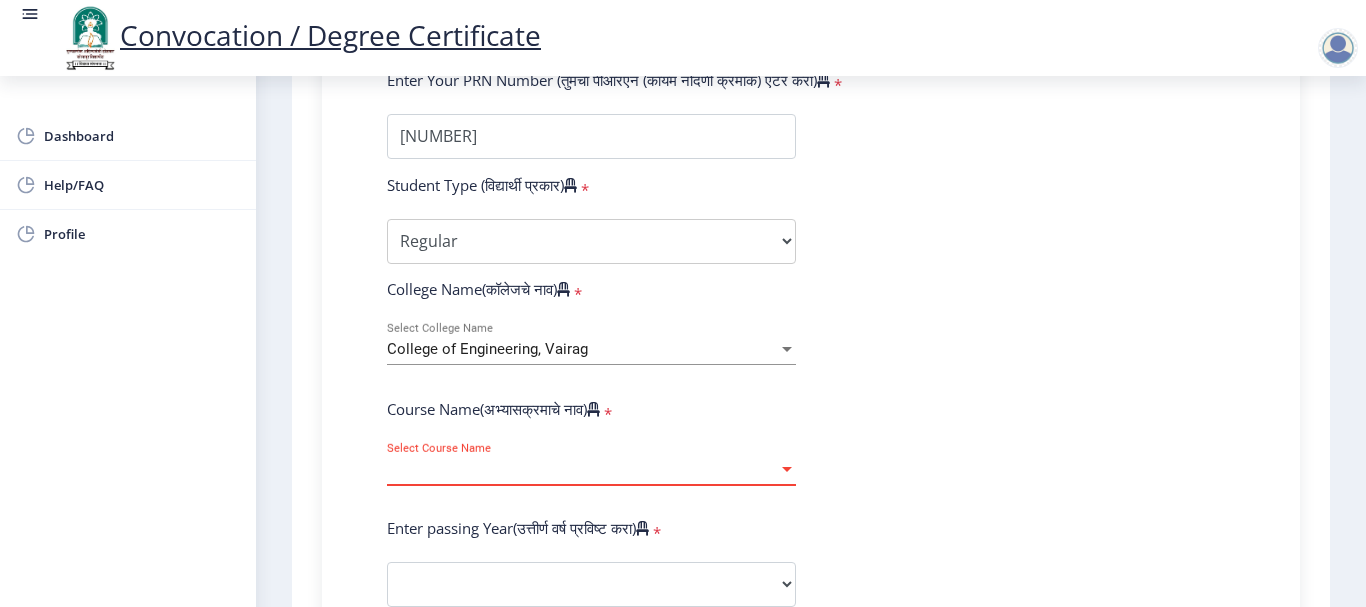 scroll, scrollTop: 600, scrollLeft: 0, axis: vertical 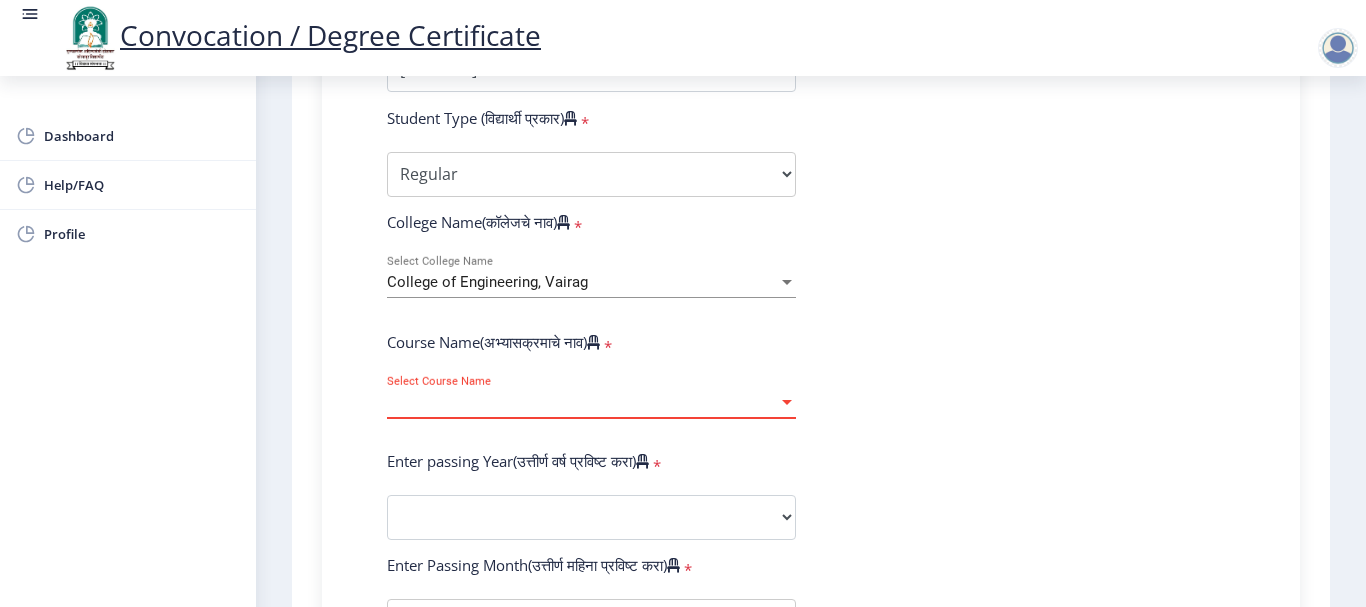 click at bounding box center (787, 402) 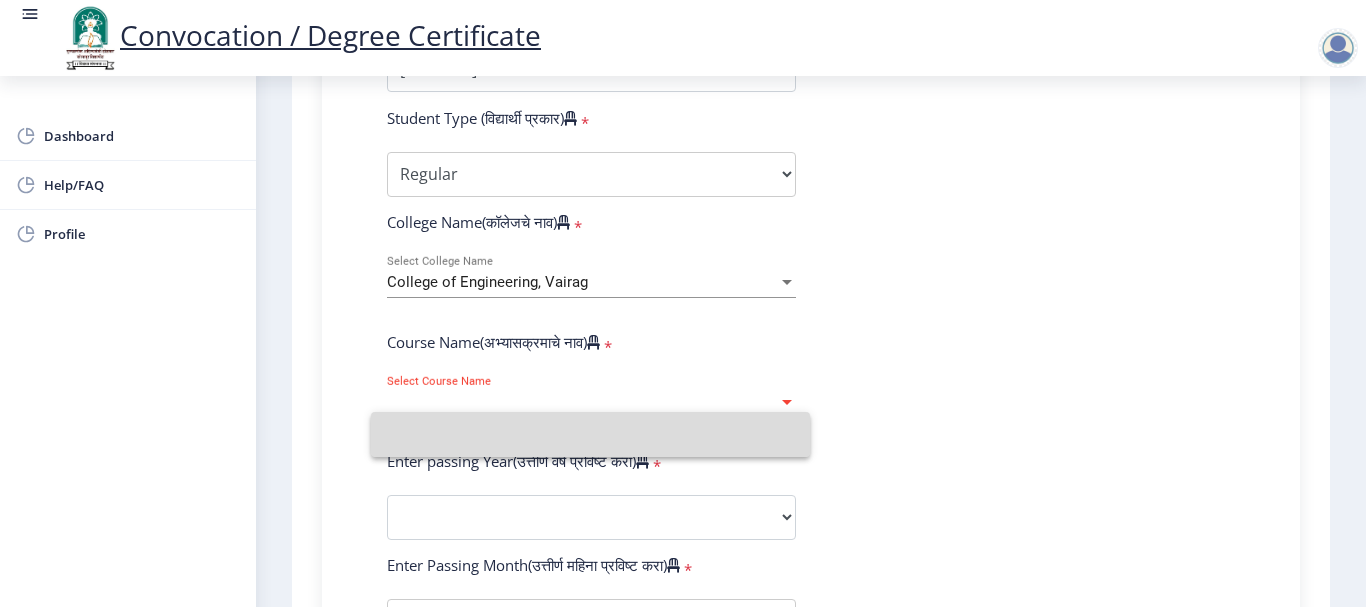 click at bounding box center [590, 434] 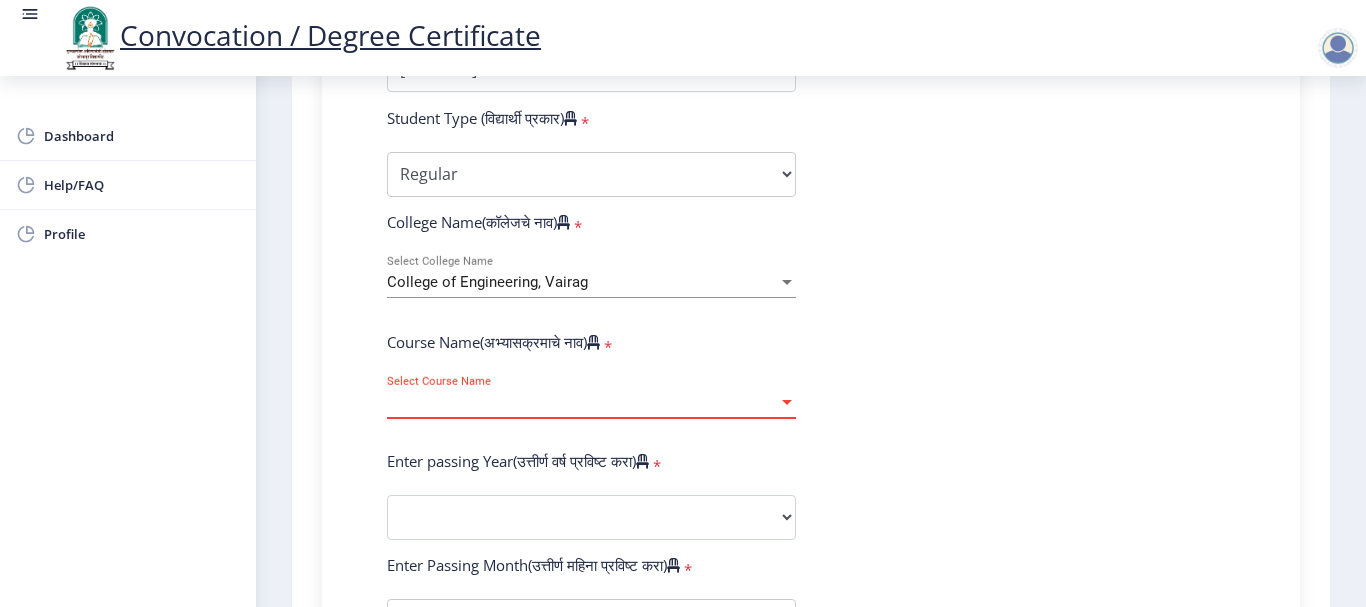 click at bounding box center [787, 402] 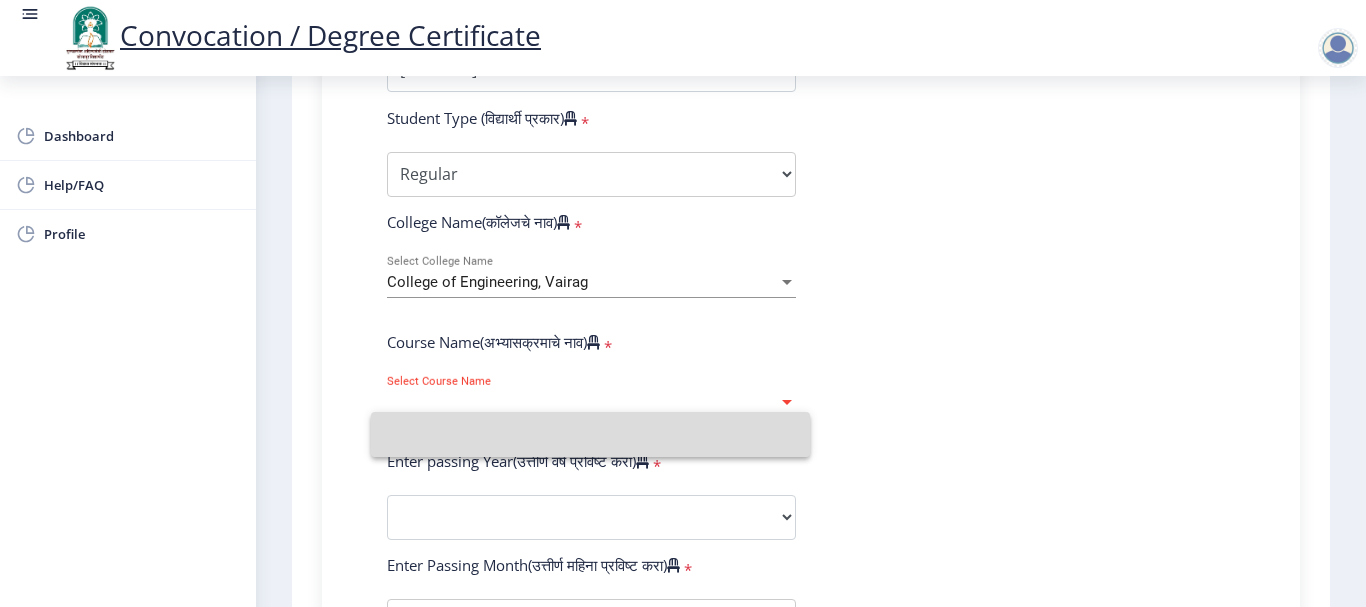 click at bounding box center [590, 434] 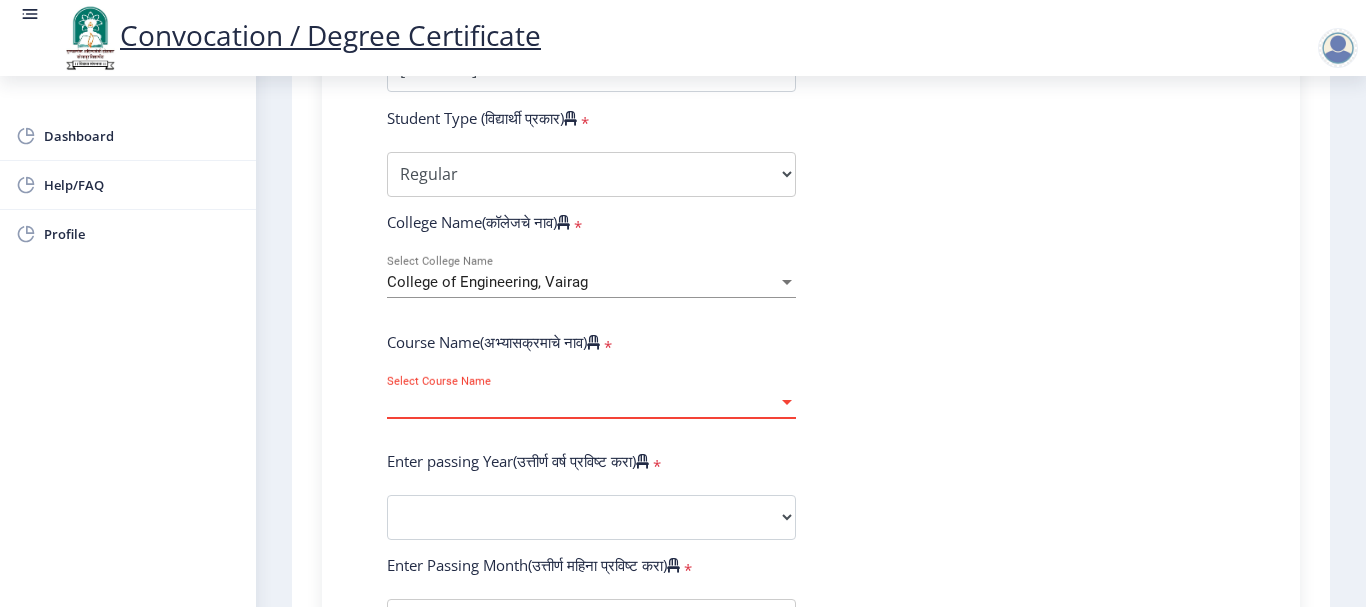 click at bounding box center (787, 402) 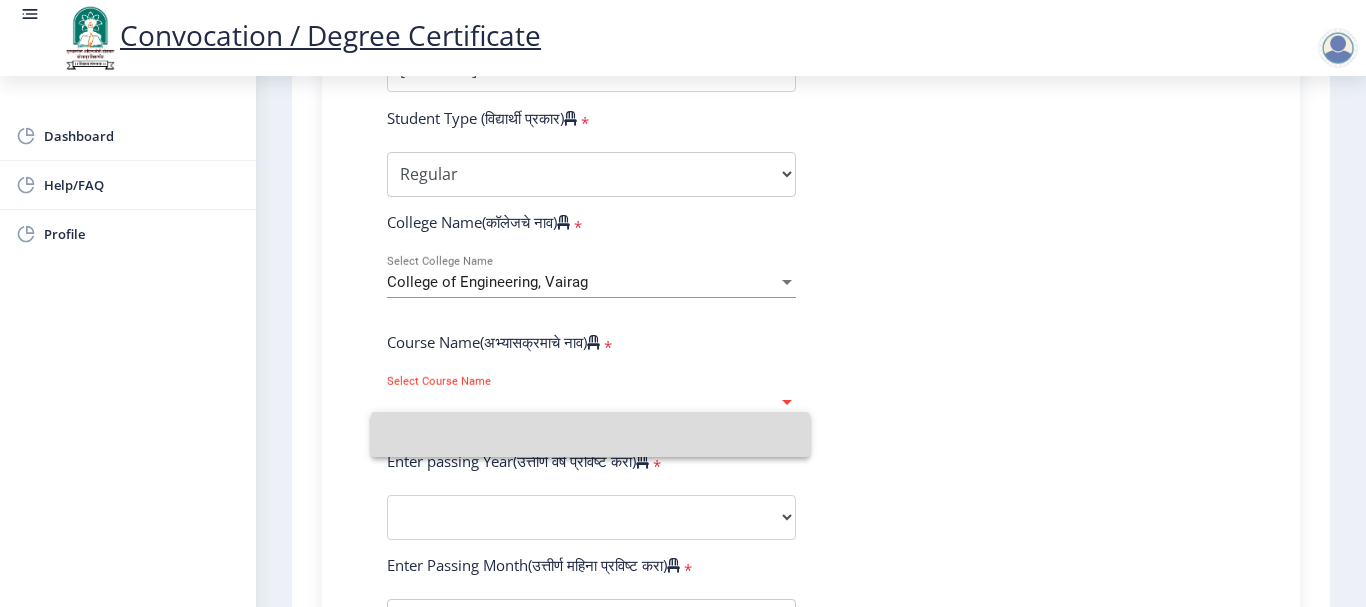 click at bounding box center [590, 434] 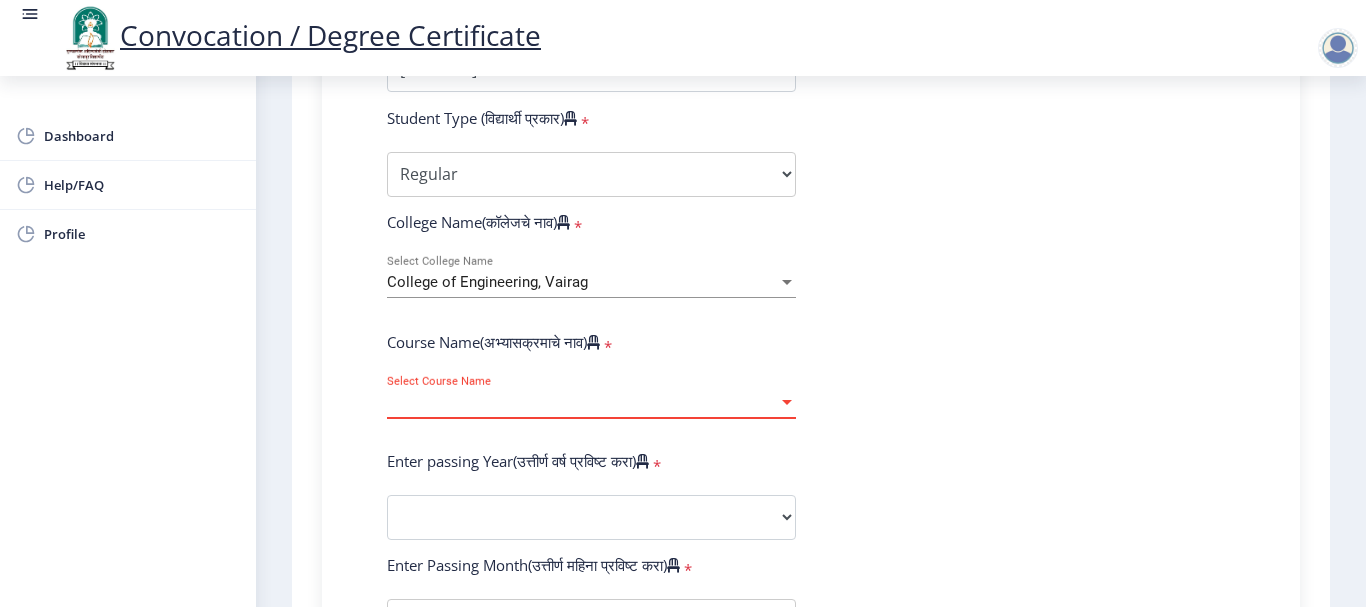 click at bounding box center [787, 402] 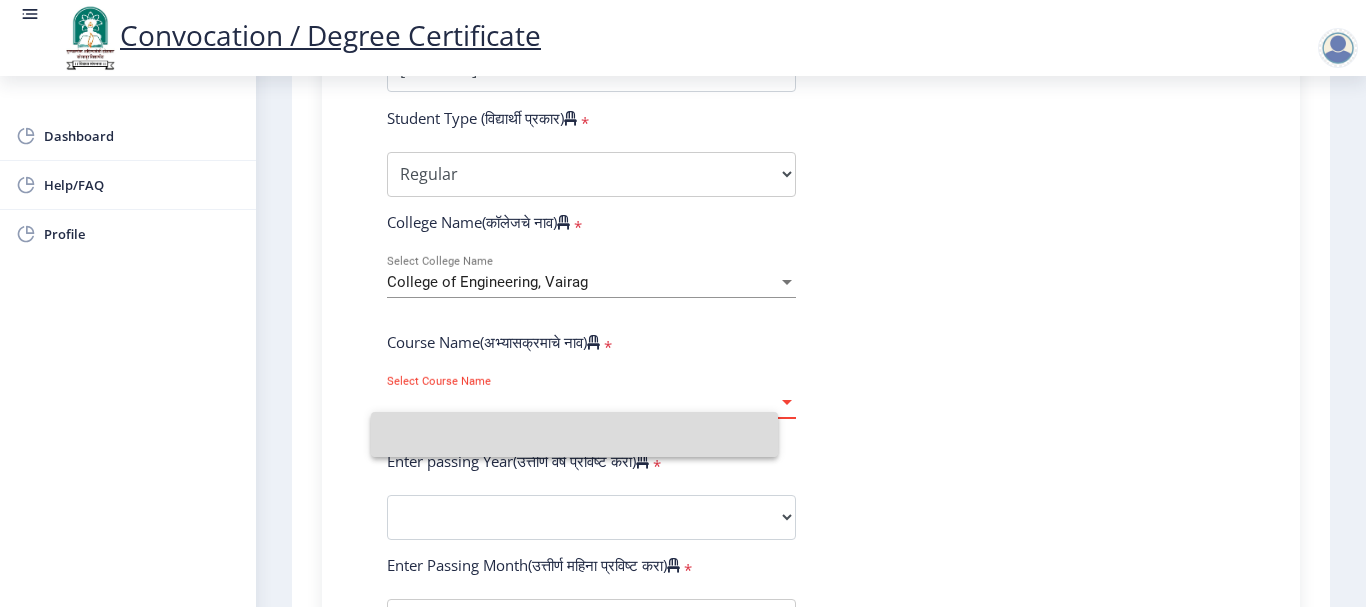 click at bounding box center [787, 402] 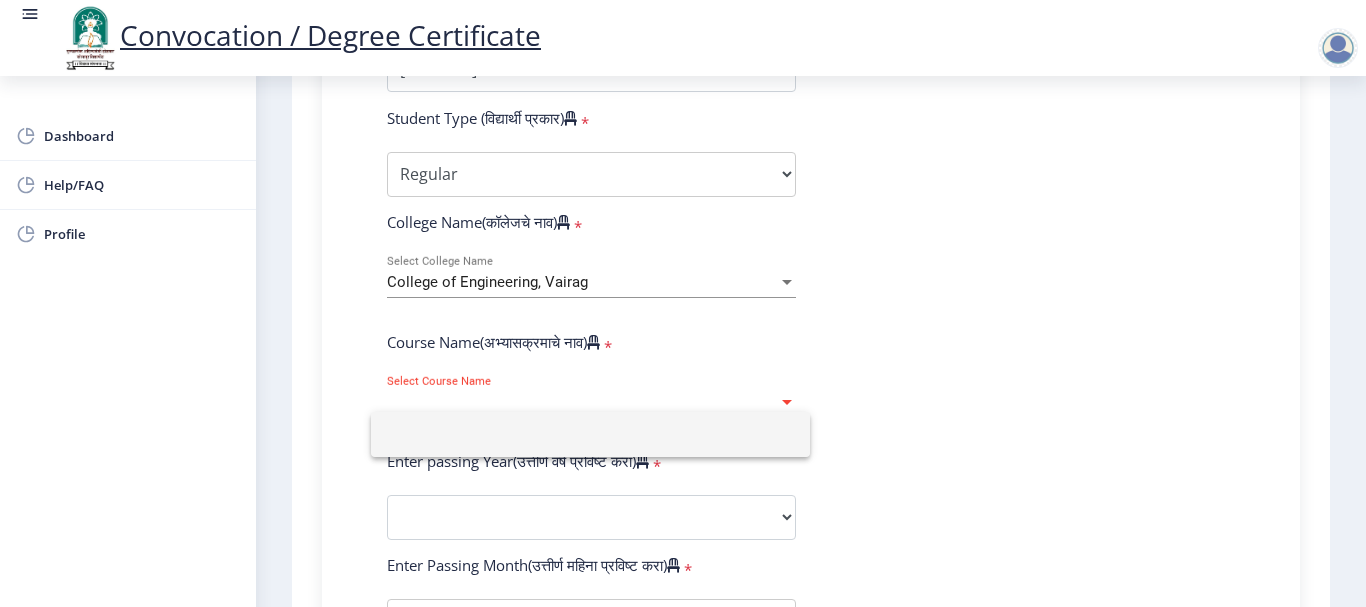 click 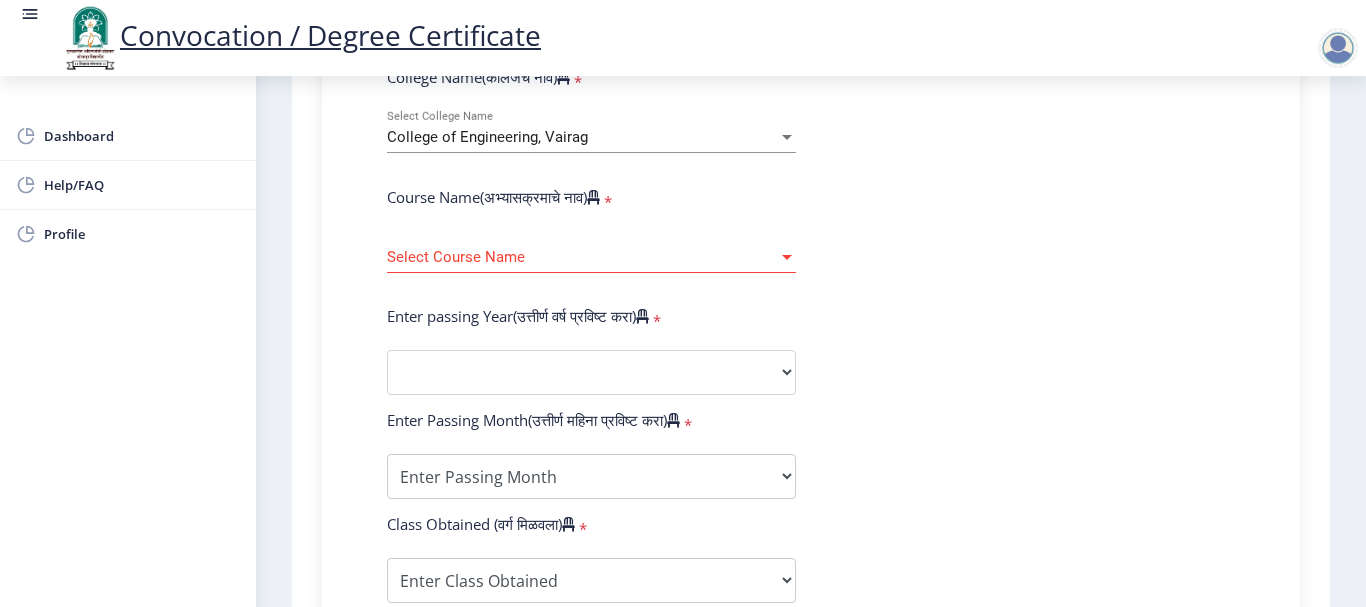 scroll, scrollTop: 744, scrollLeft: 0, axis: vertical 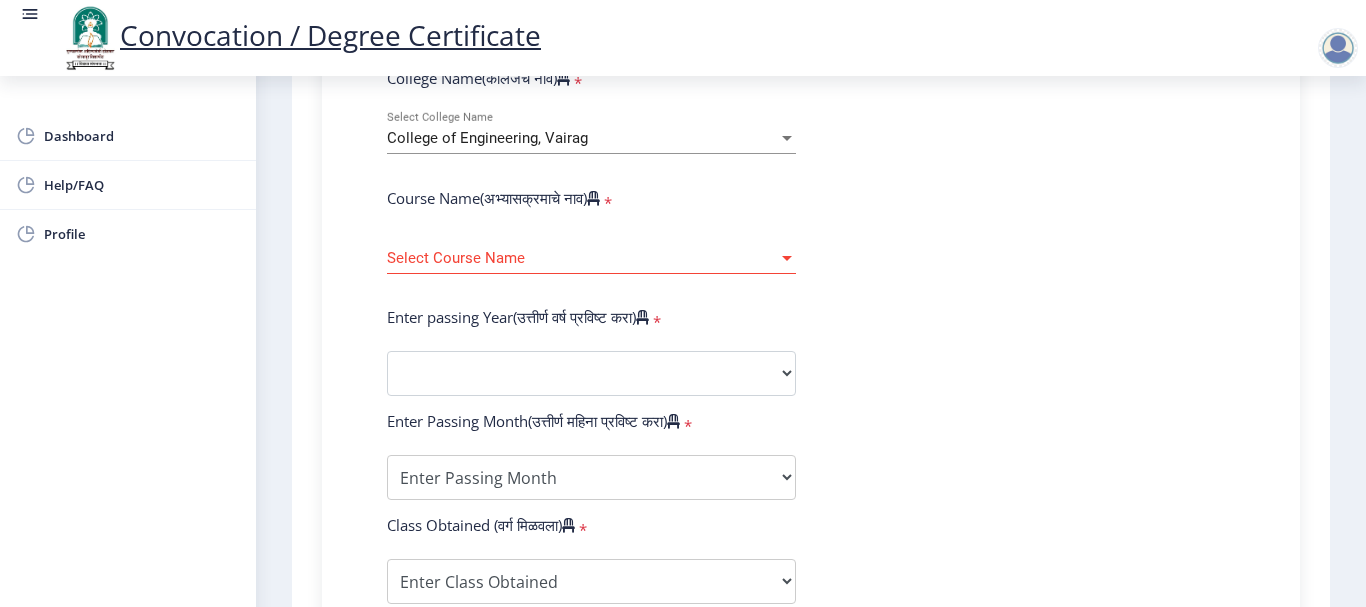 click on "College of Engineering, Vairag" at bounding box center (582, 138) 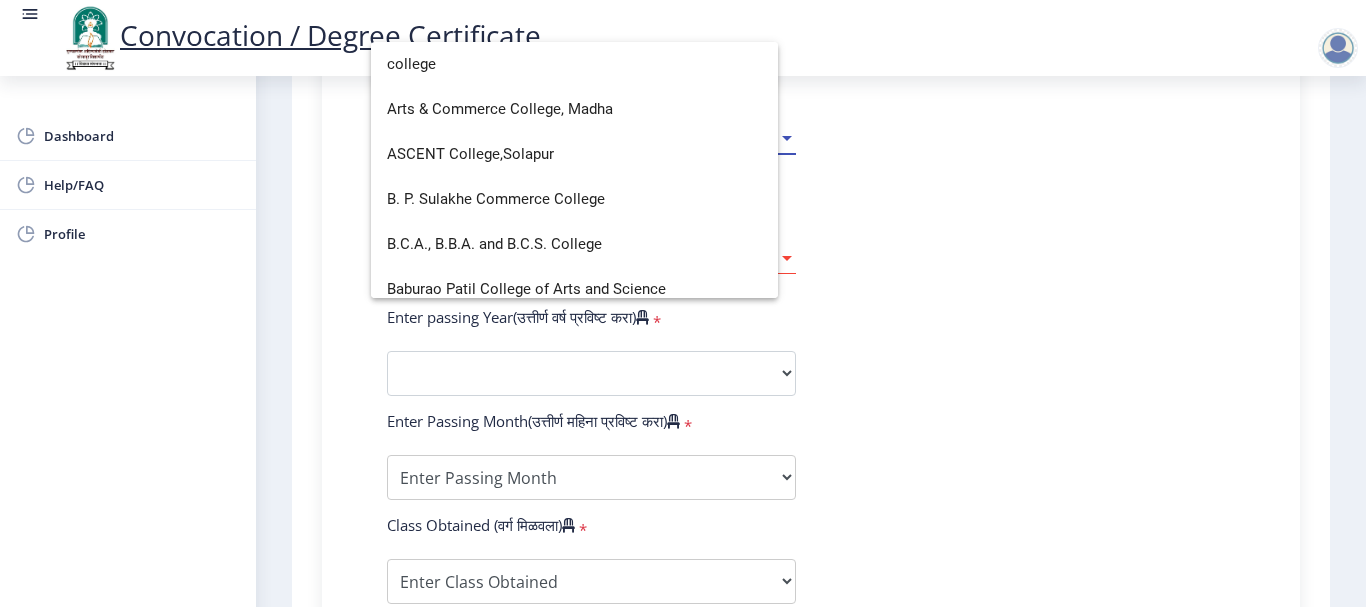 scroll, scrollTop: 0, scrollLeft: 0, axis: both 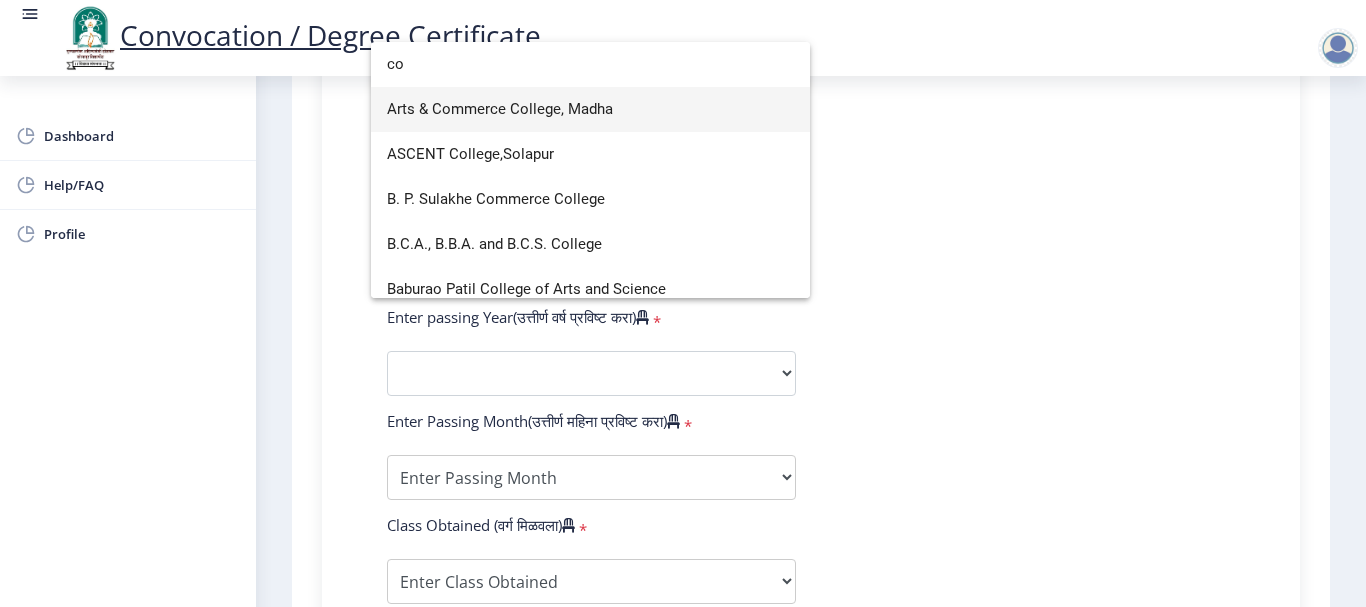 type on "c" 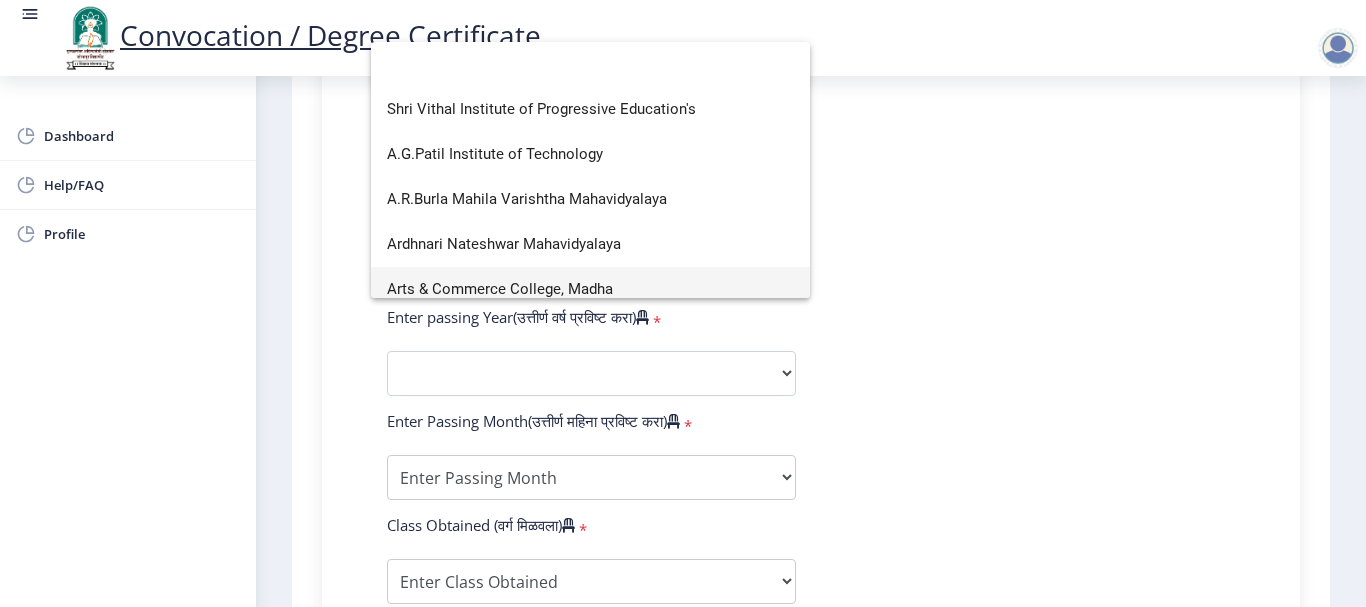 type 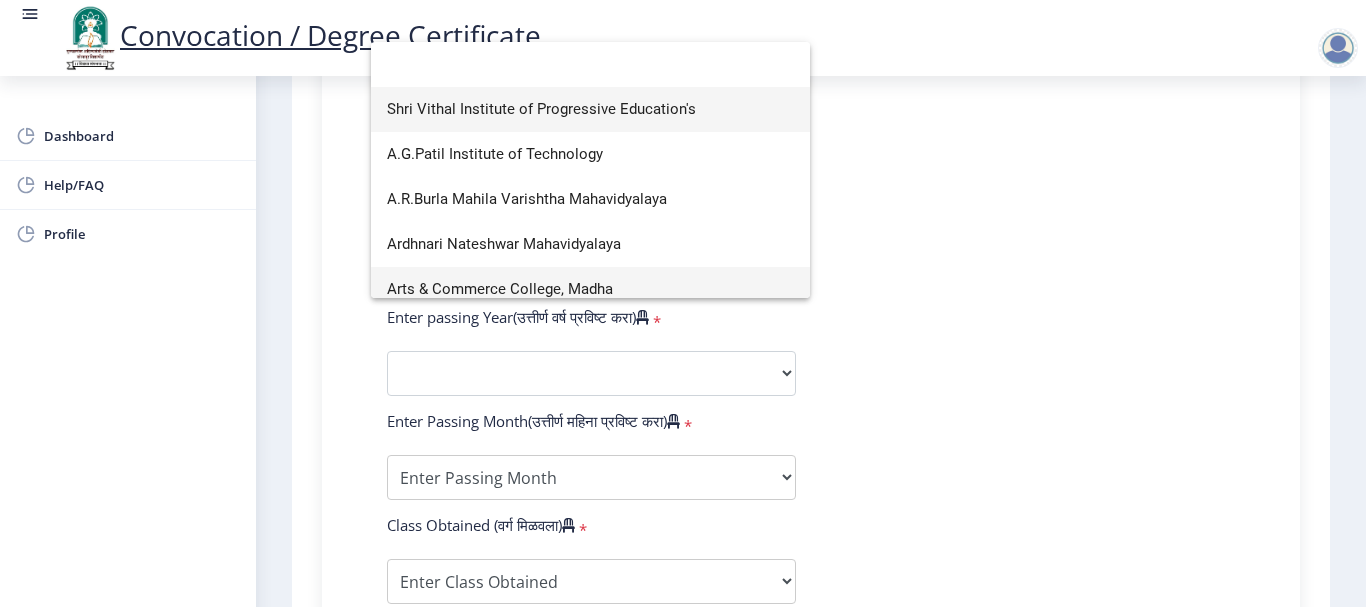 click on "Shri Vithal Institute of Progressive Education's" at bounding box center [590, 109] 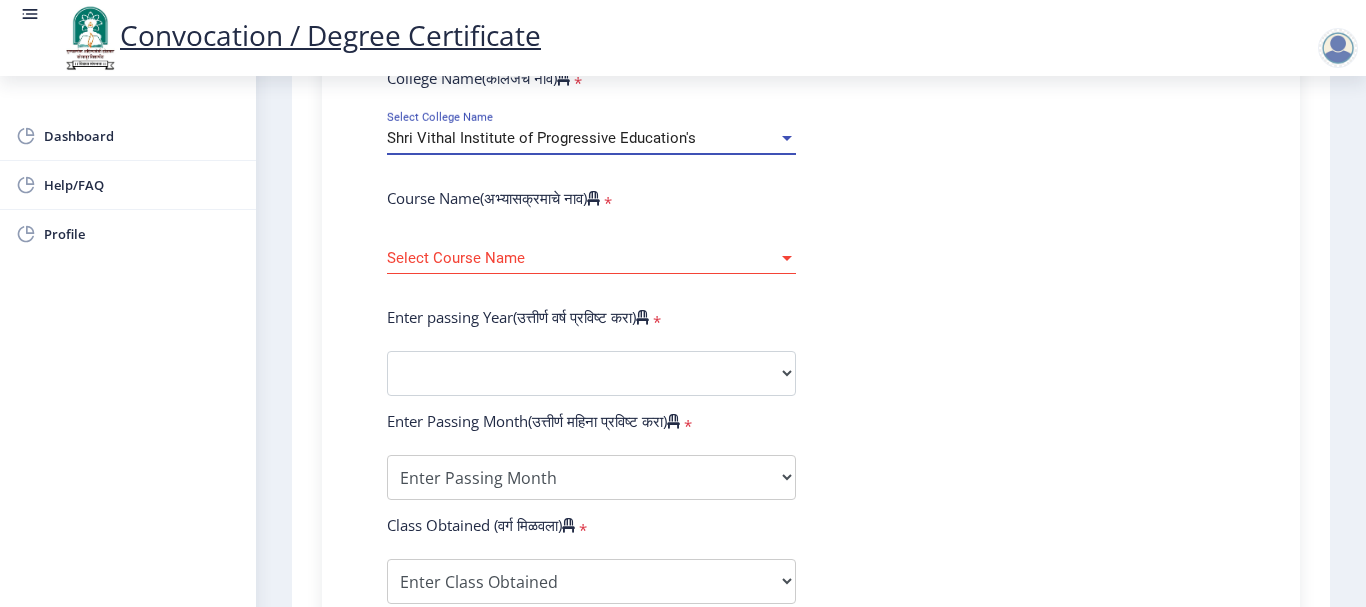 click on "Select Course Name" at bounding box center [582, 258] 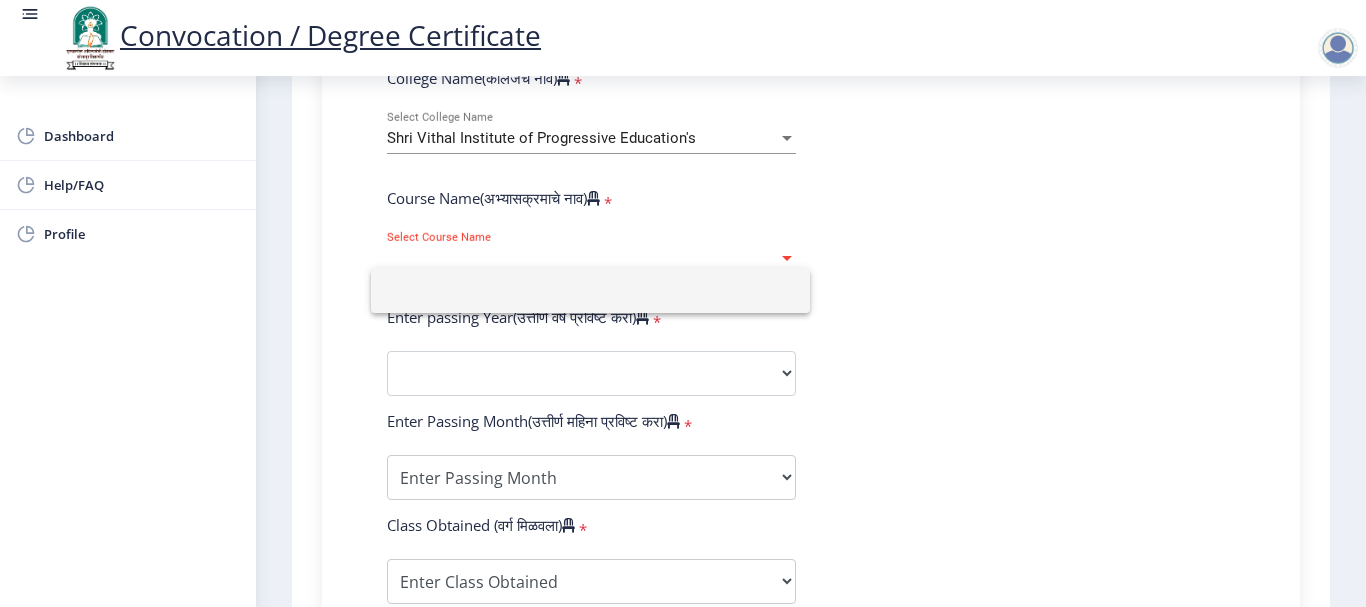 click at bounding box center [590, 290] 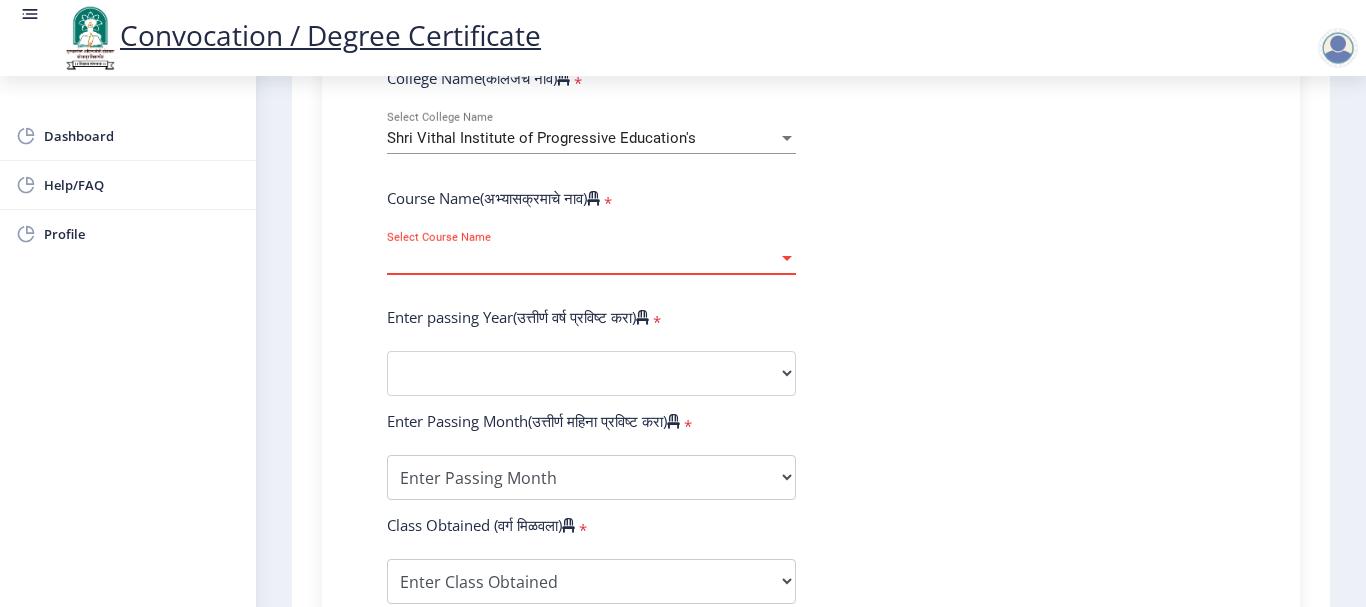 click on "Select Course Name" at bounding box center (582, 258) 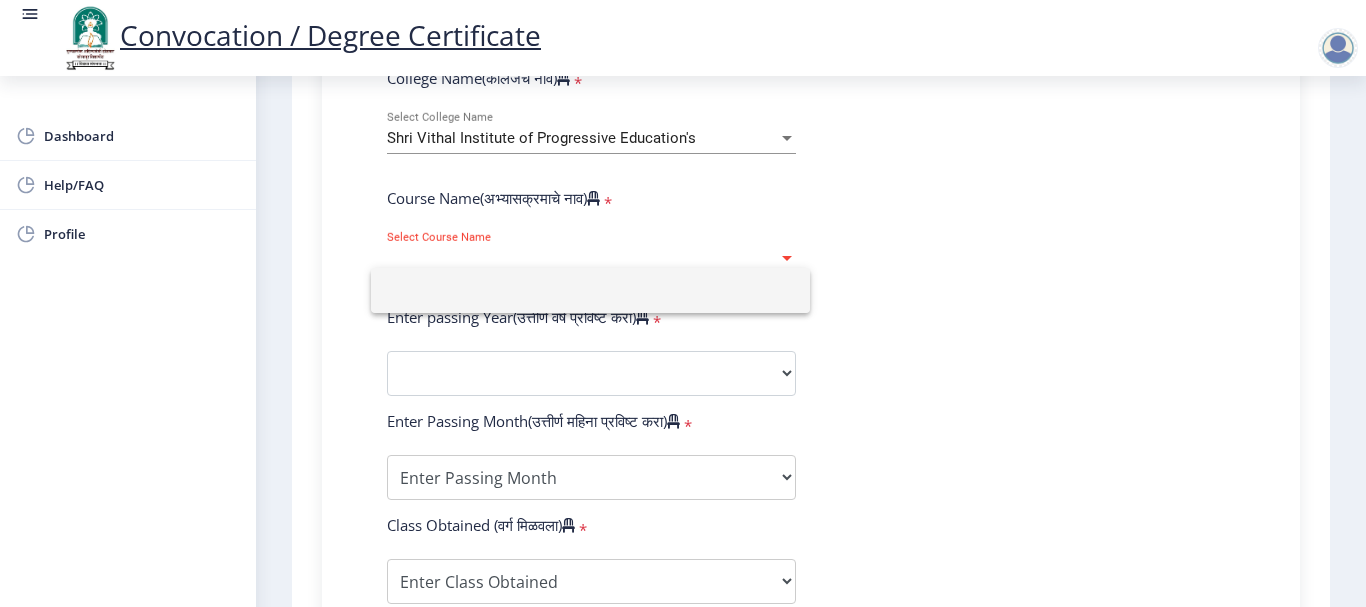click at bounding box center [590, 290] 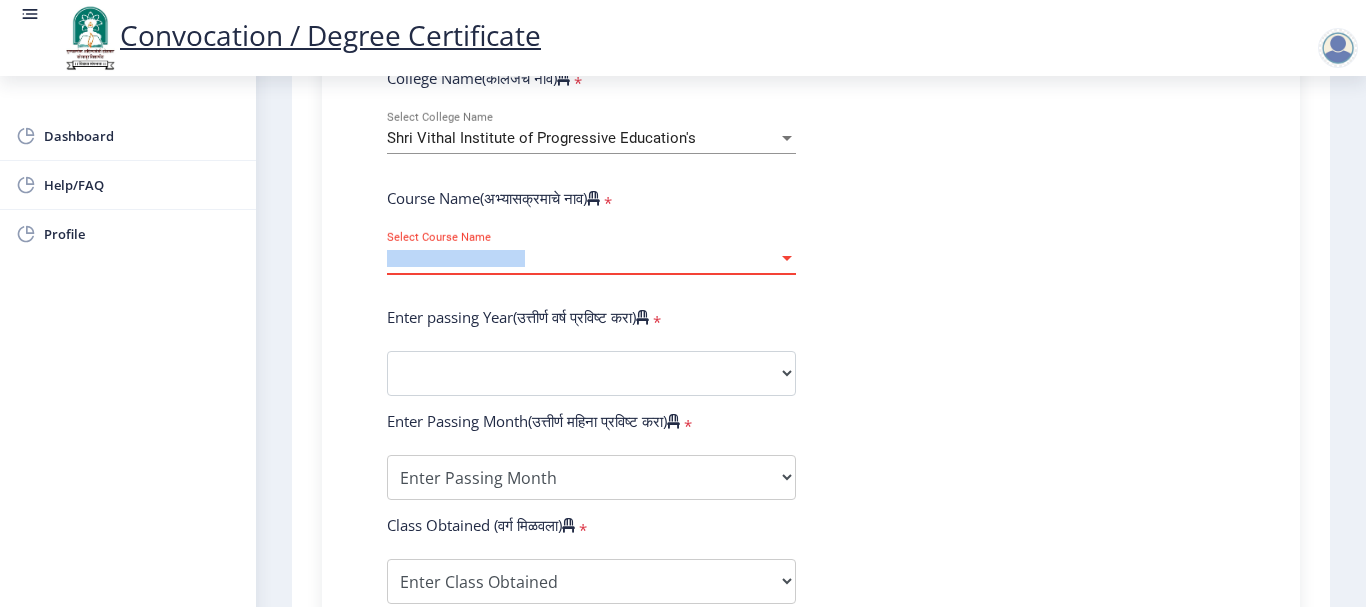 click on "Select Course Name" at bounding box center [582, 258] 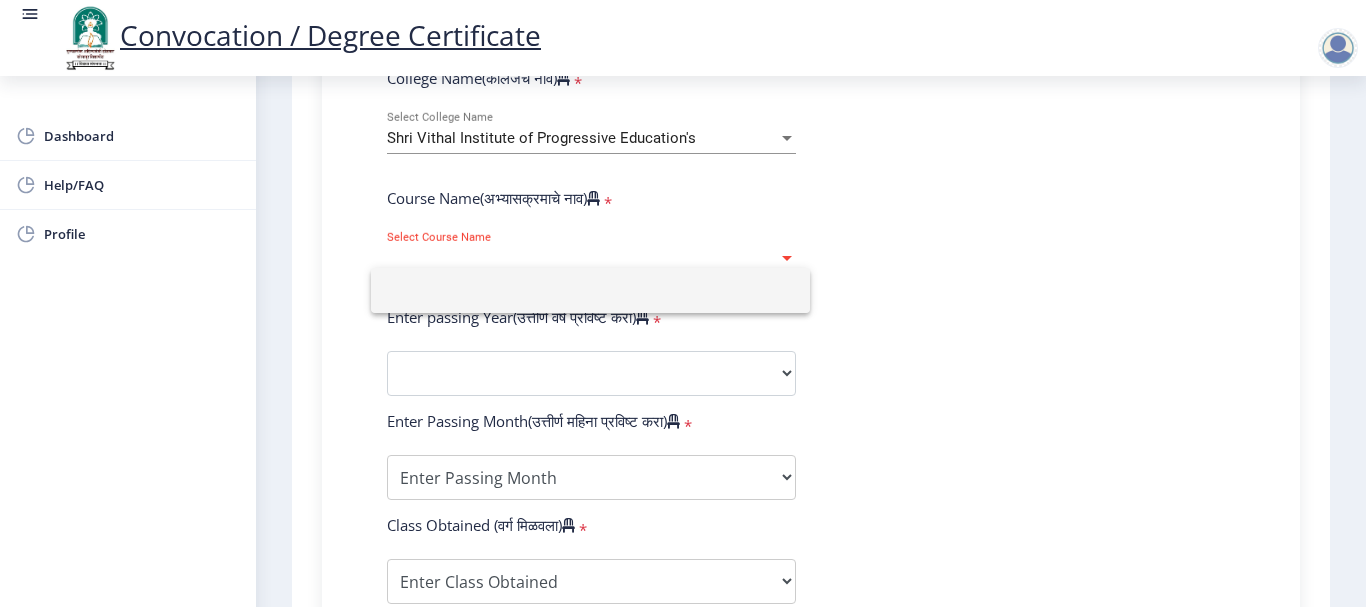 click at bounding box center (590, 290) 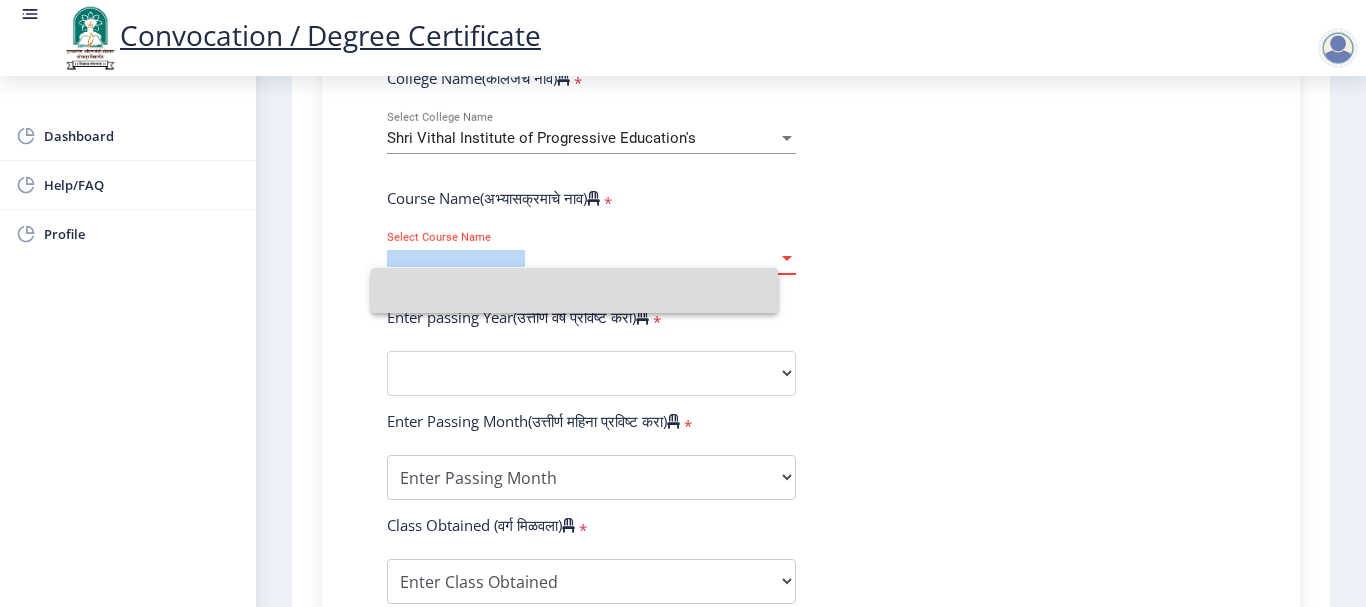 click on "Select Course Name" at bounding box center [582, 258] 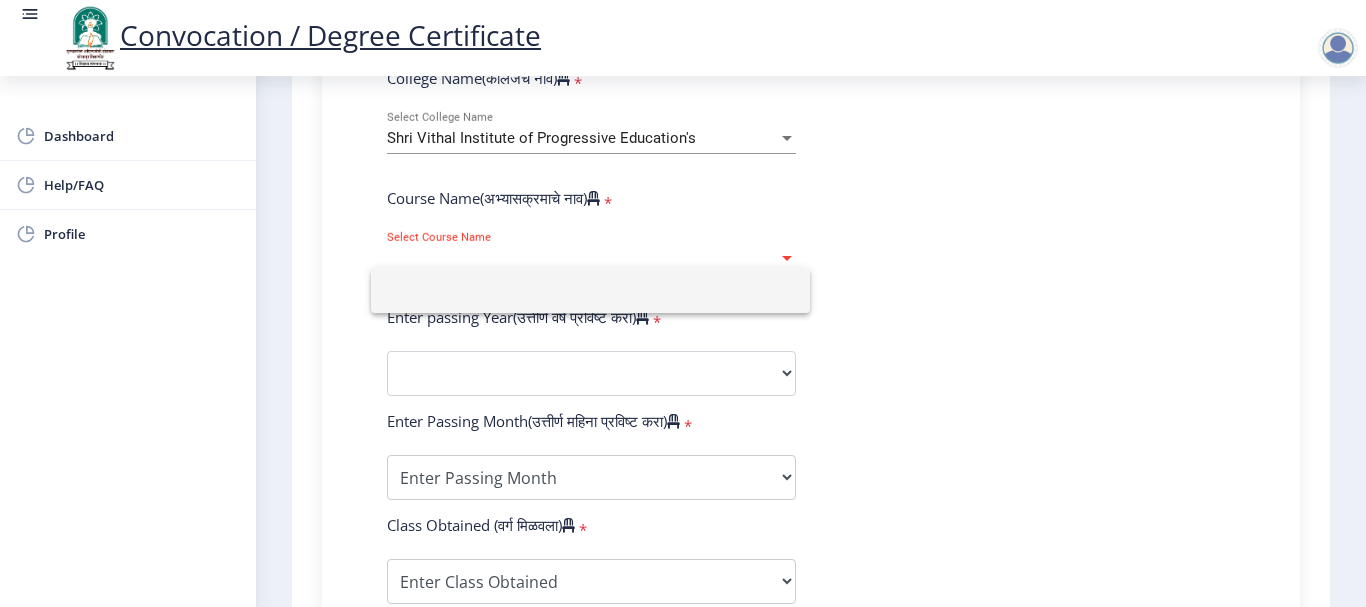 click 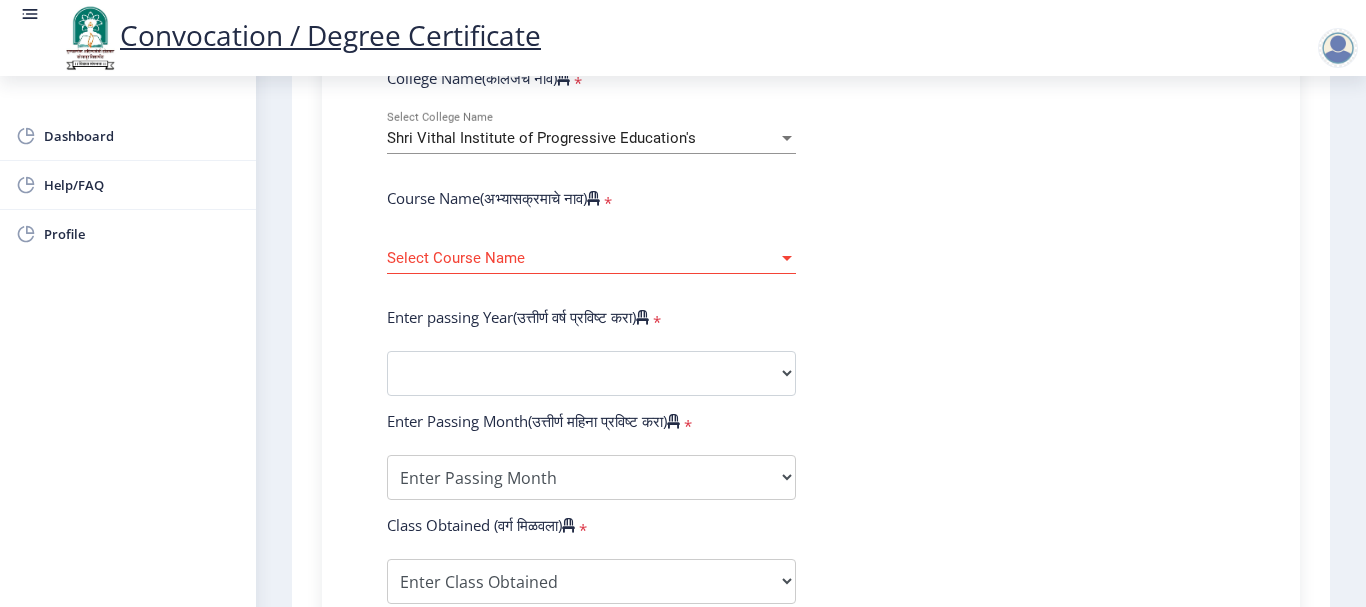 click on "Shri Vithal Institute of Progressive Education's" at bounding box center [541, 138] 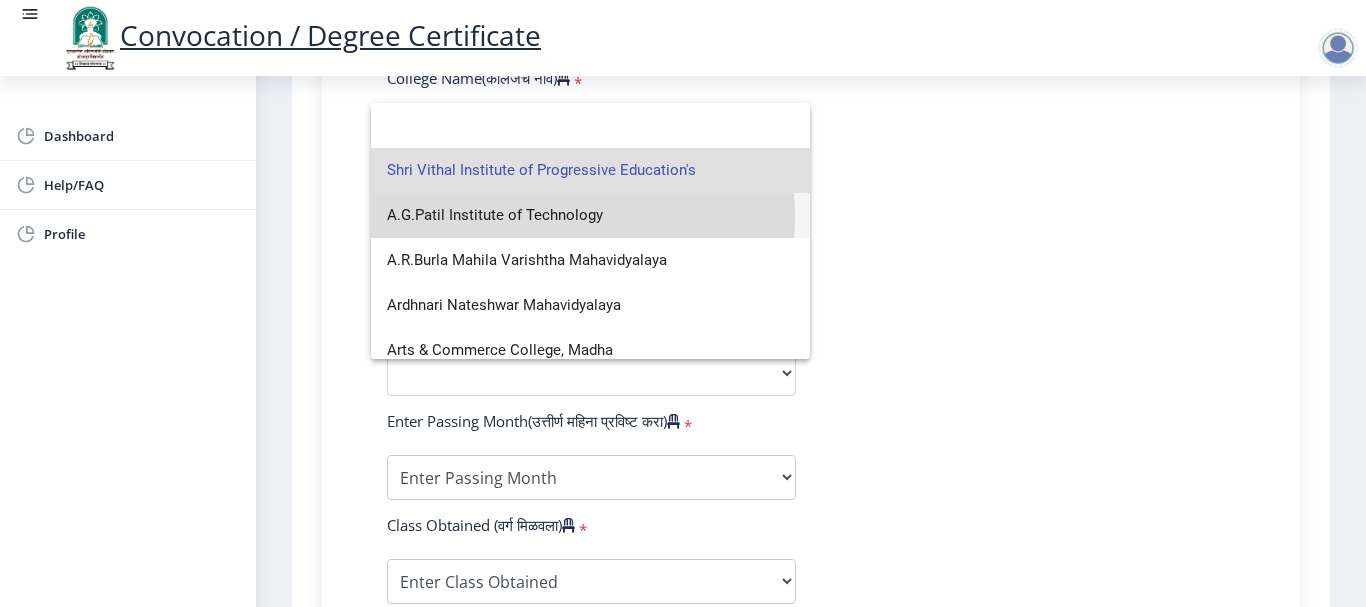 click on "A.G.Patil Institute of Technology" at bounding box center [590, 215] 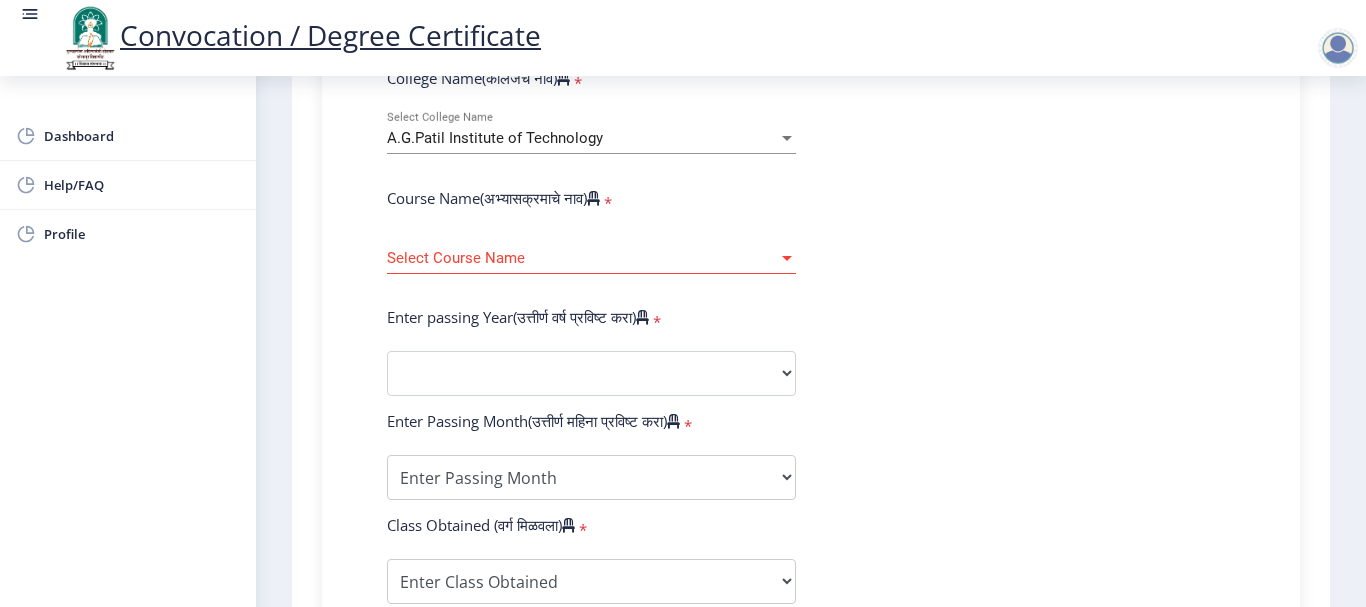 click on "Enter Your PRN Number (तुमचा पीआरएन (कायम नोंदणी क्रमांक) एंटर करा)  * Student Type (विद्यार्थी प्रकार)   * Select Student Type Regular External College Name(कॉलेजचे नाव)  * [COLLEGE_NAME] Select College Name Course Name(अभ्यासक्रमाचे नाव)  * Select Course Name Select Course Name Enter passing Year(उत्तीर्ण वर्ष प्रविष्ट करा)  *  2025   2024   2023   2022   2021   2020   2019   2018   2017   2016   2015   2014   2013   2012   2011   2010   2009   2008   2007   2006   2005   2004   2003   2002   2001   2000   1999   1998   1997   1996   1995   1994   1993   1992   1991   1990   1989   1988   1987   1986   1985   1984   1983   1982   1981   1980   1979   1978   1977   1976  Enter Passing Month(उत्तीर्ण महिना प्रविष्ट करा)  * March" 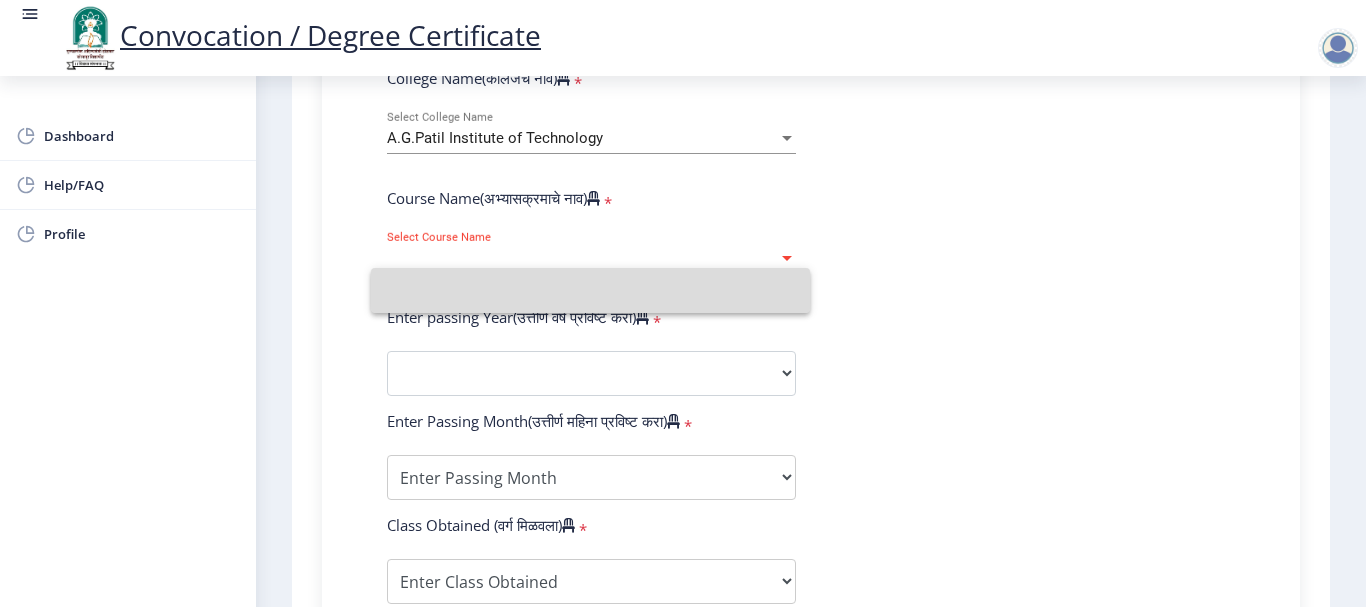 click at bounding box center [590, 290] 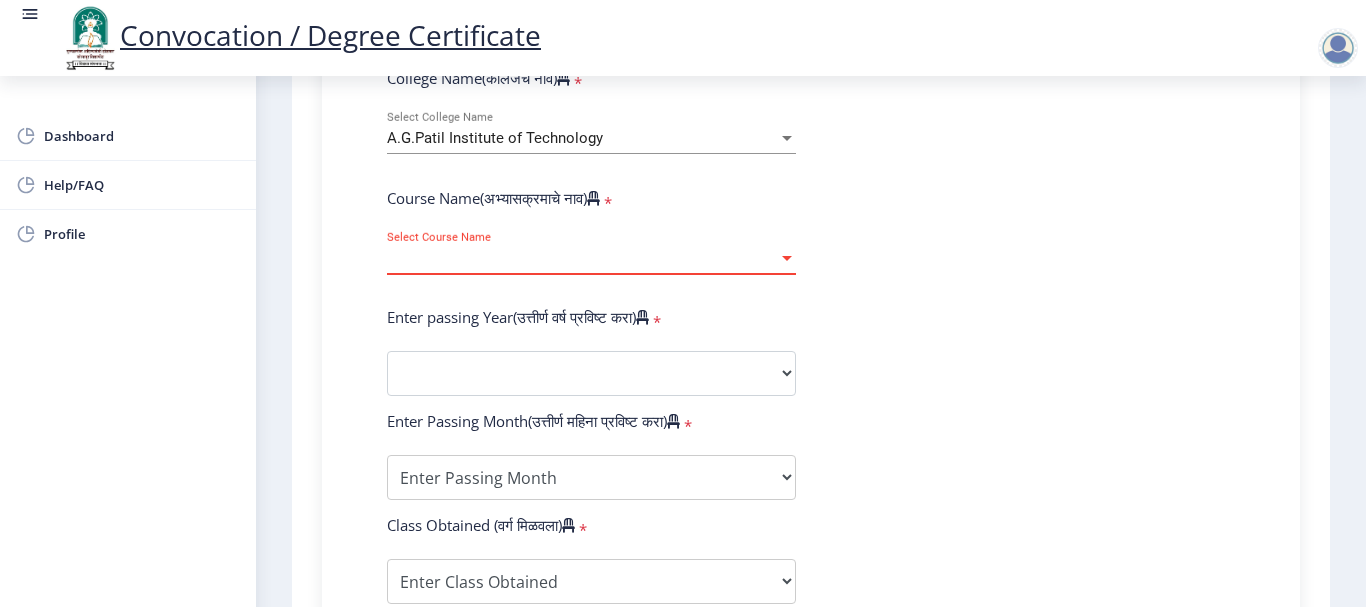 click on "Select Course Name Select Course Name" 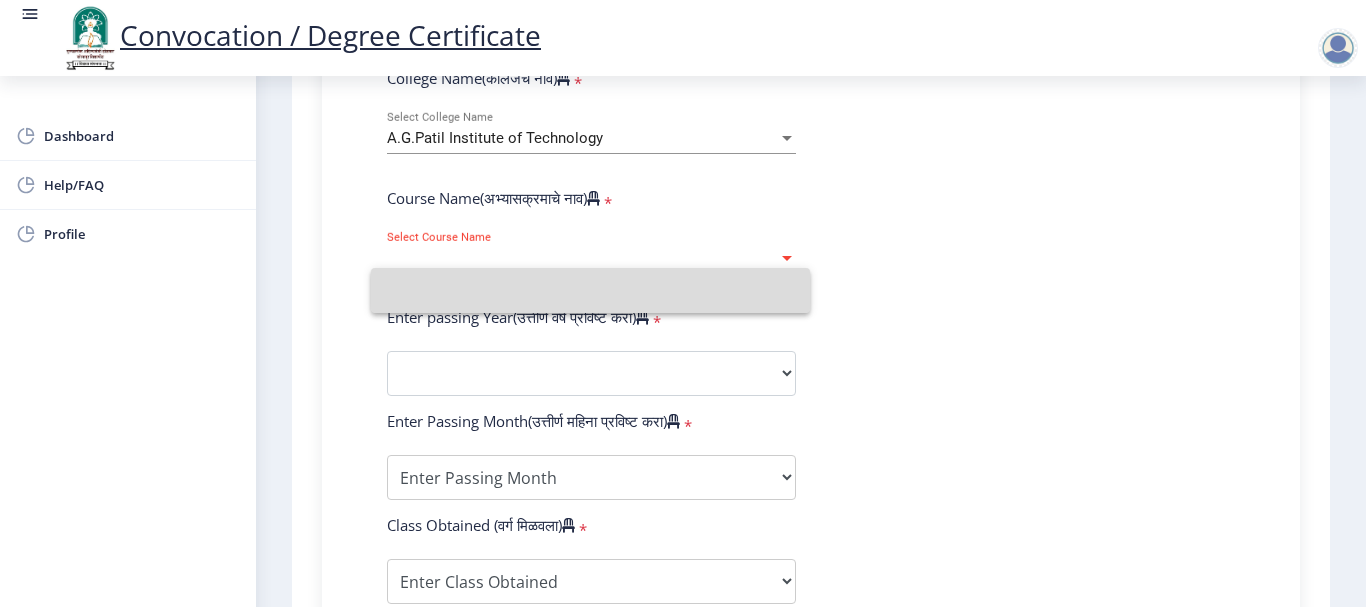 click at bounding box center [590, 290] 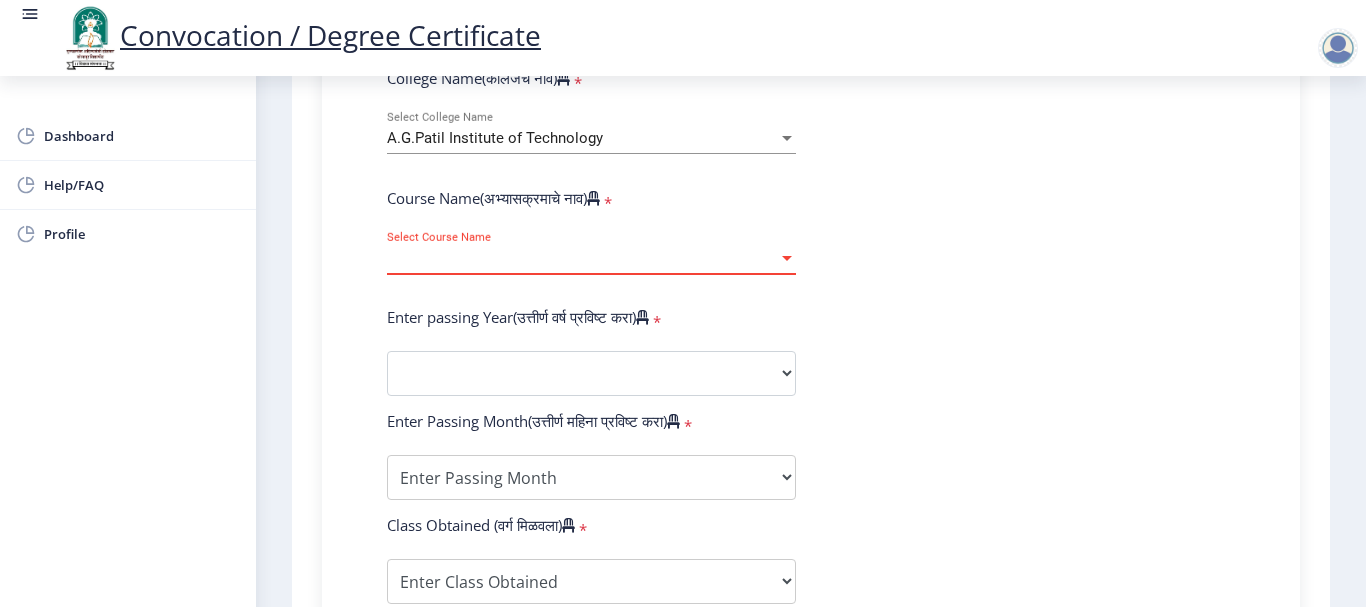 click on "Enter Your PRN Number (तुमचा पीआरएन (कायम नोंदणी क्रमांक) एंटर करा)  * Student Type (विद्यार्थी प्रकार)   * Select Student Type Regular External College Name(कॉलेजचे नाव)  * [COLLEGE_NAME] Select College Name Course Name(अभ्यासक्रमाचे नाव)  * Select Course Name Select Course Name Enter passing Year(उत्तीर्ण वर्ष प्रविष्ट करा)  *  2025   2024   2023   2022   2021   2020   2019   2018   2017   2016   2015   2014   2013   2012   2011   2010   2009   2008   2007   2006   2005   2004   2003   2002   2001   2000   1999   1998   1997   1996   1995   1994   1993   1992   1991   1990   1989   1988   1987   1986   1985   1984   1983   1982   1981   1980   1979   1978   1977   1976  Enter Passing Month(उत्तीर्ण महिना प्रविष्ट करा)  * March" 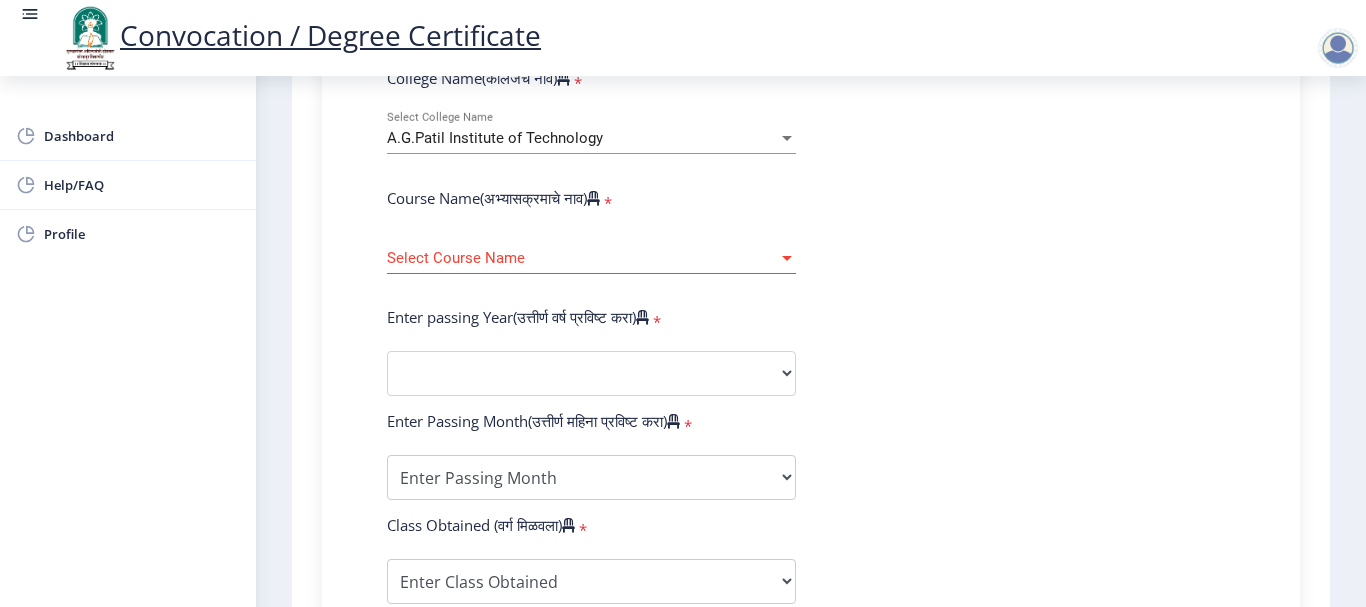 click on "Select Course Name Select Course Name" 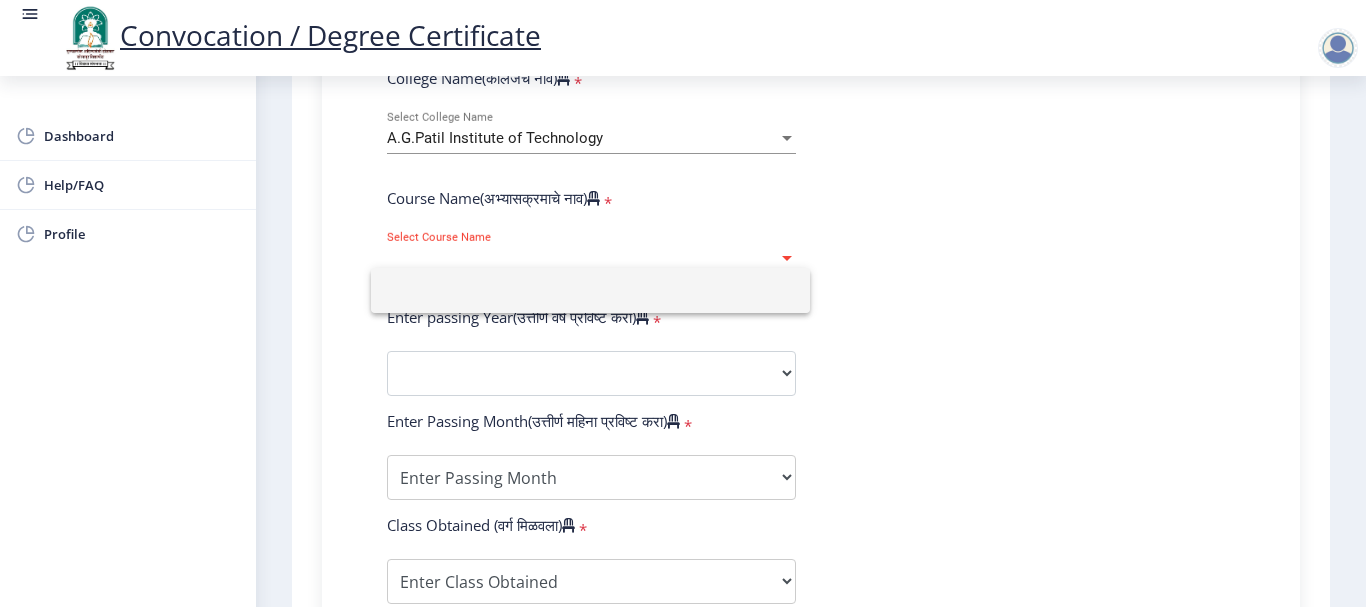 click 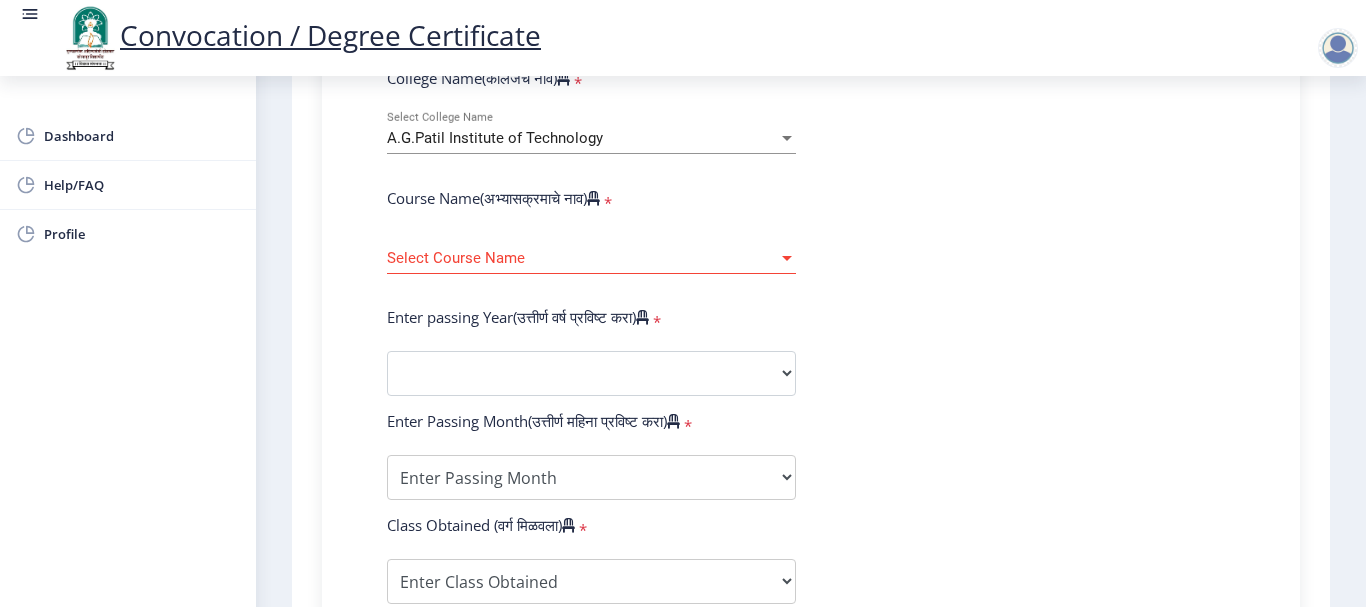 click on "Enter passing Year(उत्तीर्ण वर्ष प्रविष्ट करा)   *" 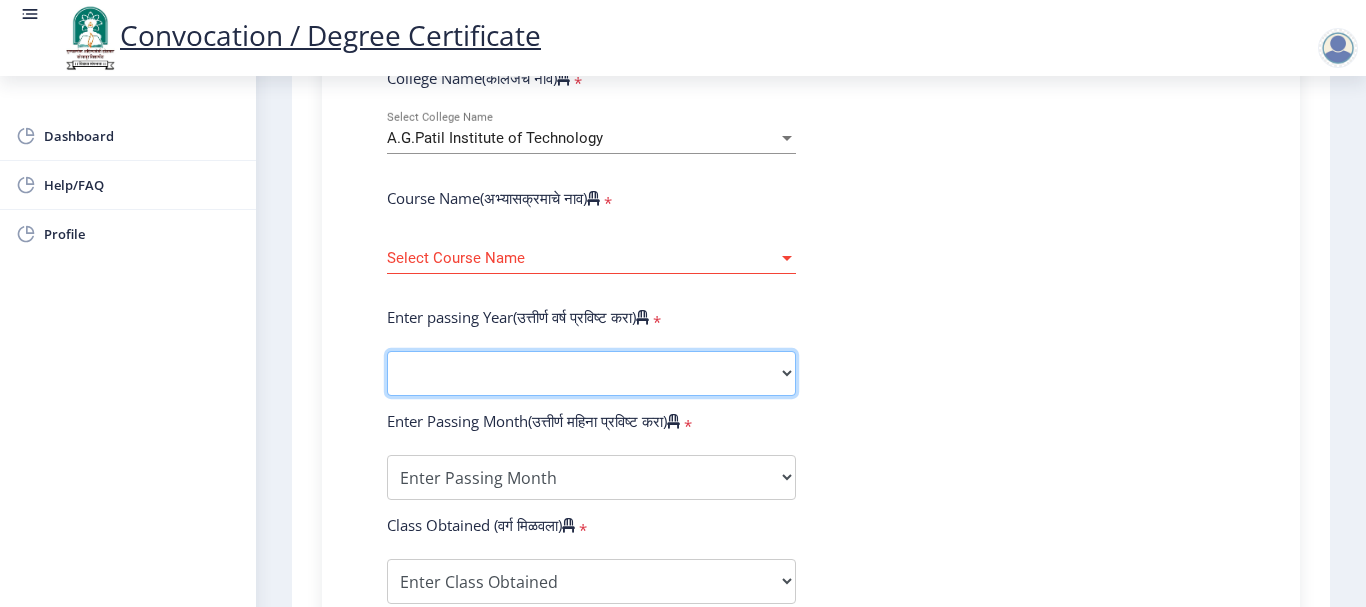 click on "2025   2024   2023   2022   2021   2020   2019   2018   2017   2016   2015   2014   2013   2012   2011   2010   2009   2008   2007   2006   2005   2004   2003   2002   2001   2000   1999   1998   1997   1996   1995   1994   1993   1992   1991   1990   1989   1988   1987   1986   1985   1984   1983   1982   1981   1980   1979   1978   1977   1976" 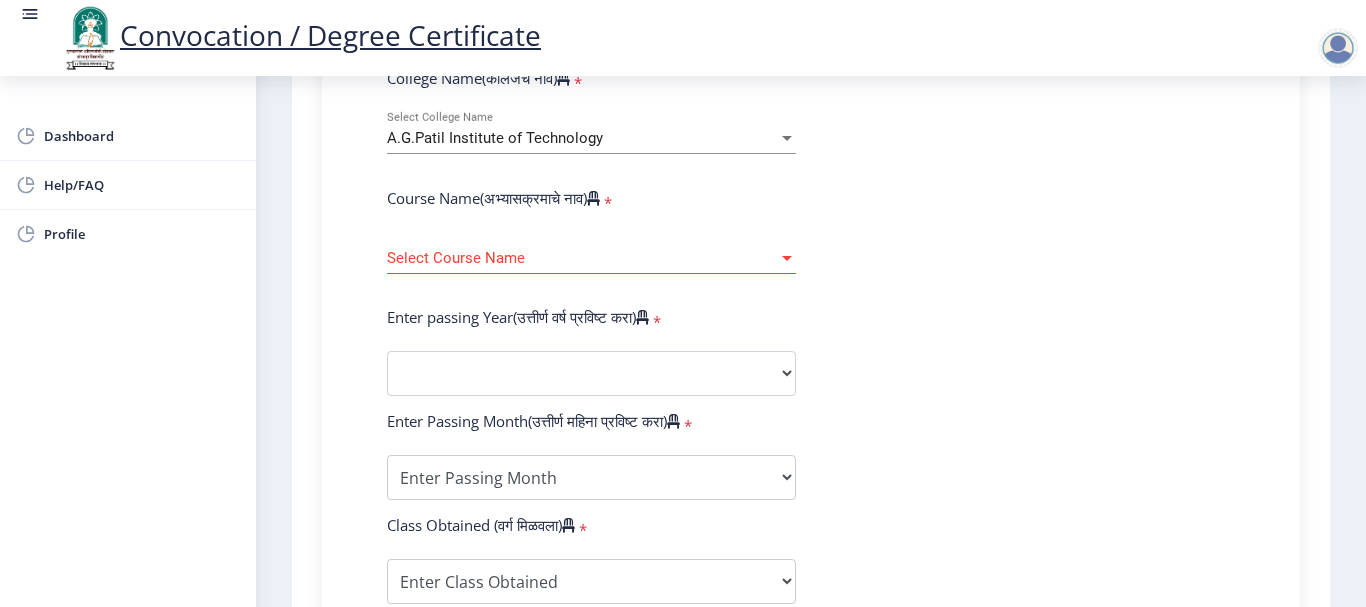 click on "Select Course Name Select Course Name" 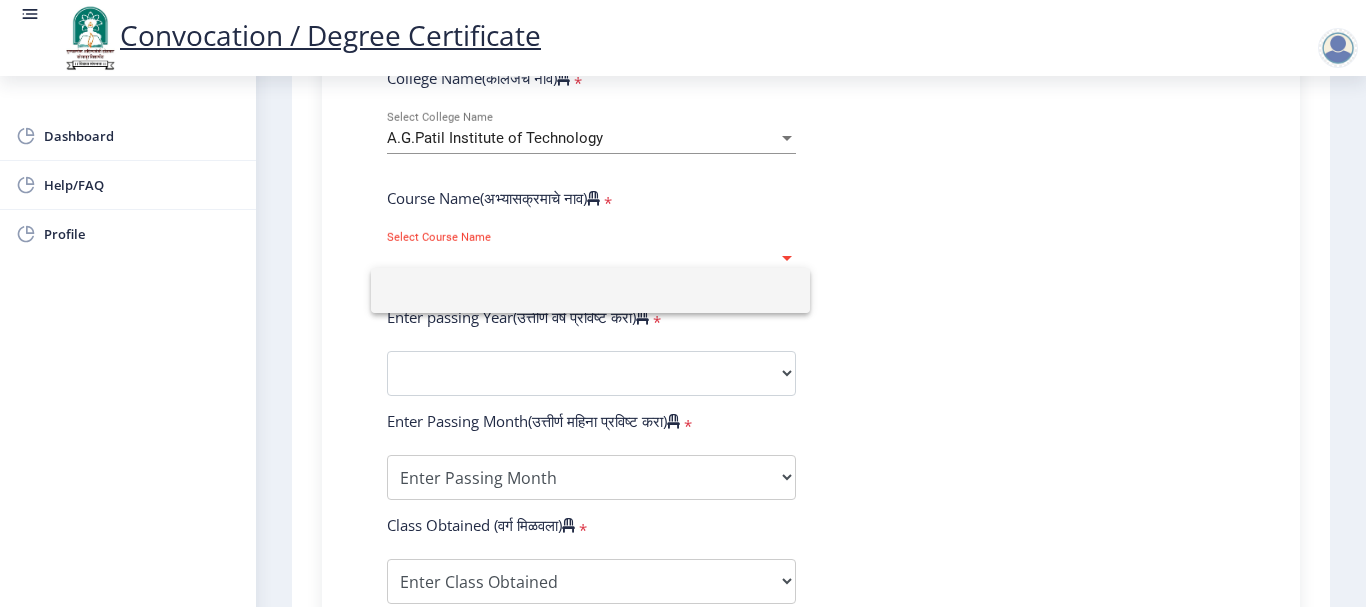 click 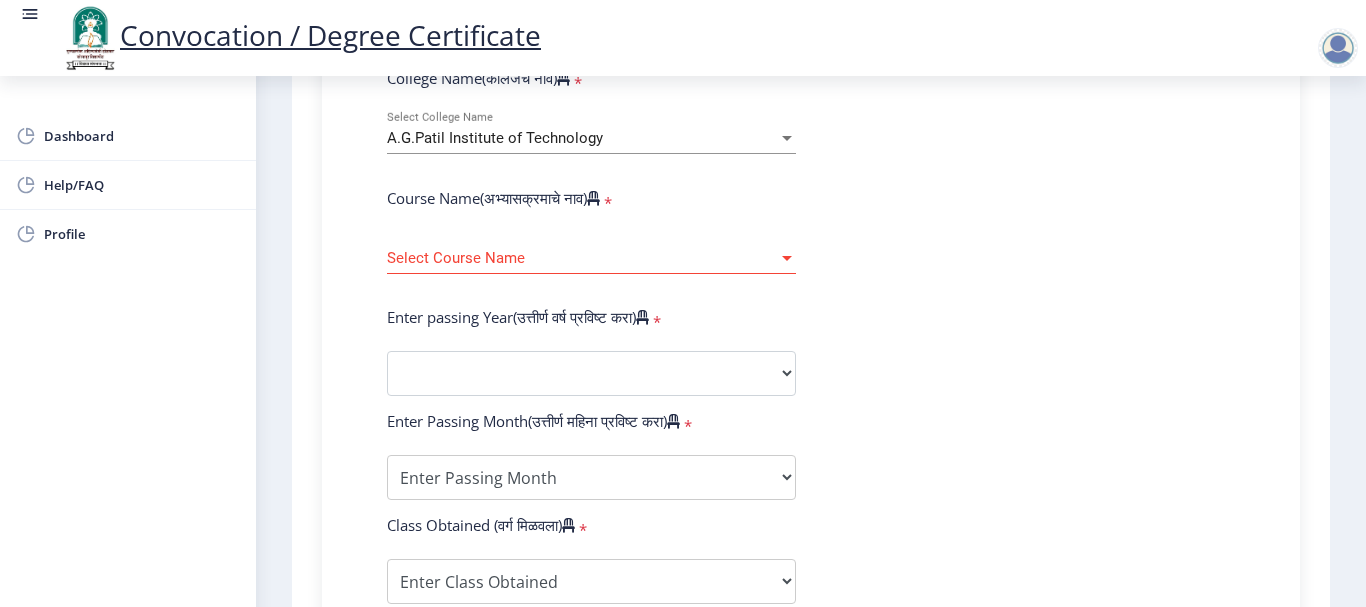 click on "A.G.Patil Institute of Technology" at bounding box center (495, 138) 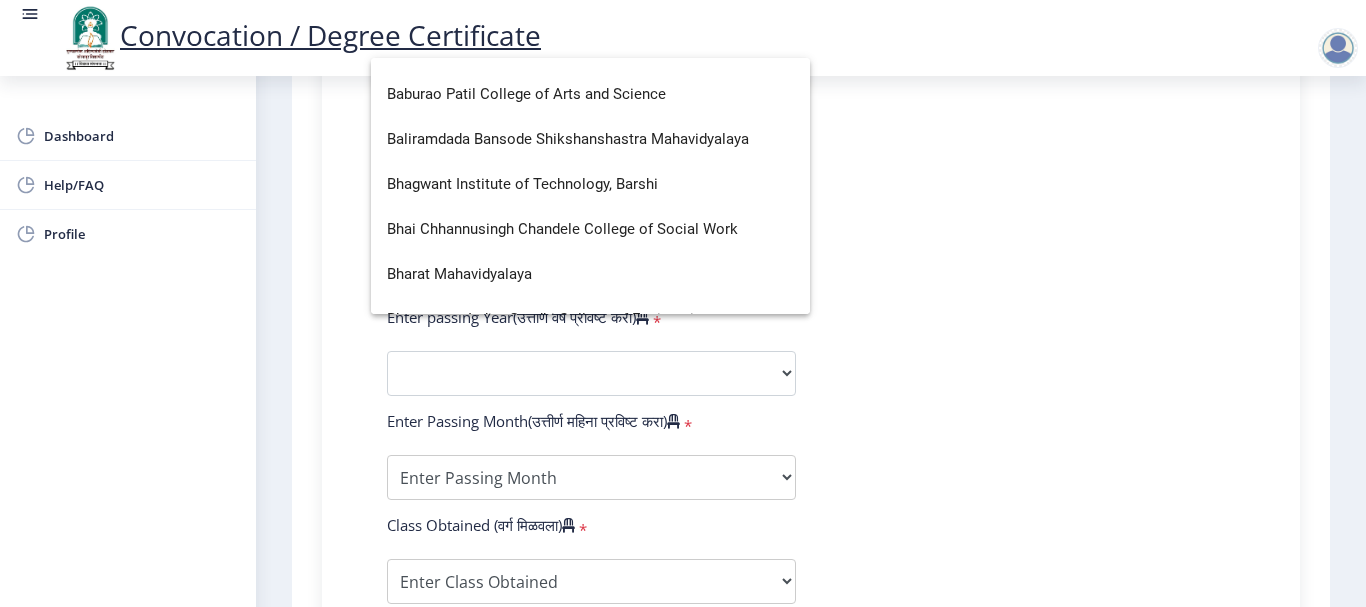 scroll, scrollTop: 800, scrollLeft: 0, axis: vertical 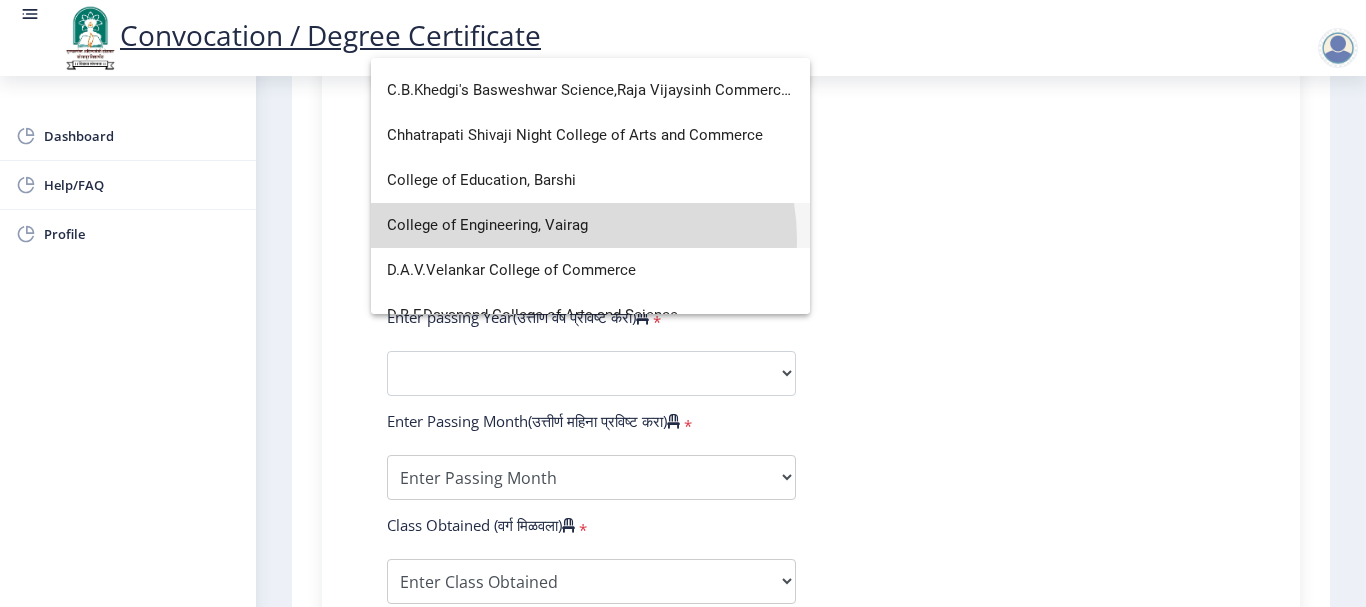 click on "College of Engineering, Vairag" at bounding box center (590, 225) 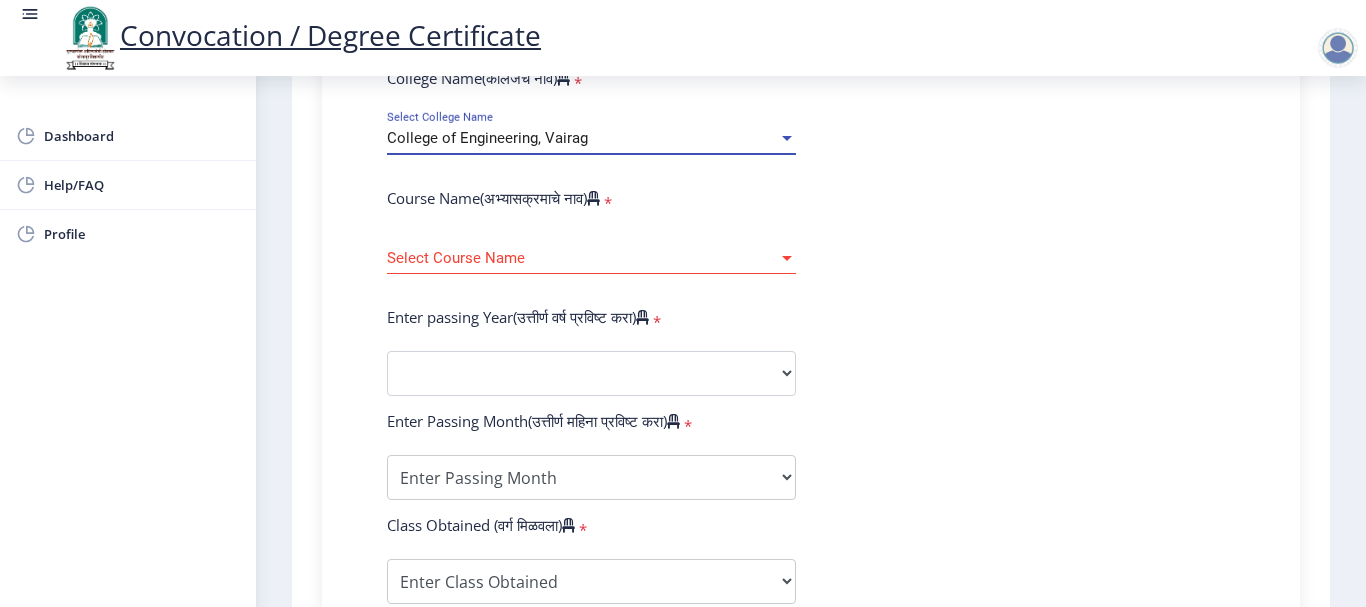click on "Enter Your PRN Number (तुमचा पीआरएन (कायम नोंदणी क्रमांक) एंटर करा)  * Student Type (विद्यार्थी प्रकार)   * Select Student Type Regular External College Name(कॉलेजचे नाव)  * [COLLEGE_NAME] Select College Name Course Name(अभ्यासक्रमाचे नाव)  * Select Course Name Select Course Name Enter passing Year(उत्तीर्ण वर्ष प्रविष्ट करा)  *  2025   2024   2023   2022   2021   2020   2019   2018   2017   2016   2015   2014   2013   2012   2011   2010   2009   2008   2007   2006   2005   2004   2003   2002   2001   2000   1999   1998   1997   1996   1995   1994   1993   1992   1991   1990   1989   1988   1987   1986   1985   1984   1983   1982   1981   1980   1979   1978   1977   1976  Enter Passing Month(उत्तीर्ण महिना प्रविष्ट करा)  * March" 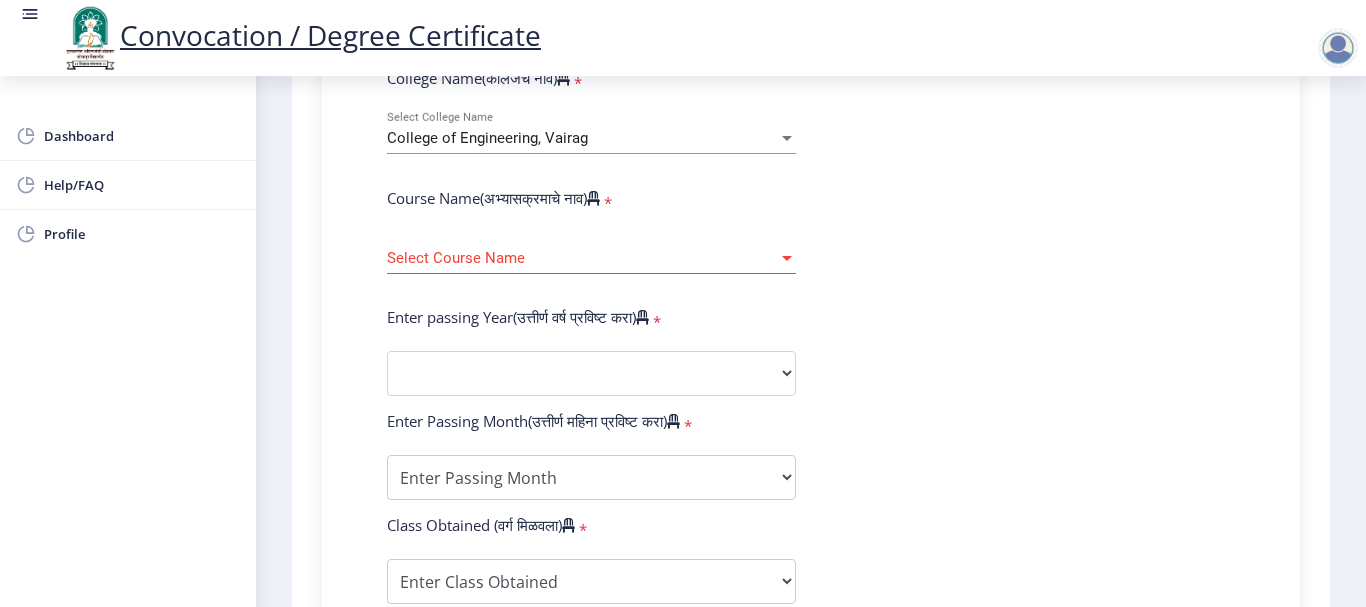 click on "Select Course Name Select Course Name" 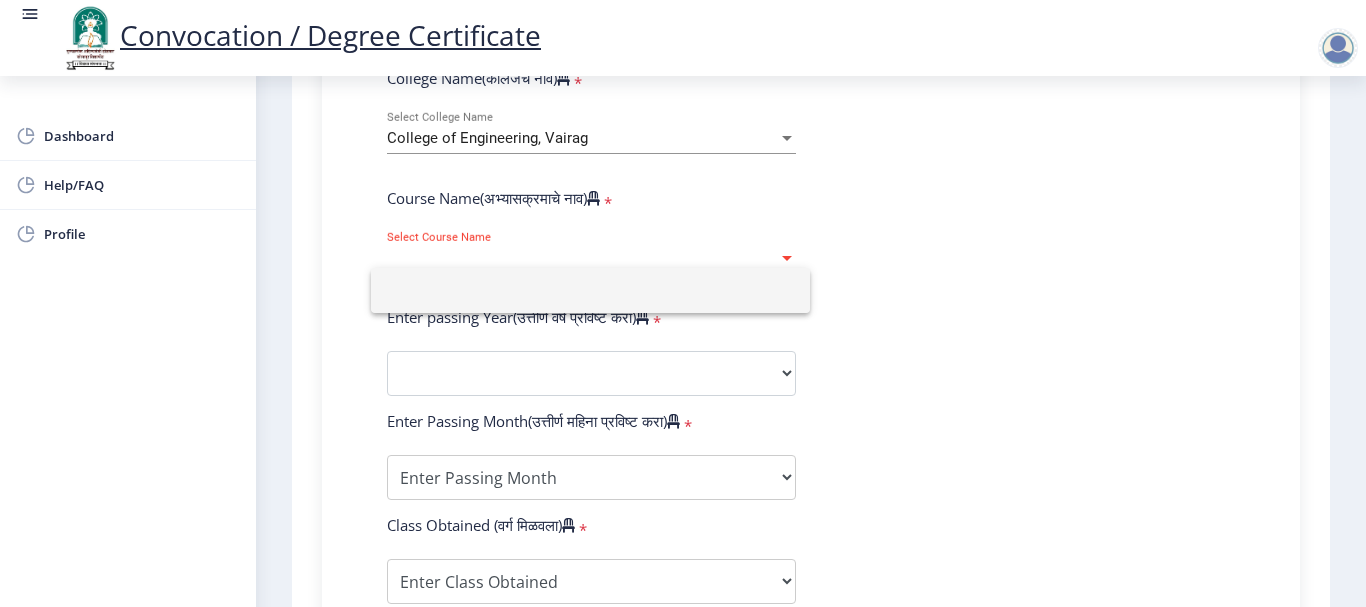 click at bounding box center (590, 290) 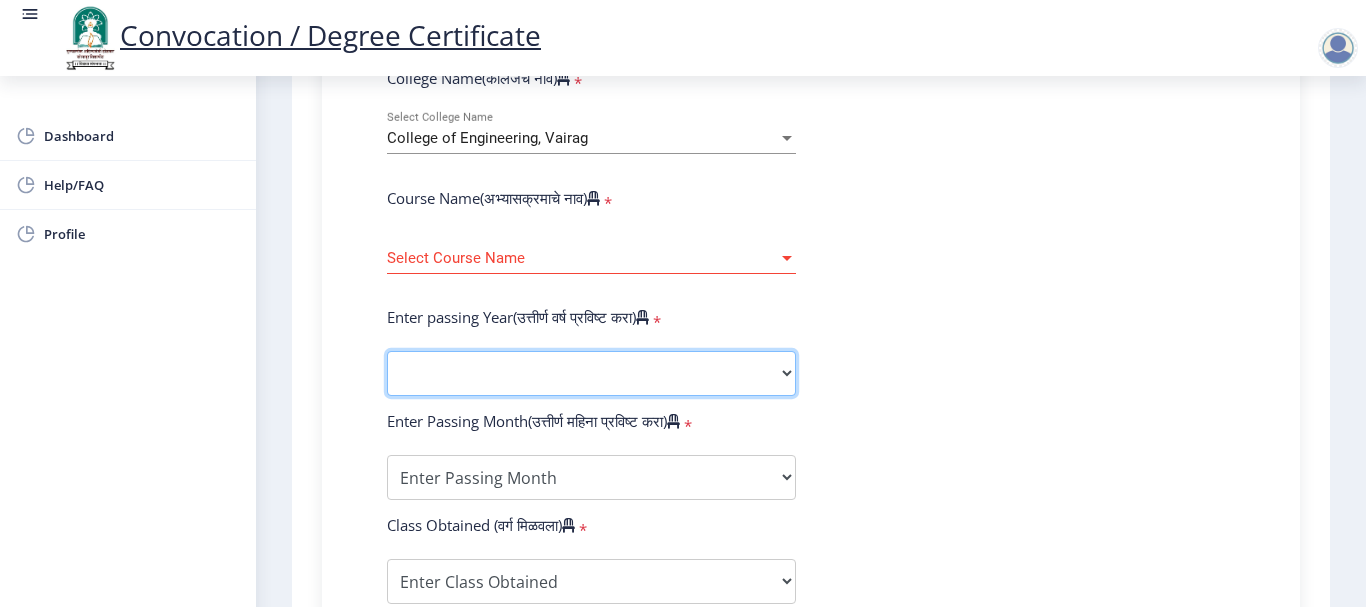 click on "2025   2024   2023   2022   2021   2020   2019   2018   2017   2016   2015   2014   2013   2012   2011   2010   2009   2008   2007   2006   2005   2004   2003   2002   2001   2000   1999   1998   1997   1996   1995   1994   1993   1992   1991   1990   1989   1988   1987   1986   1985   1984   1983   1982   1981   1980   1979   1978   1977   1976" 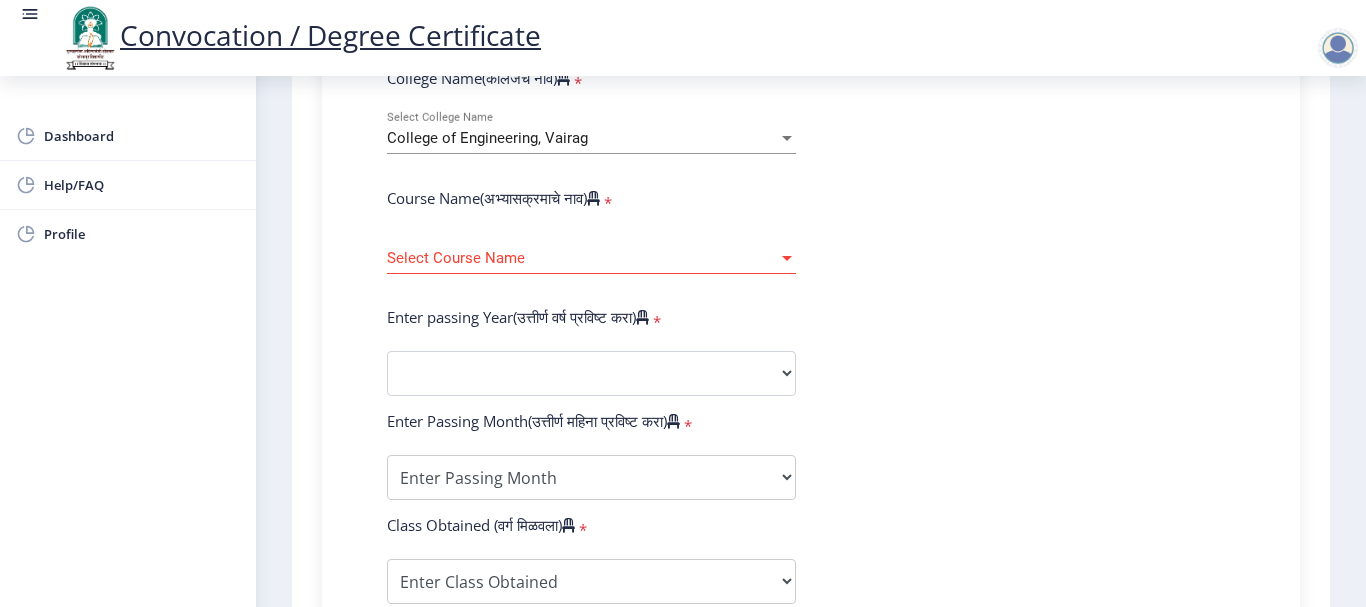 drag, startPoint x: 1302, startPoint y: 348, endPoint x: 1207, endPoint y: 349, distance: 95.005264 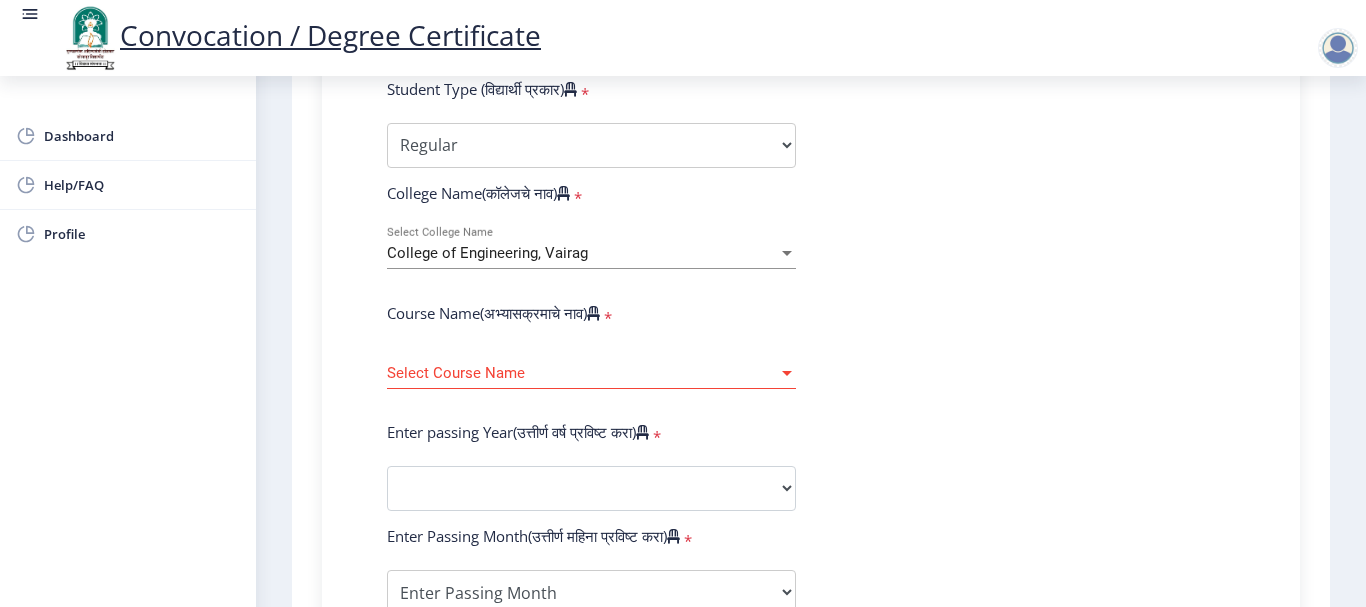 scroll, scrollTop: 644, scrollLeft: 0, axis: vertical 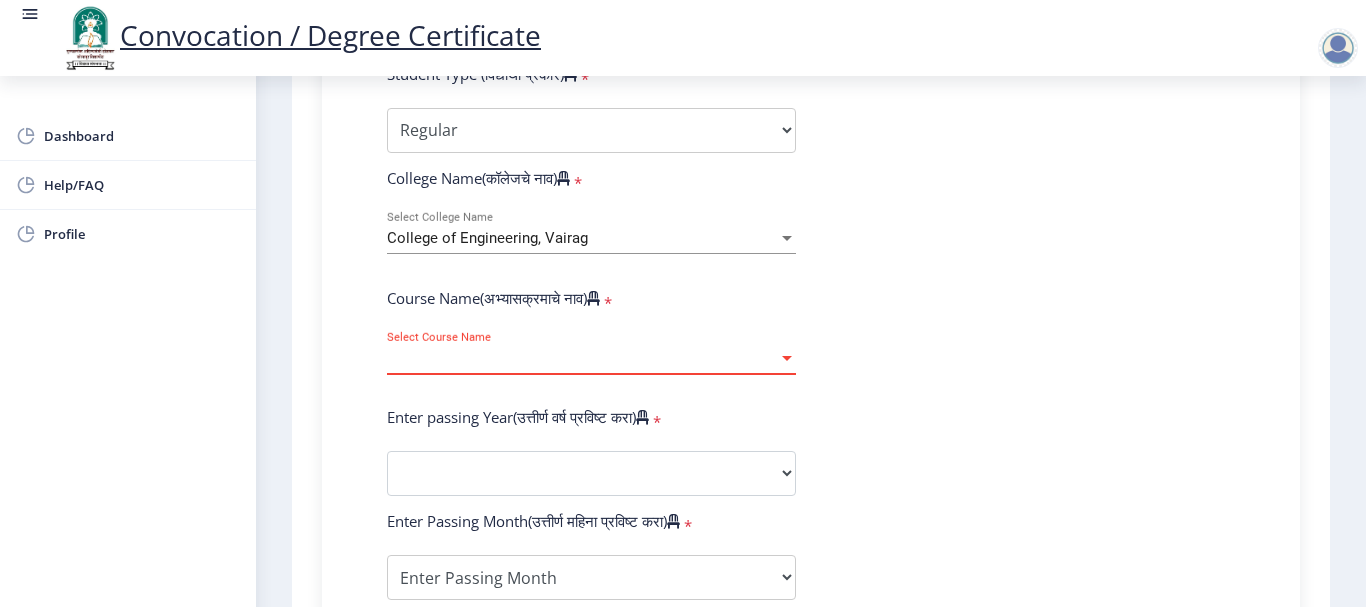 click on "Select Course Name" at bounding box center (582, 358) 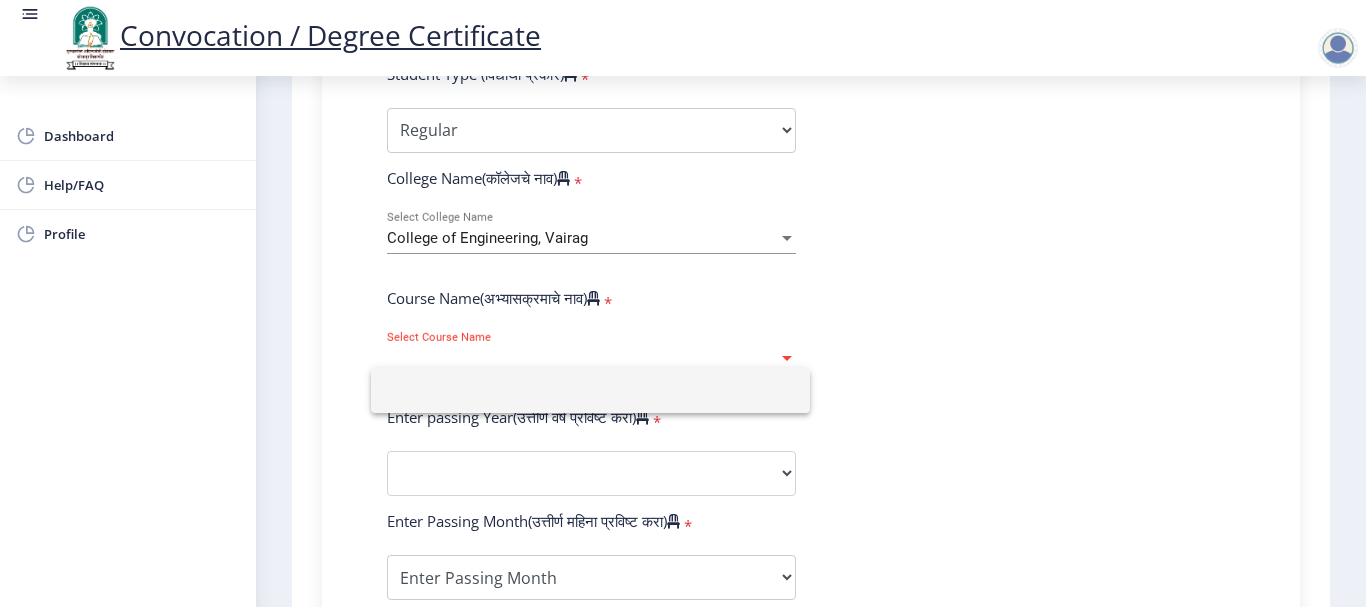 click 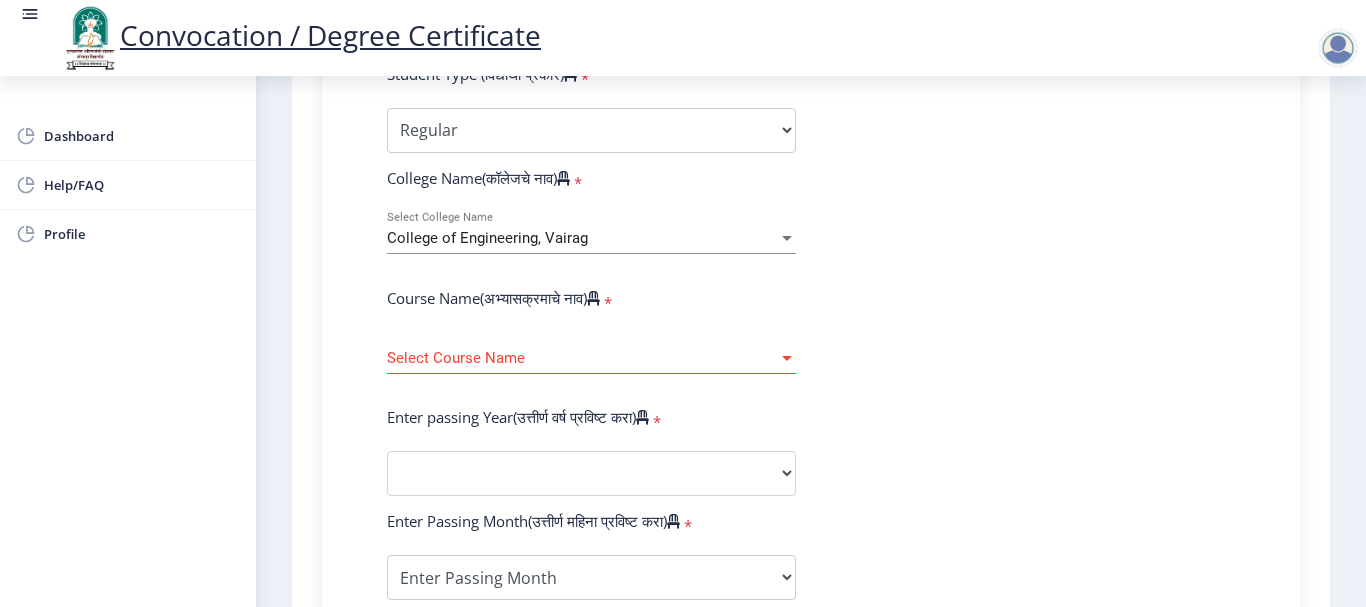 click on "Select Course Name Select Course Name" 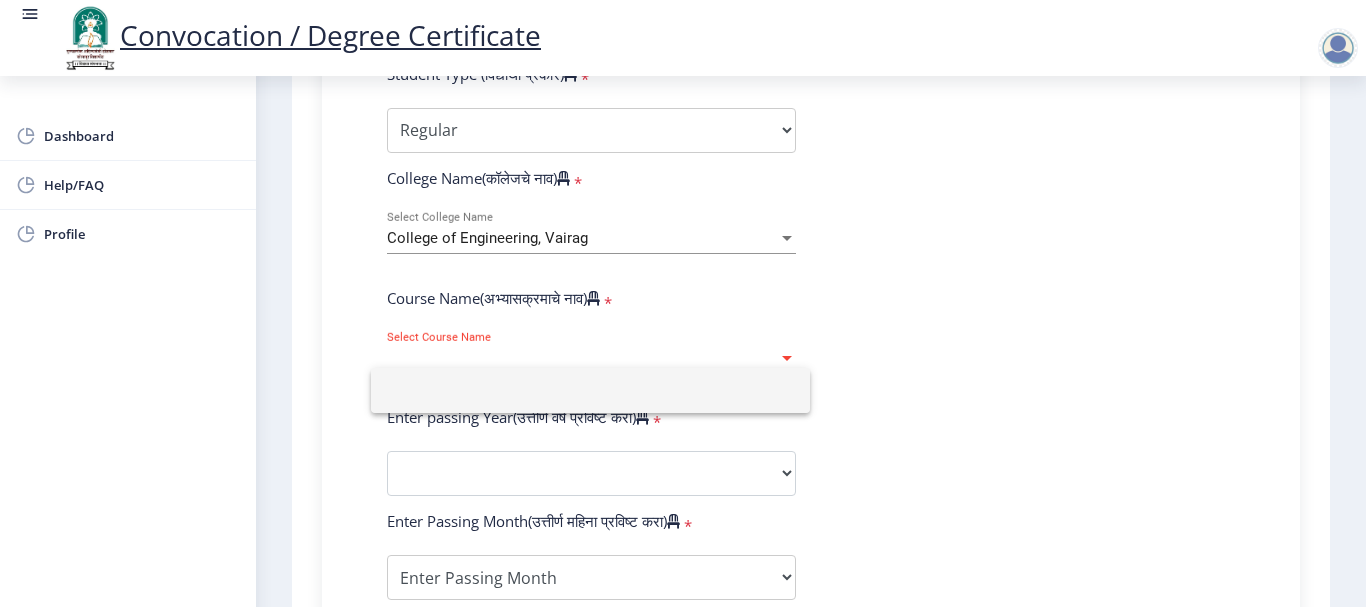 click 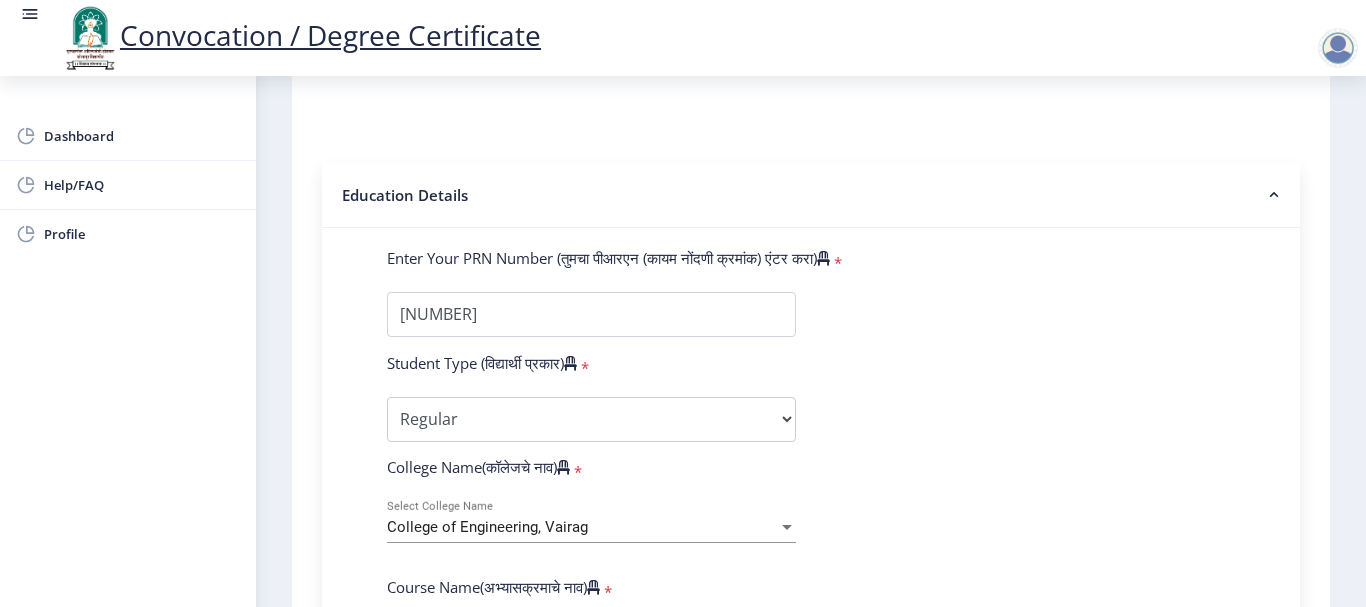 scroll, scrollTop: 400, scrollLeft: 0, axis: vertical 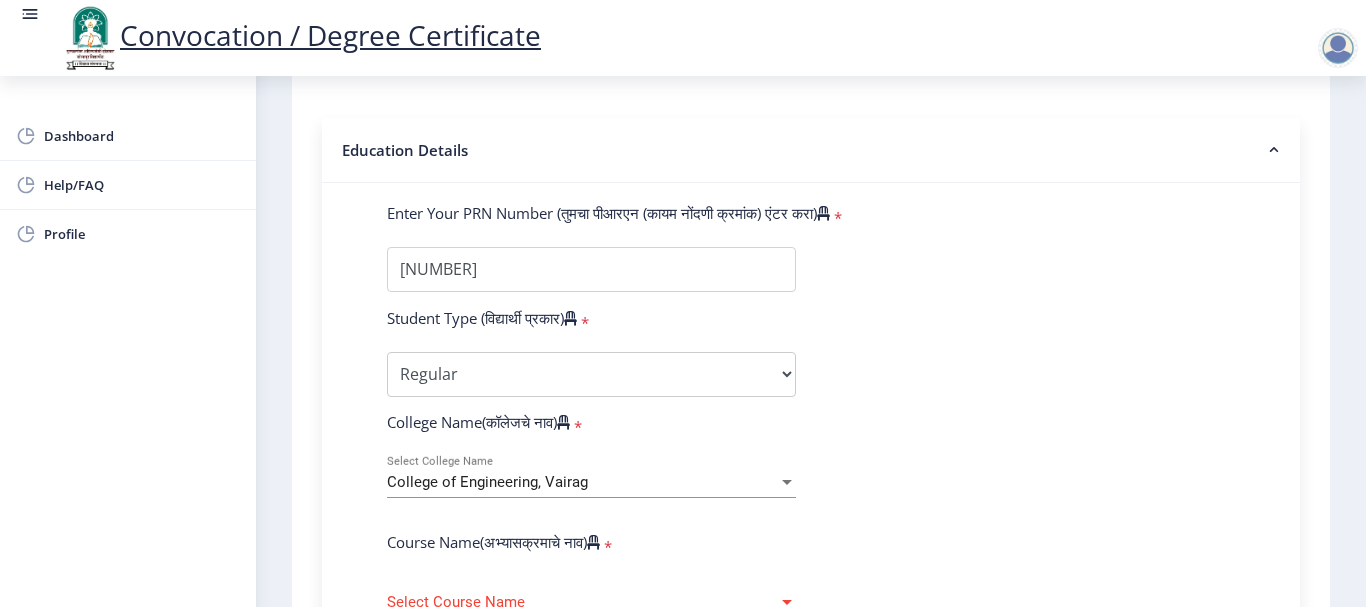 click on "Enter Your PRN Number (तुमचा पीआरएन (कायम नोंदणी क्रमांक) एंटर करा)  * Student Type (विद्यार्थी प्रकार)   * Select Student Type Regular External College Name(कॉलेजचे नाव)  * [COLLEGE_NAME] Select College Name Course Name(अभ्यासक्रमाचे नाव)  * Select Course Name Select Course Name Enter passing Year(उत्तीर्ण वर्ष प्रविष्ट करा)  *  2025   2024   2023   2022   2021   2020   2019   2018   2017   2016   2015   2014   2013   2012   2011   2010   2009   2008   2007   2006   2005   2004   2003   2002   2001   2000   1999   1998   1997   1996   1995   1994   1993   1992   1991   1990   1989   1988   1987   1986   1985   1984   1983   1982   1981   1980   1979   1978   1977   1976  Enter Passing Month(उत्तीर्ण महिना प्रविष्ट करा)  * March" 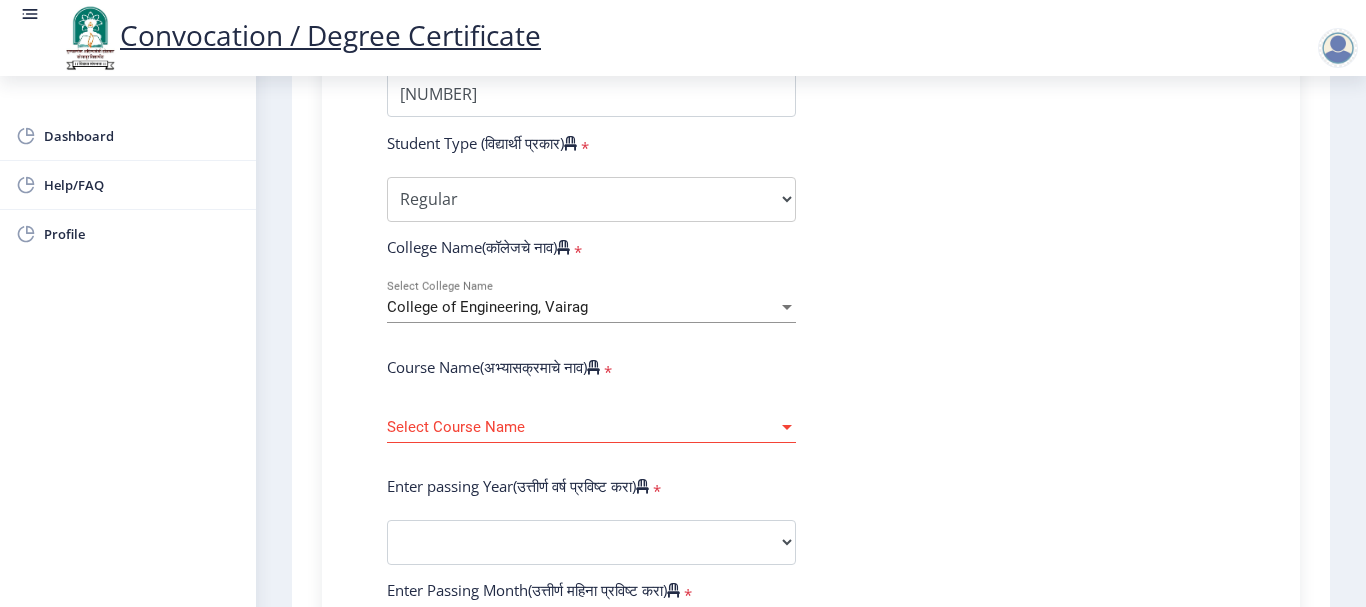 scroll, scrollTop: 600, scrollLeft: 0, axis: vertical 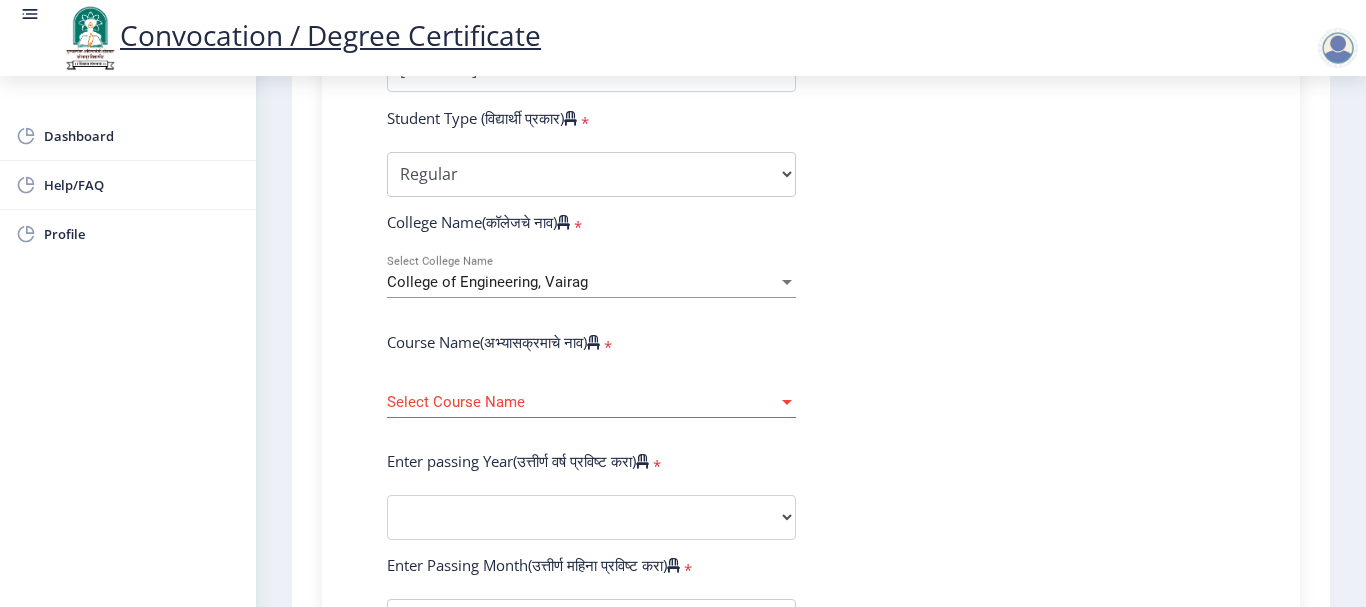 click on "Select Course Name" at bounding box center (582, 402) 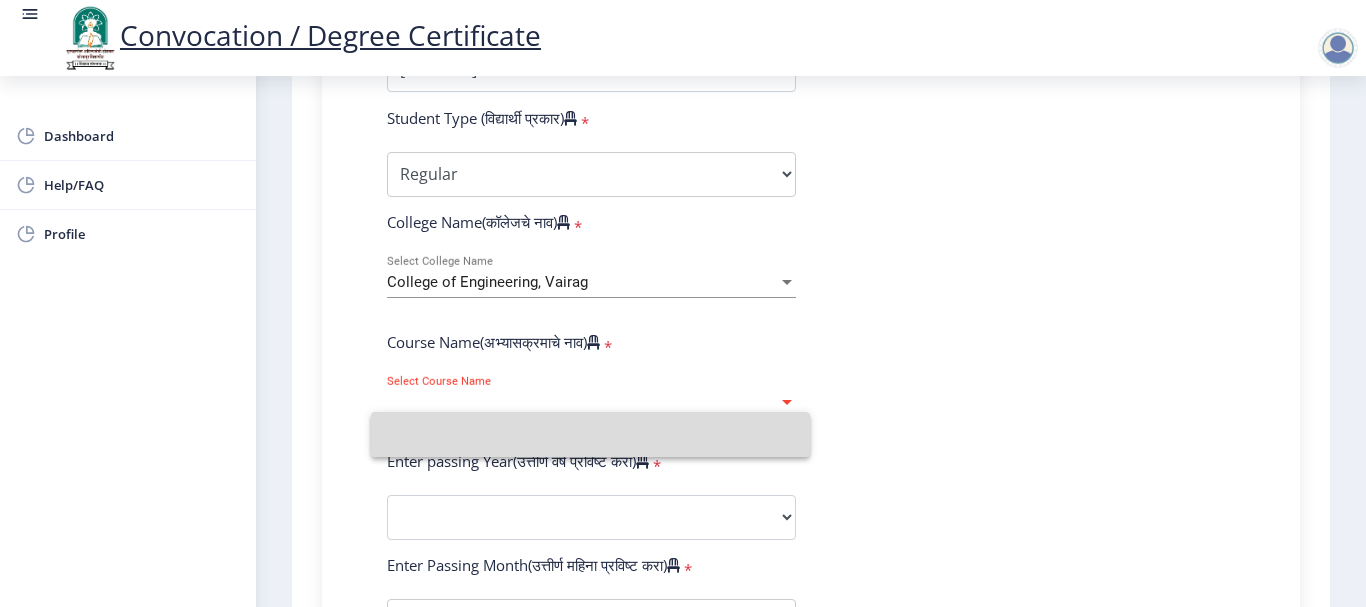 click at bounding box center (590, 434) 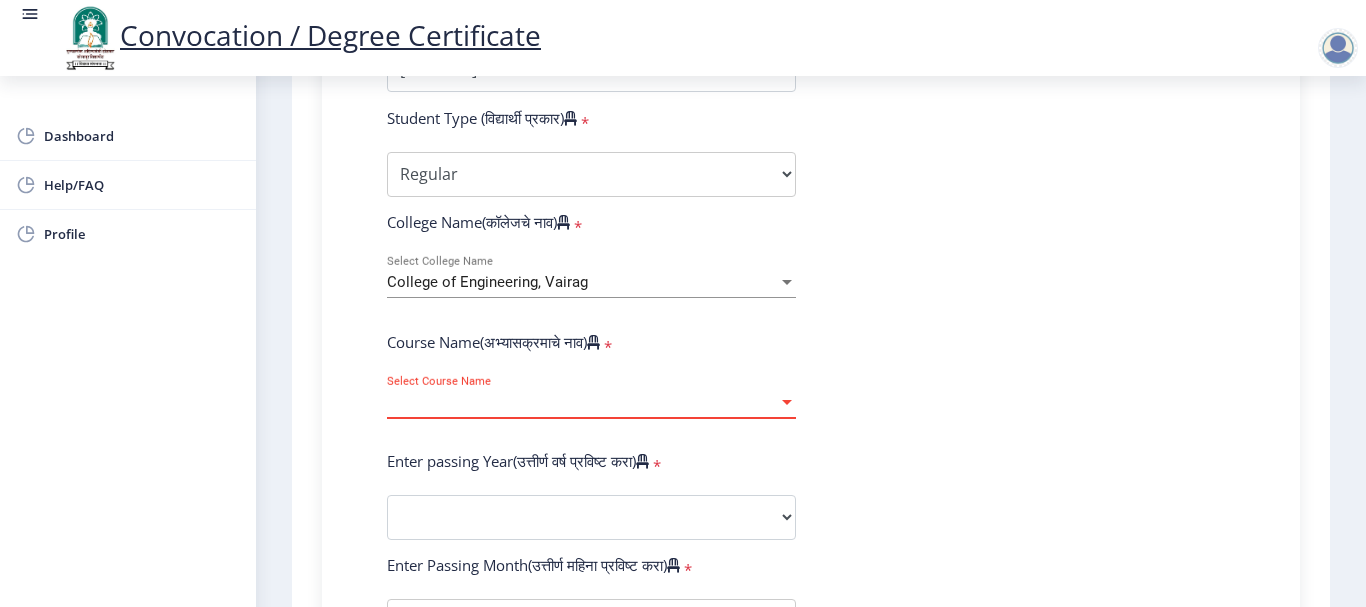 click on "Select Course Name" at bounding box center [582, 402] 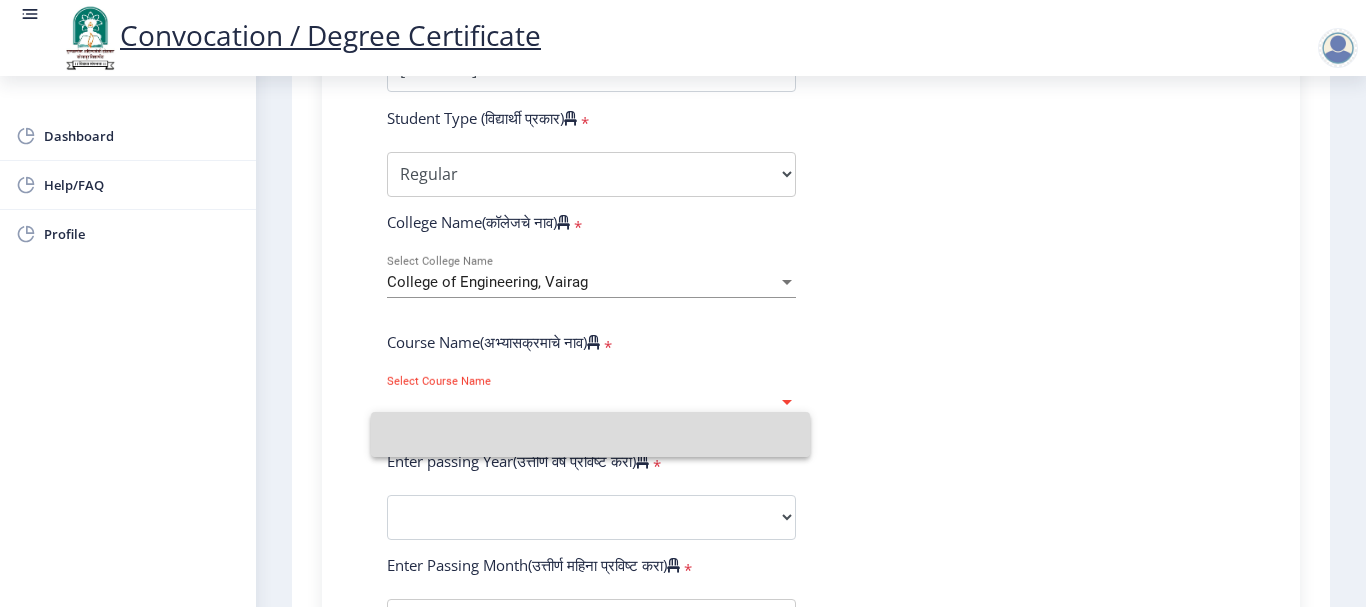 click at bounding box center (590, 434) 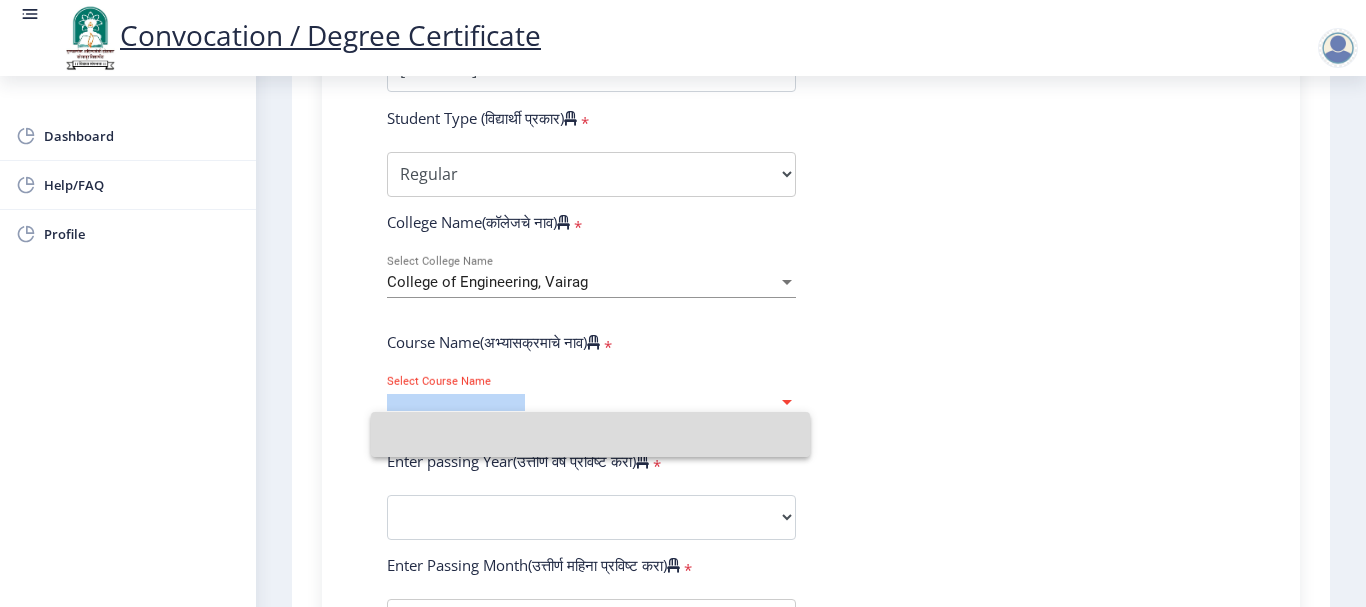 click on "Select Course Name" at bounding box center [582, 402] 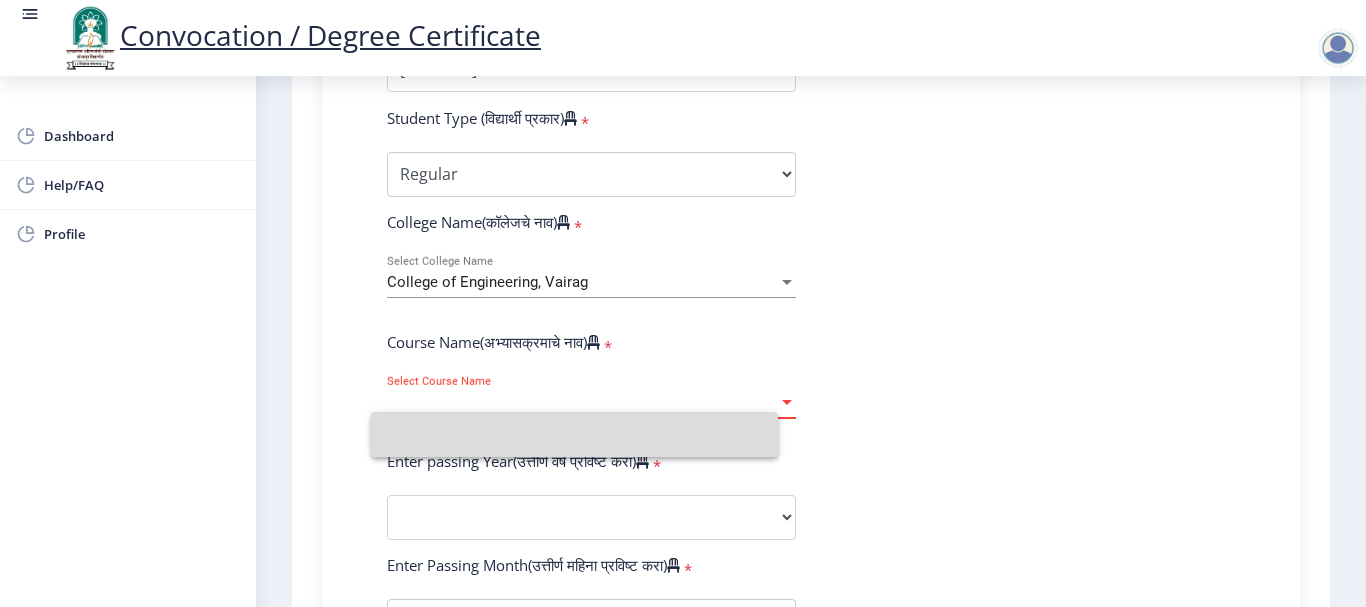 click at bounding box center [574, 434] 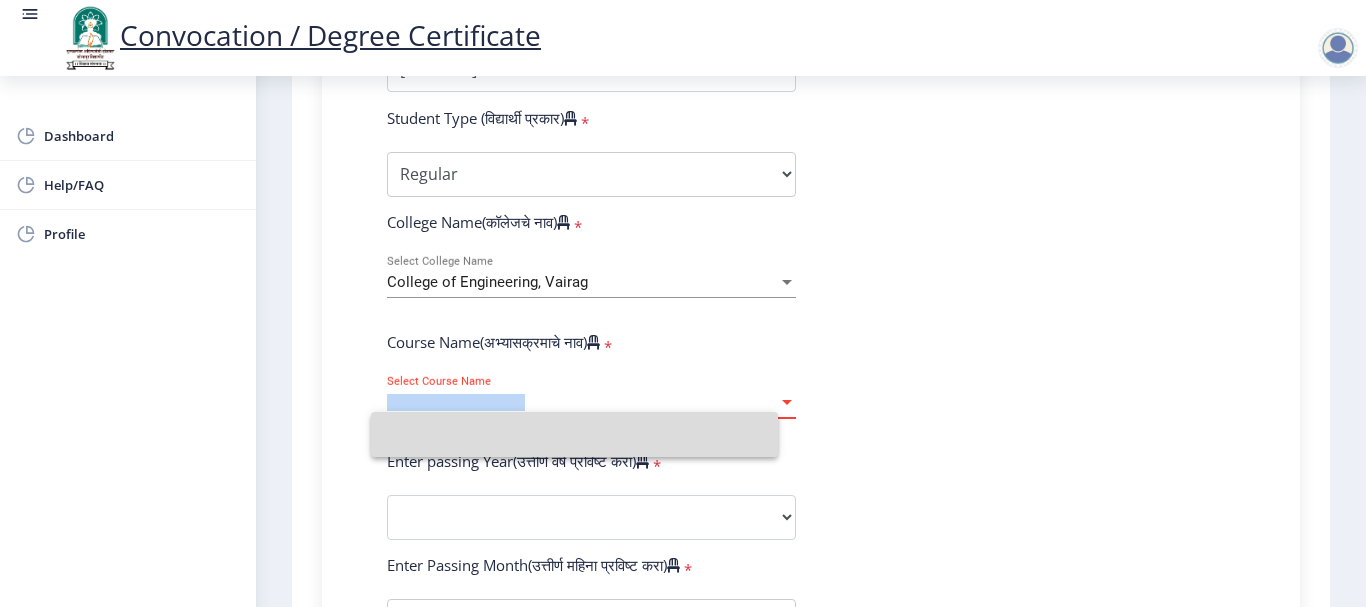 click on "Select Course Name" at bounding box center (582, 402) 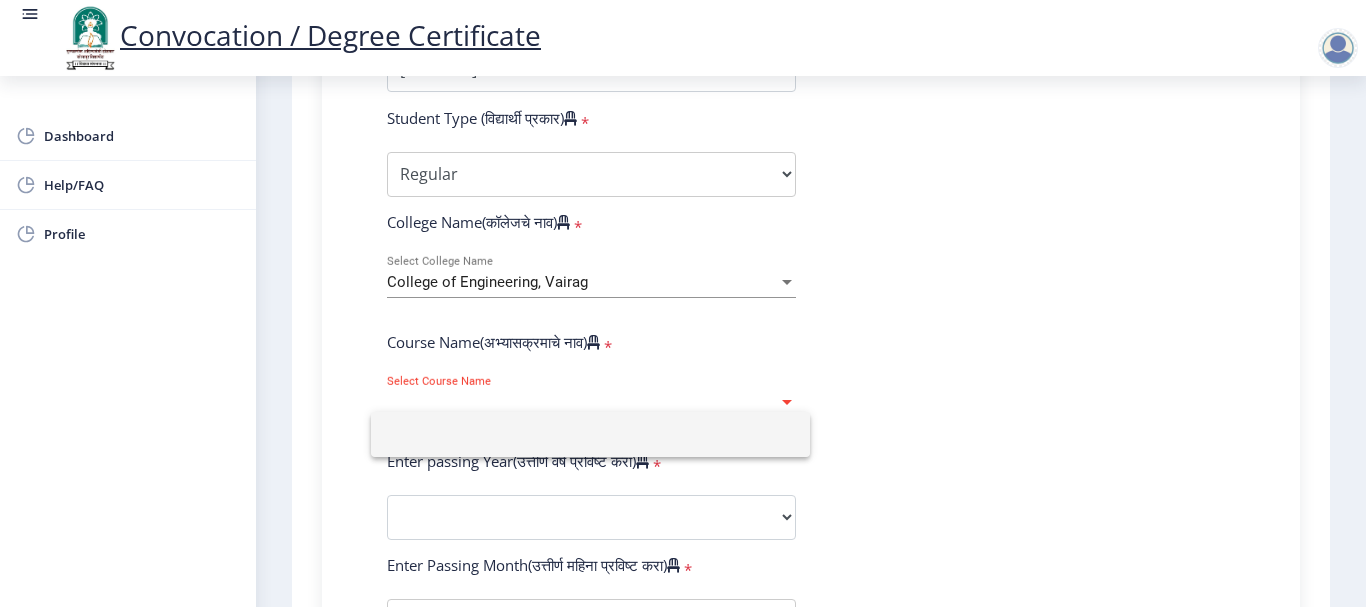 click 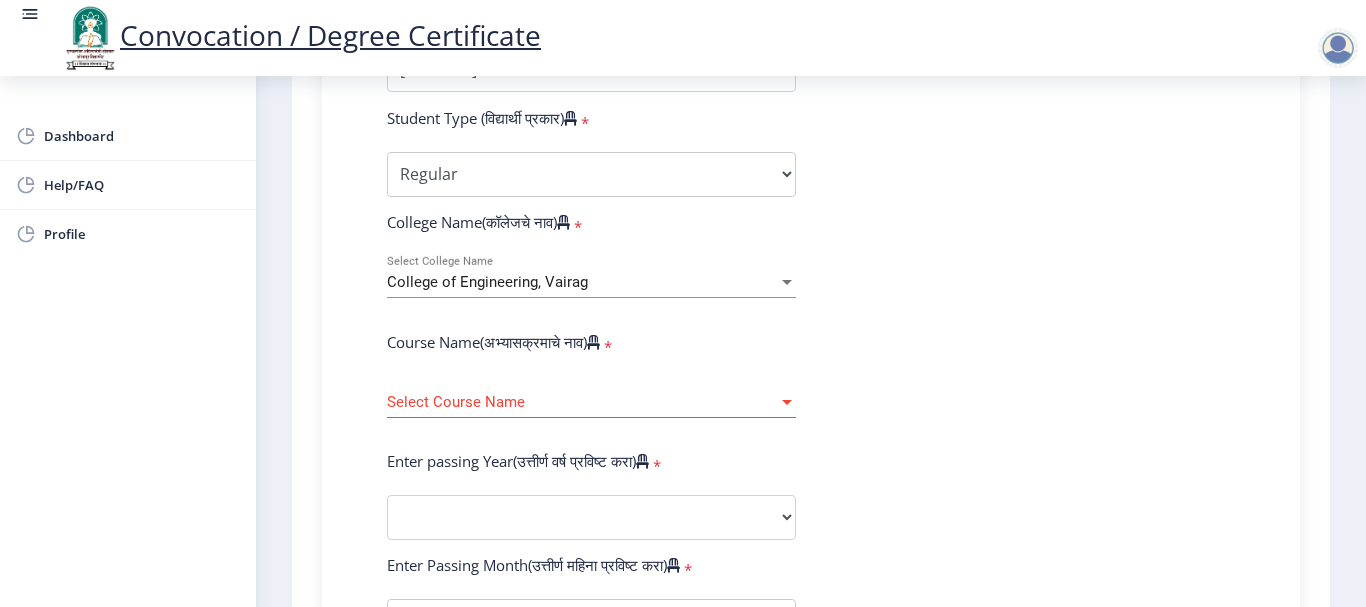 click on "Select Course Name Select Course Name" 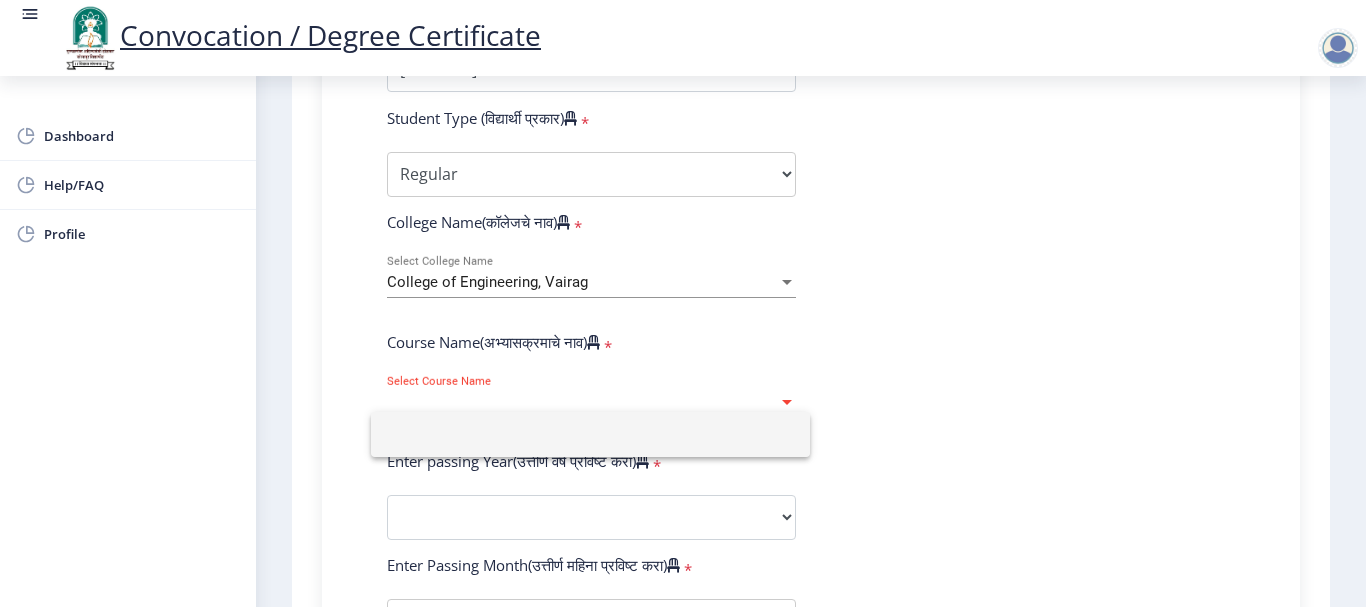 click 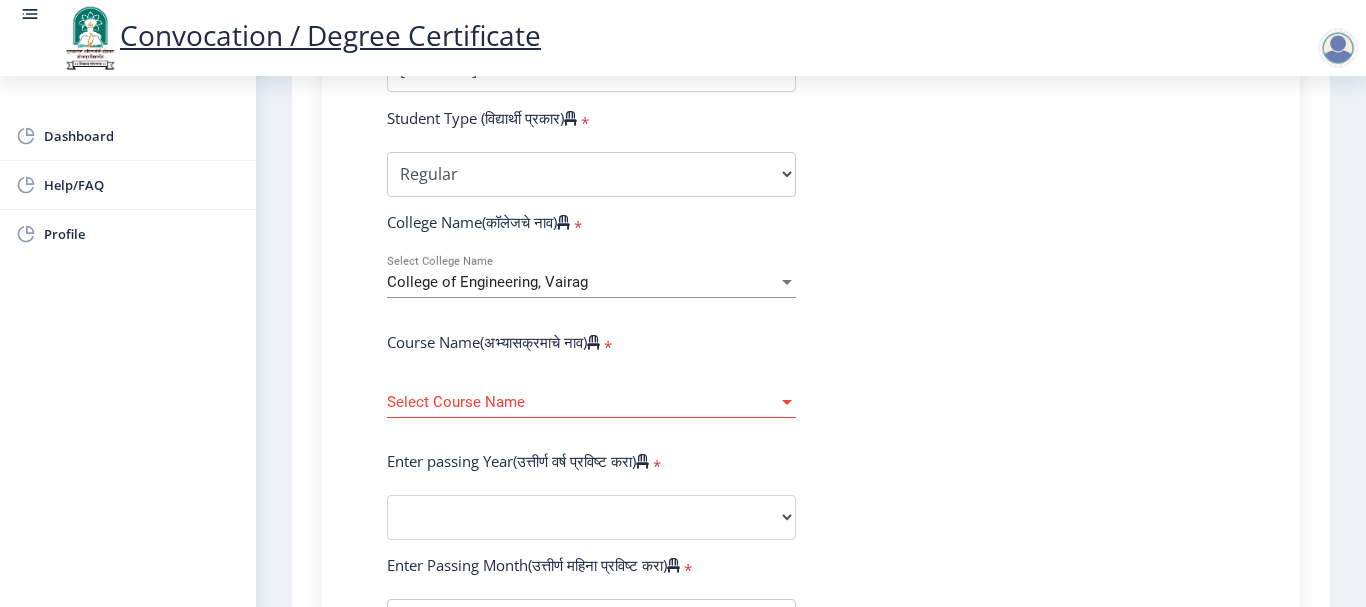 click on "Select Course Name Select Course Name" 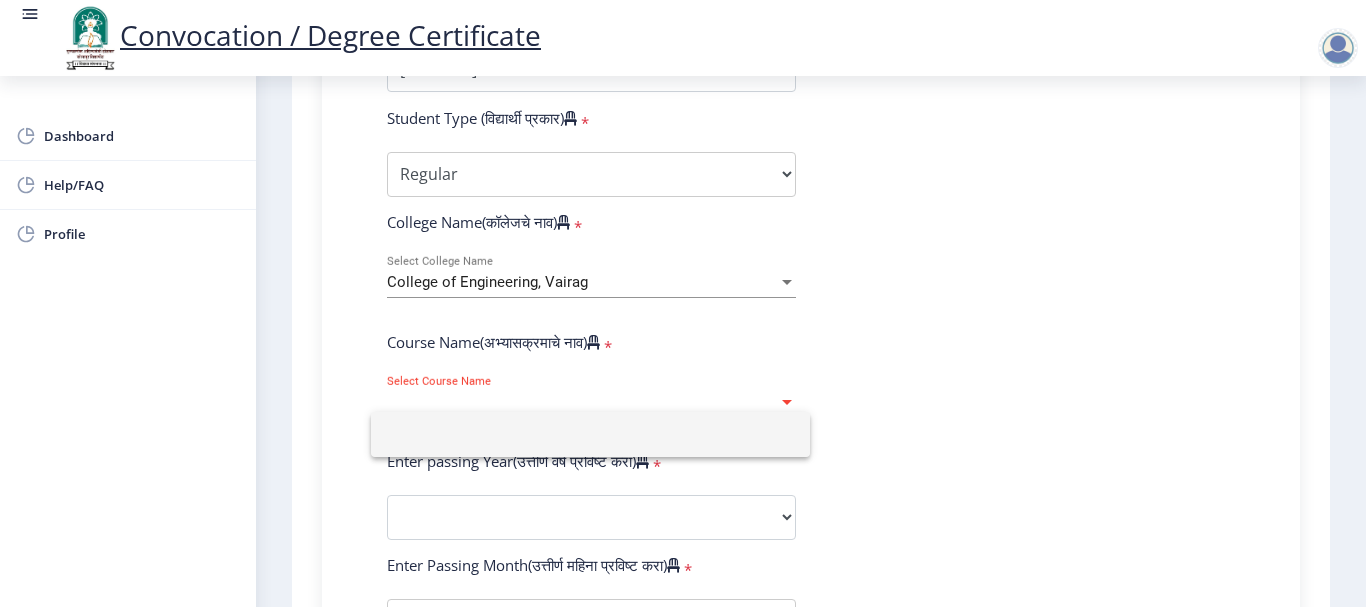 click 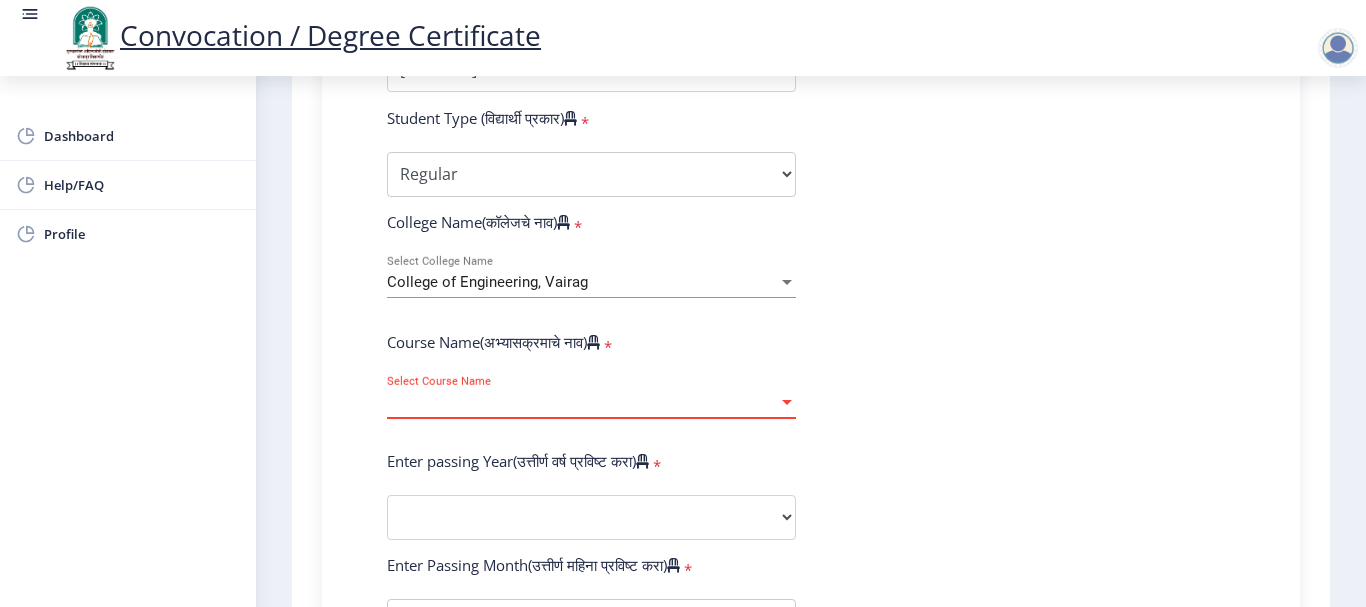 click on "Select Course Name" at bounding box center (582, 402) 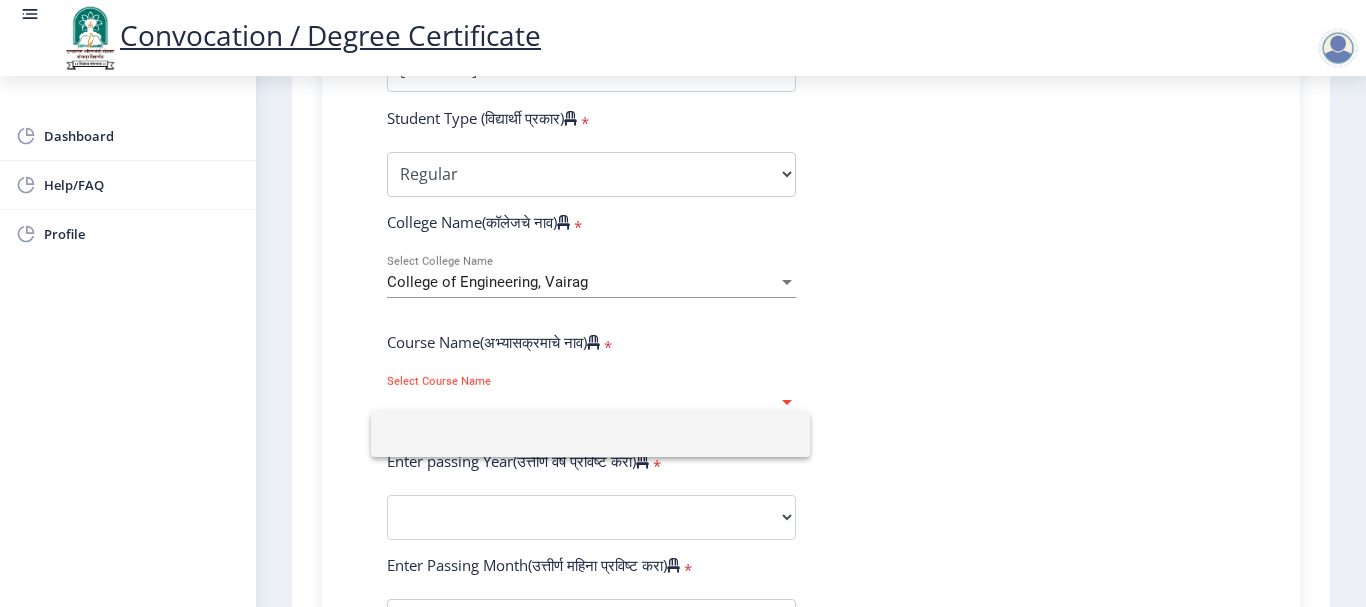 click at bounding box center (590, 434) 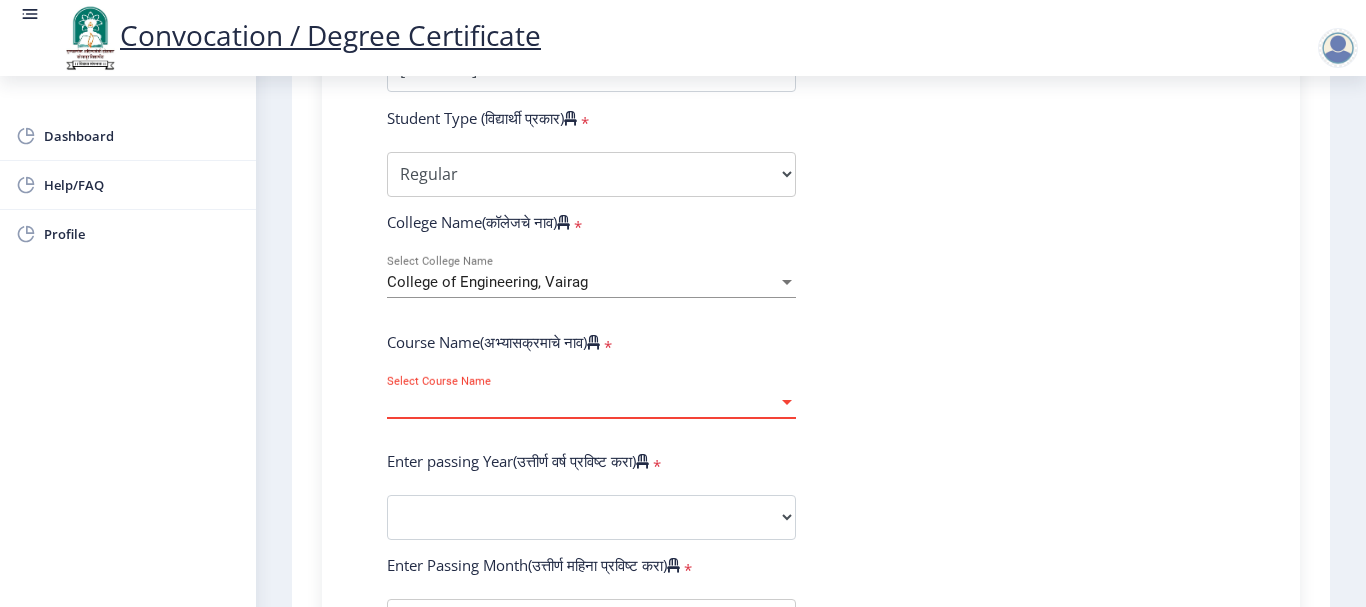 click on "Enter Your PRN Number (तुमचा पीआरएन (कायम नोंदणी क्रमांक) एंटर करा)  * Student Type (विद्यार्थी प्रकार)   * Select Student Type Regular External College Name(कॉलेजचे नाव)  * [COLLEGE_NAME] Select College Name Course Name(अभ्यासक्रमाचे नाव)  * Select Course Name Select Course Name Enter passing Year(उत्तीर्ण वर्ष प्रविष्ट करा)  *  2025   2024   2023   2022   2021   2020   2019   2018   2017   2016   2015   2014   2013   2012   2011   2010   2009   2008   2007   2006   2005   2004   2003   2002   2001   2000   1999   1998   1997   1996   1995   1994   1993   1992   1991   1990   1989   1988   1987   1986   1985   1984   1983   1982   1981   1980   1979   1978   1977   1976  Enter Passing Month(उत्तीर्ण महिना प्रविष्ट करा)  * March" 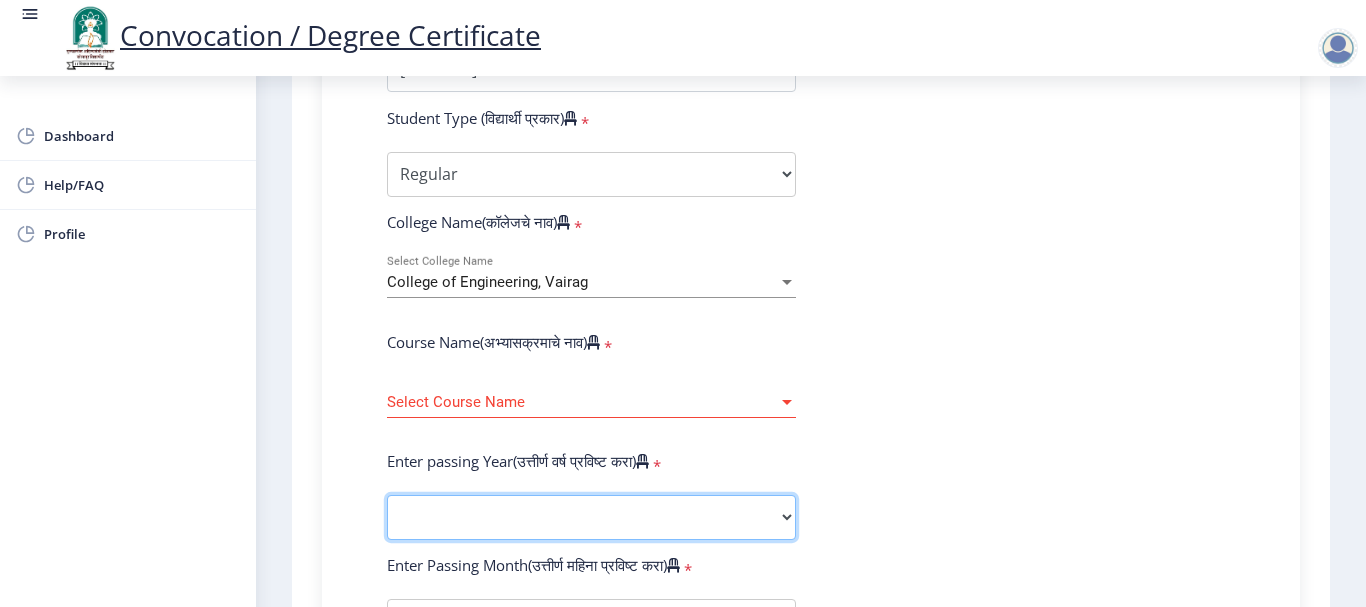 click on "2025   2024   2023   2022   2021   2020   2019   2018   2017   2016   2015   2014   2013   2012   2011   2010   2009   2008   2007   2006   2005   2004   2003   2002   2001   2000   1999   1998   1997   1996   1995   1994   1993   1992   1991   1990   1989   1988   1987   1986   1985   1984   1983   1982   1981   1980   1979   1978   1977   1976" 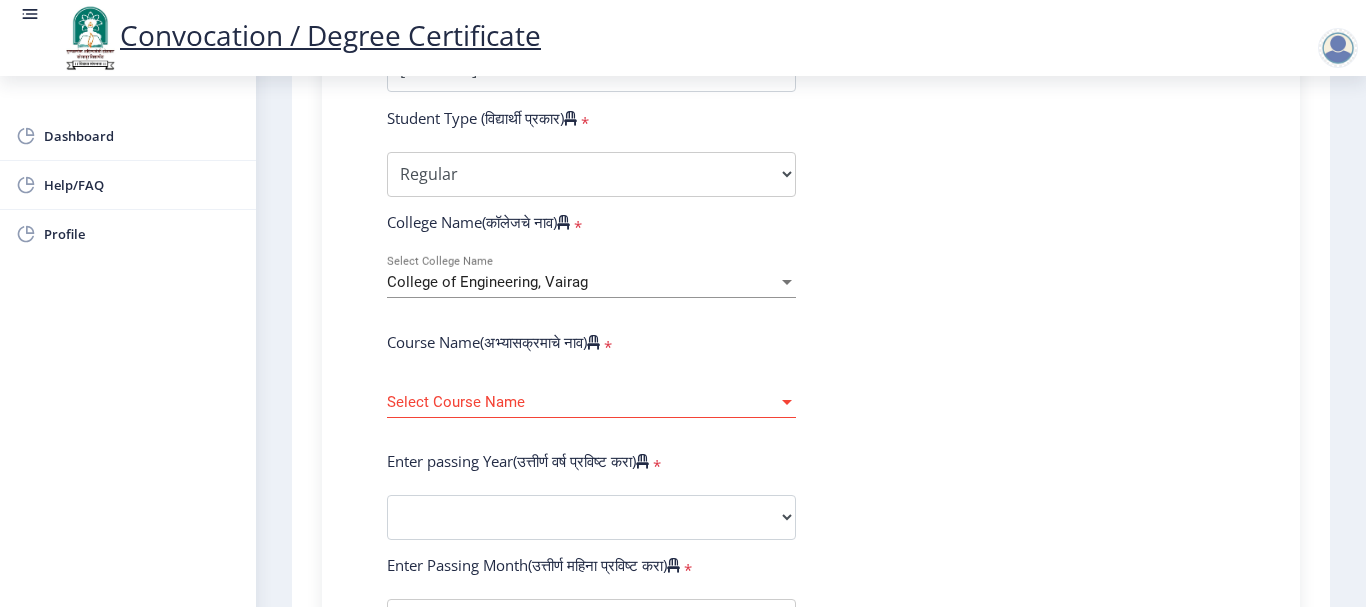 click on "Select Course Name" at bounding box center (582, 402) 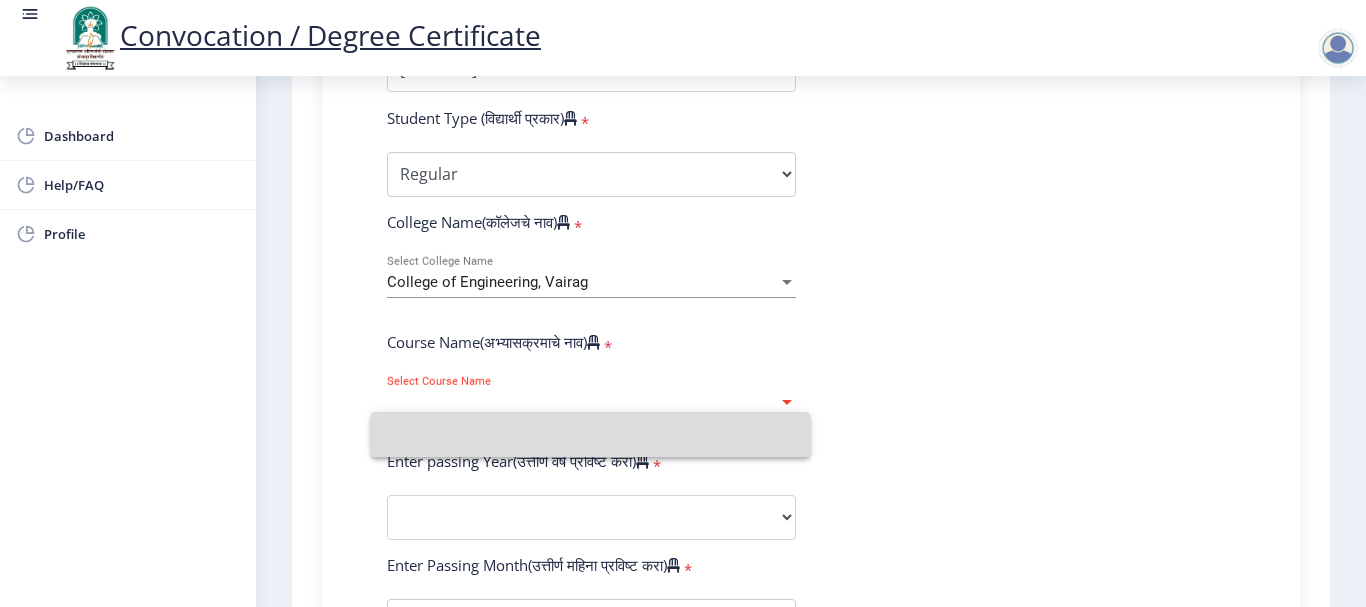 click at bounding box center [590, 434] 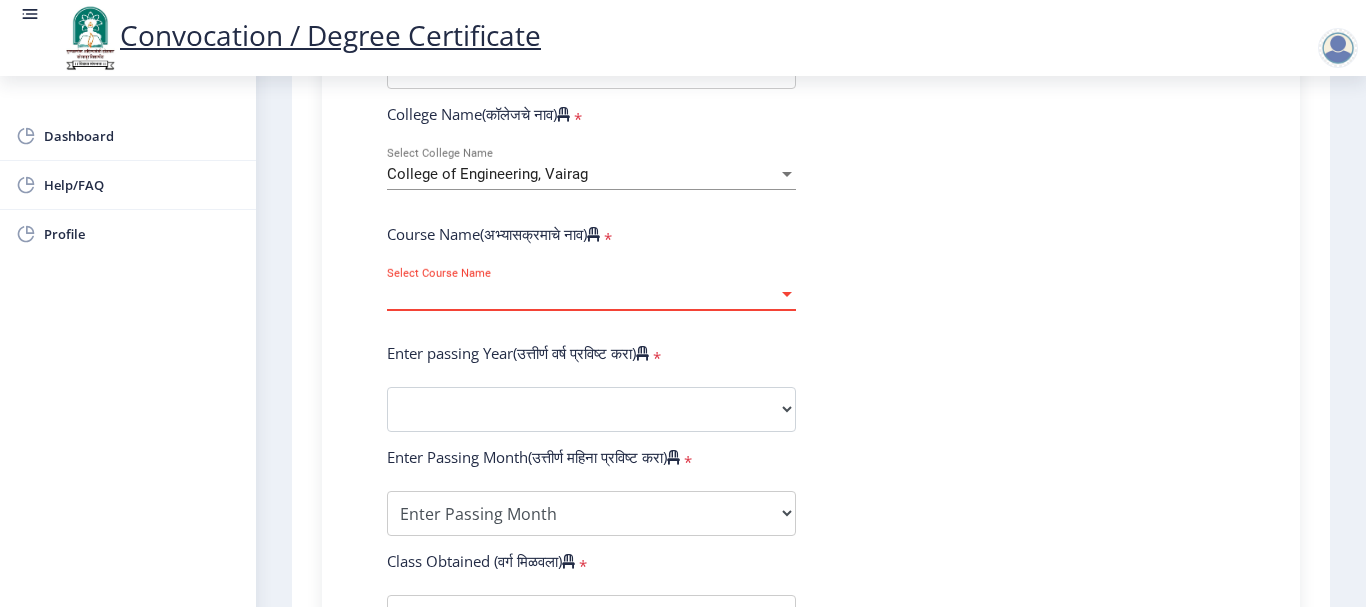 scroll, scrollTop: 700, scrollLeft: 0, axis: vertical 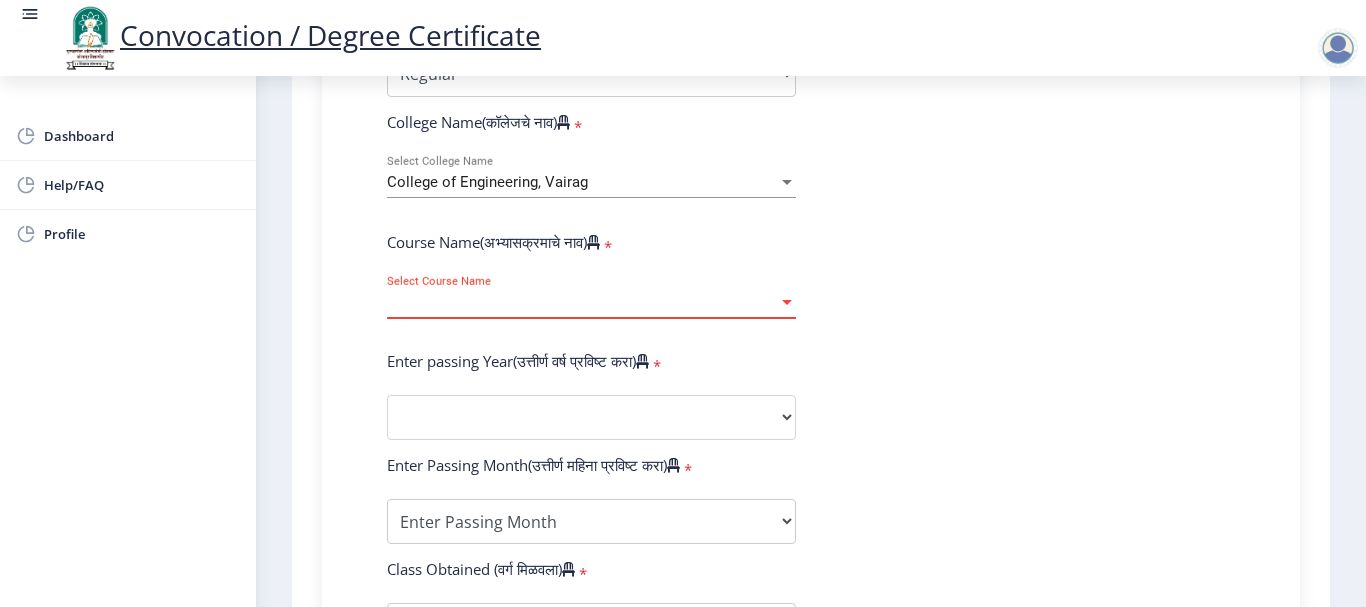 click on "Select Course Name" at bounding box center (582, 302) 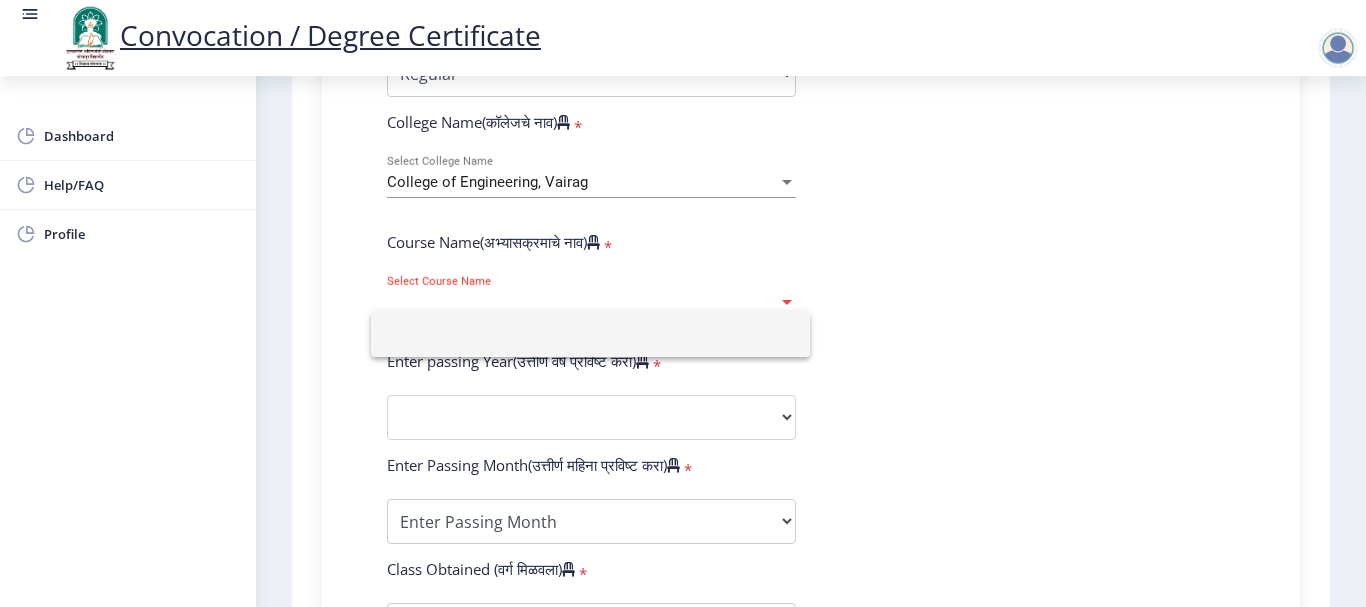 click at bounding box center (590, 334) 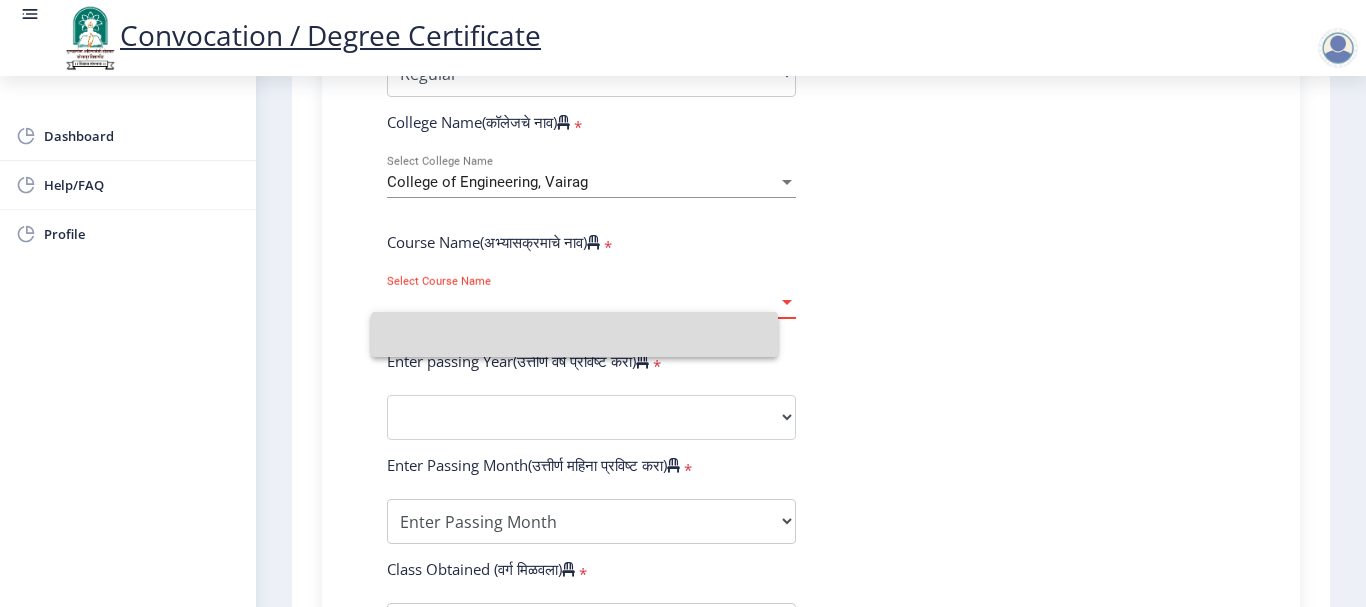 click on "Select Course Name" at bounding box center (582, 302) 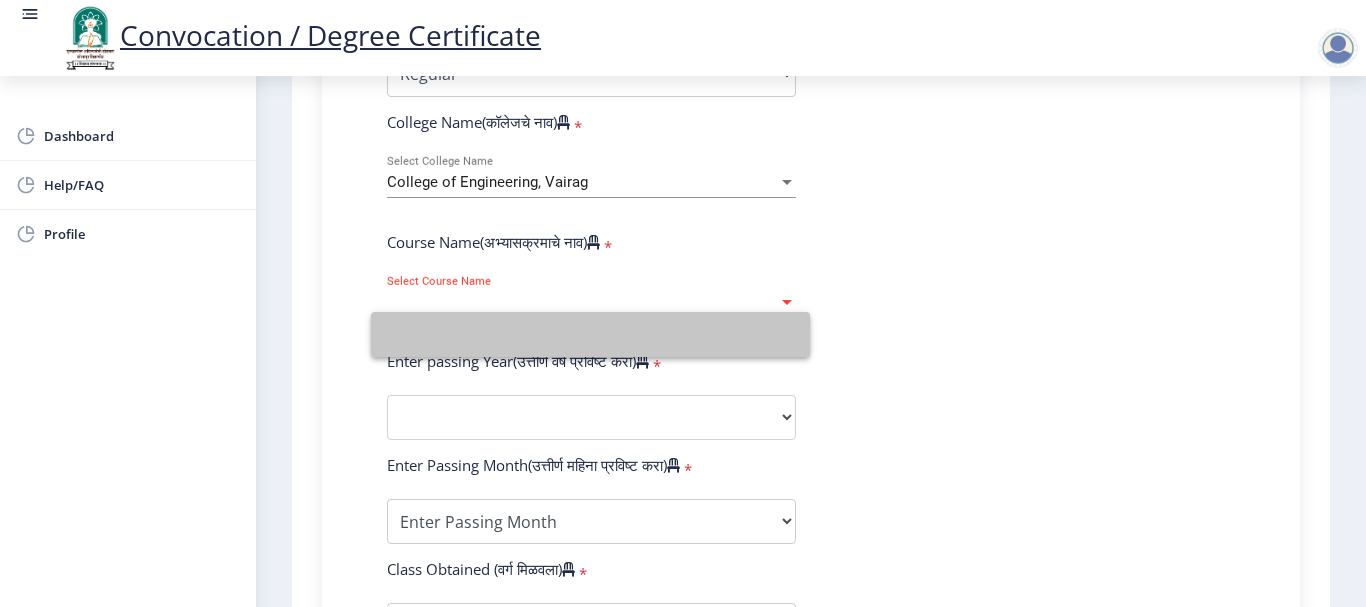 click at bounding box center (590, 334) 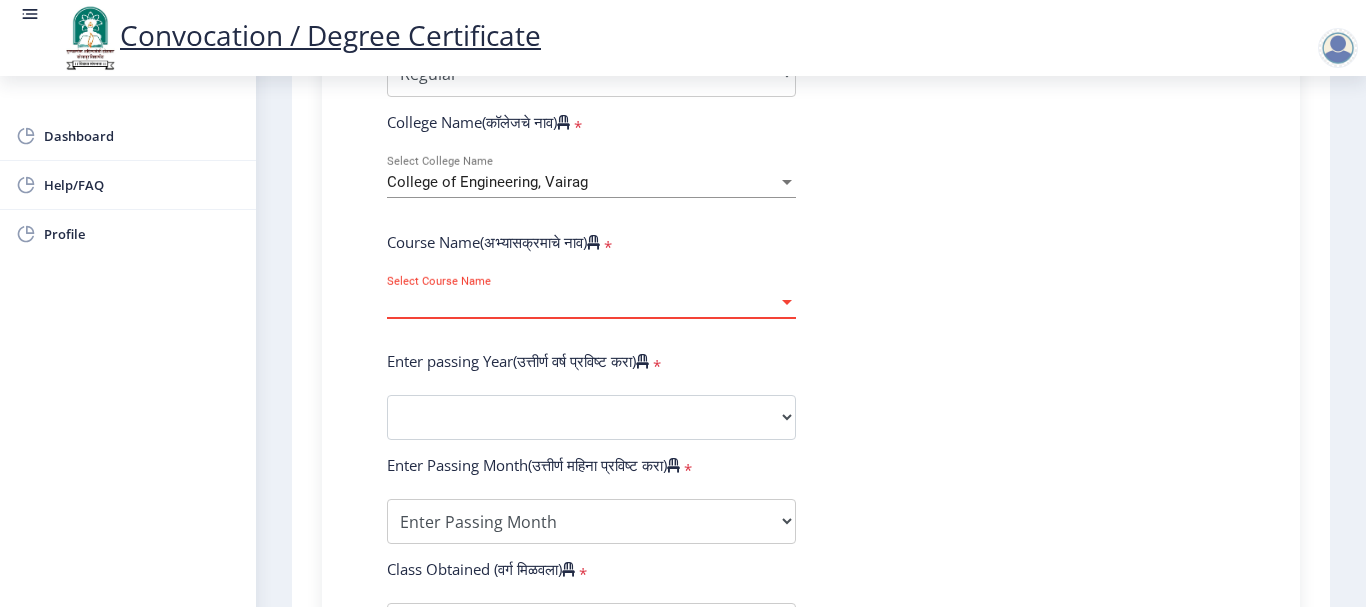 click on "Select Course Name" at bounding box center (582, 302) 